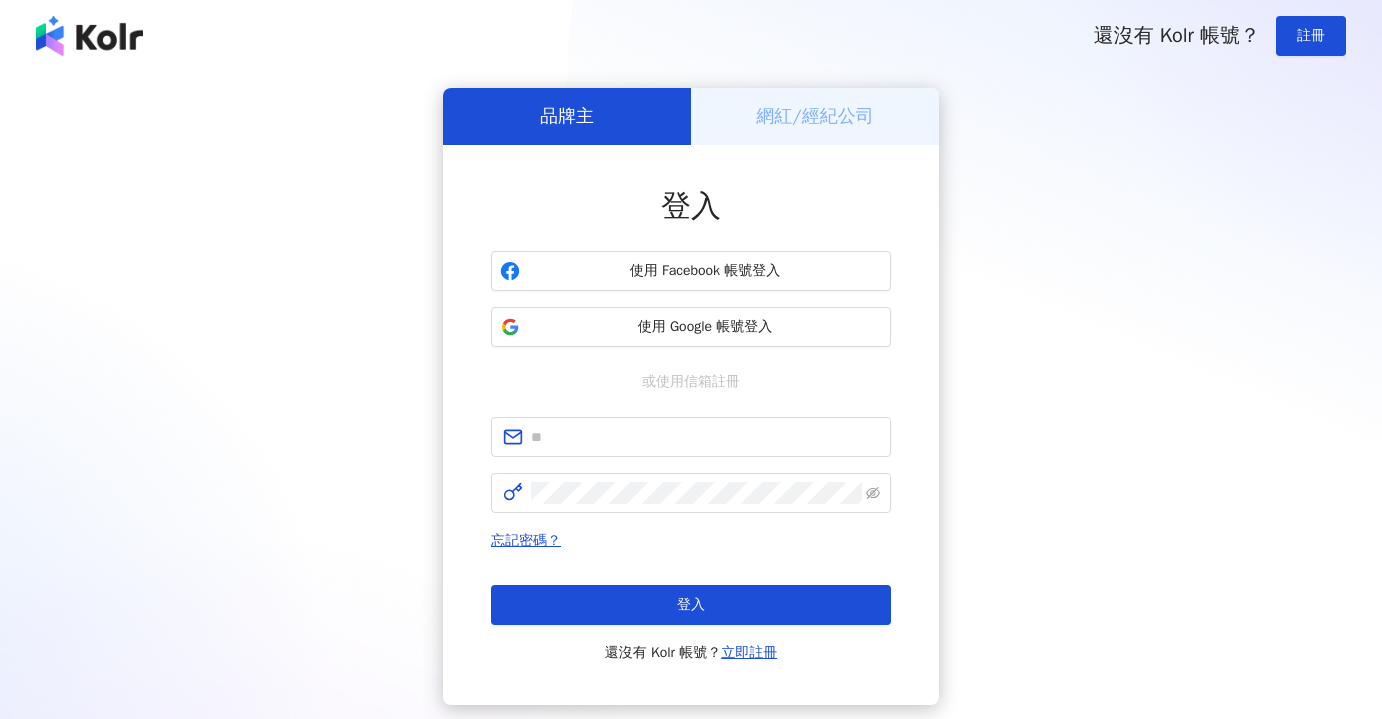 scroll, scrollTop: 0, scrollLeft: 0, axis: both 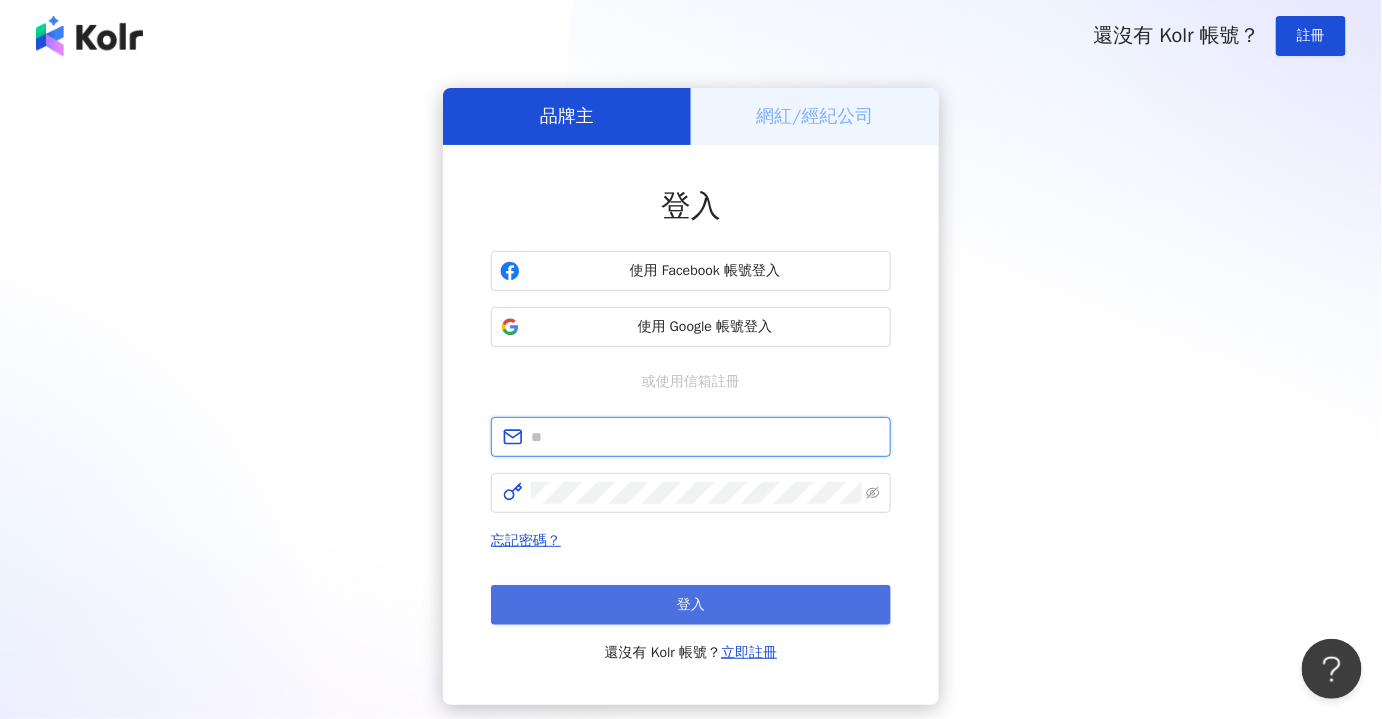 type on "**********" 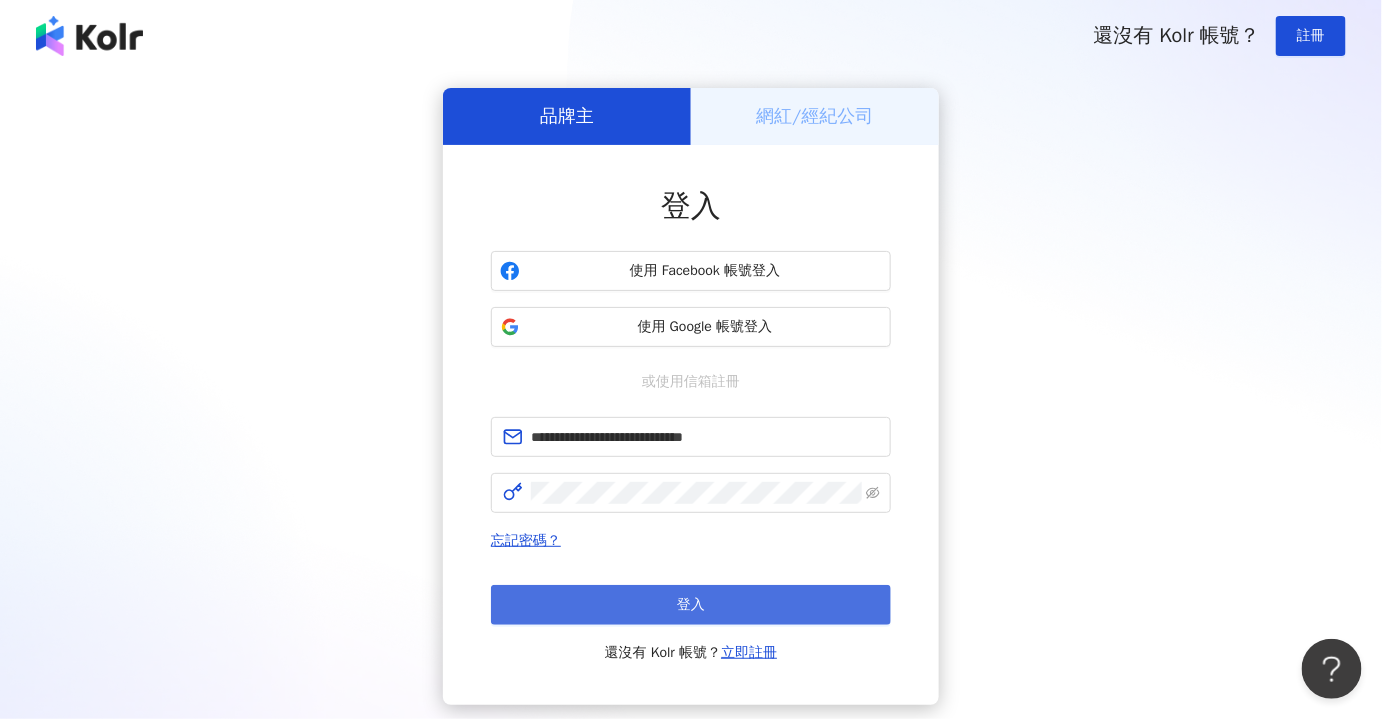 click on "登入" at bounding box center (691, 605) 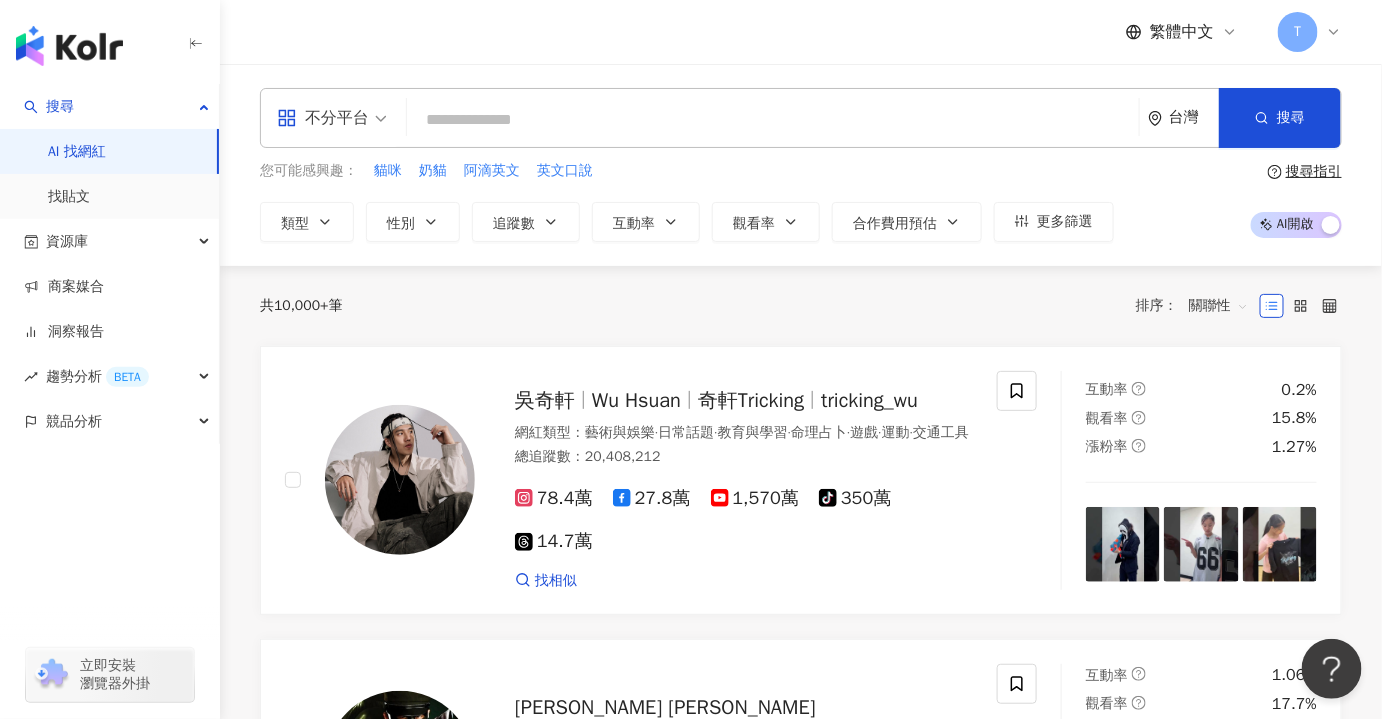 click at bounding box center (773, 120) 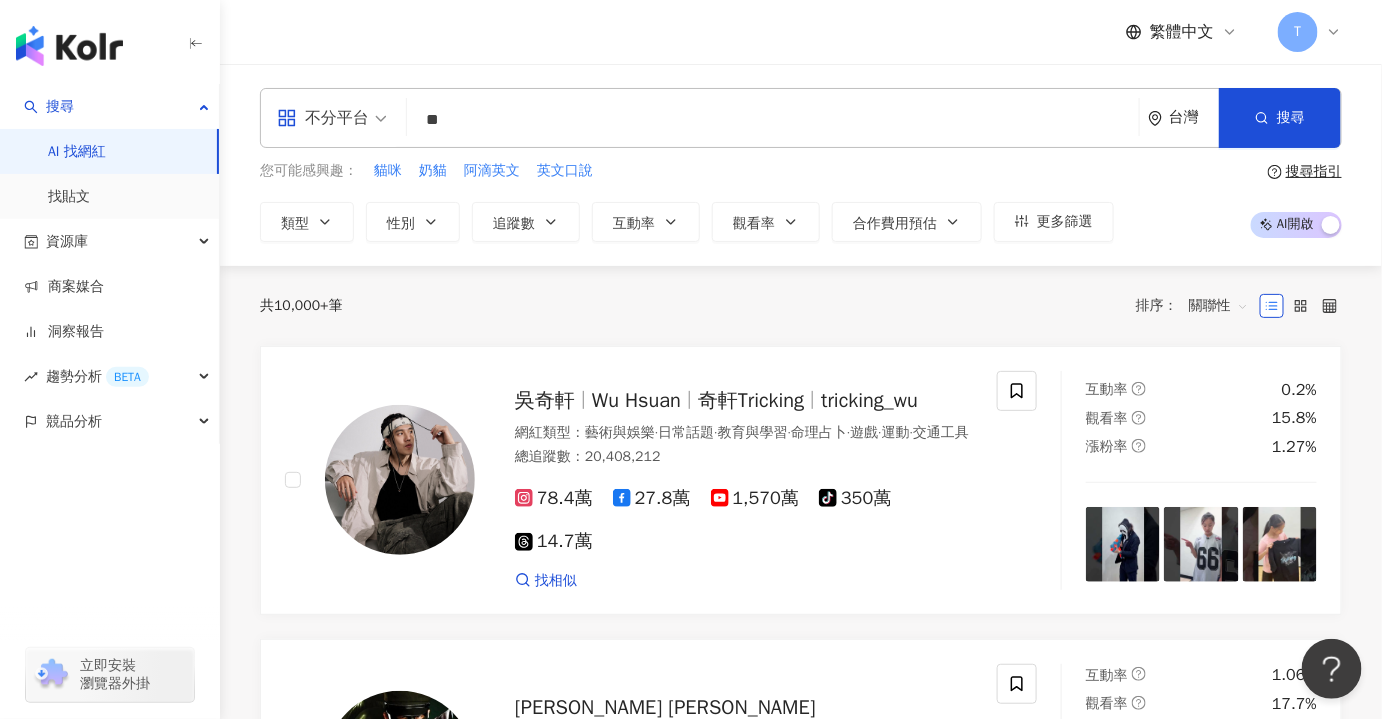 type on "*" 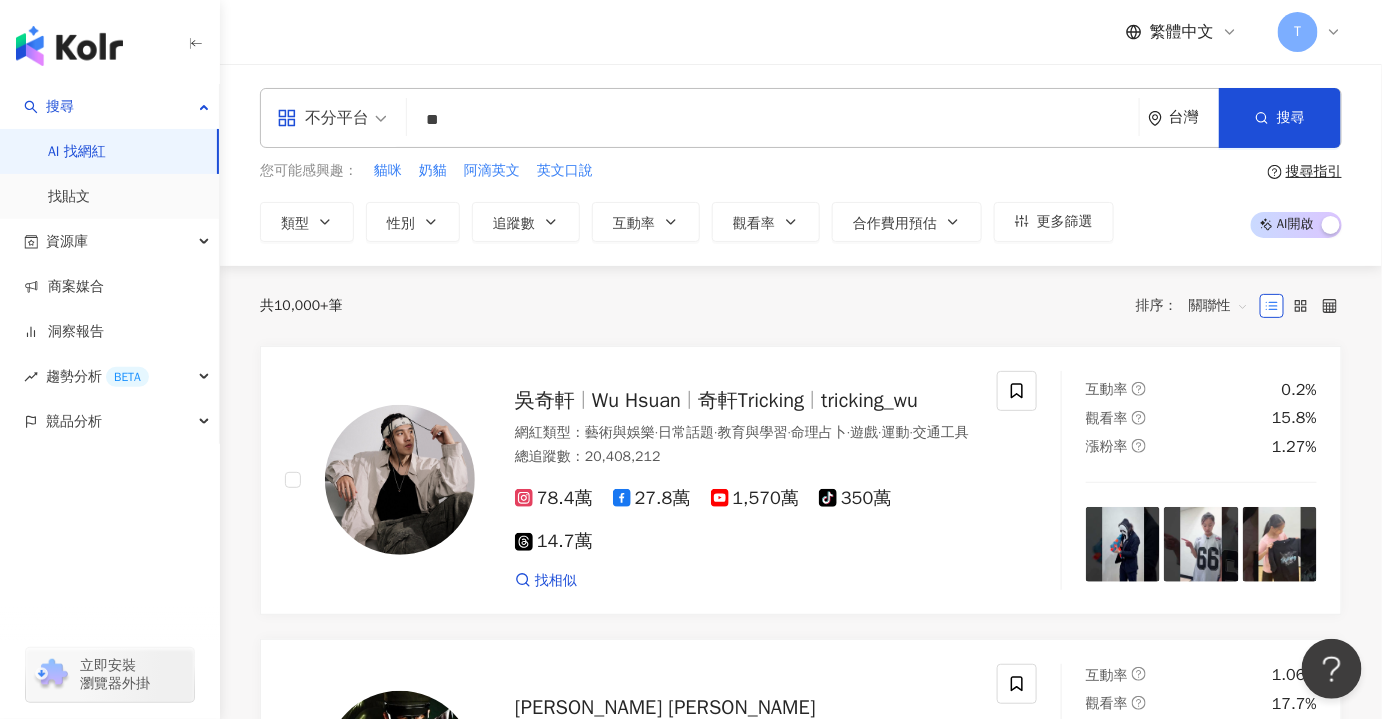type on "**" 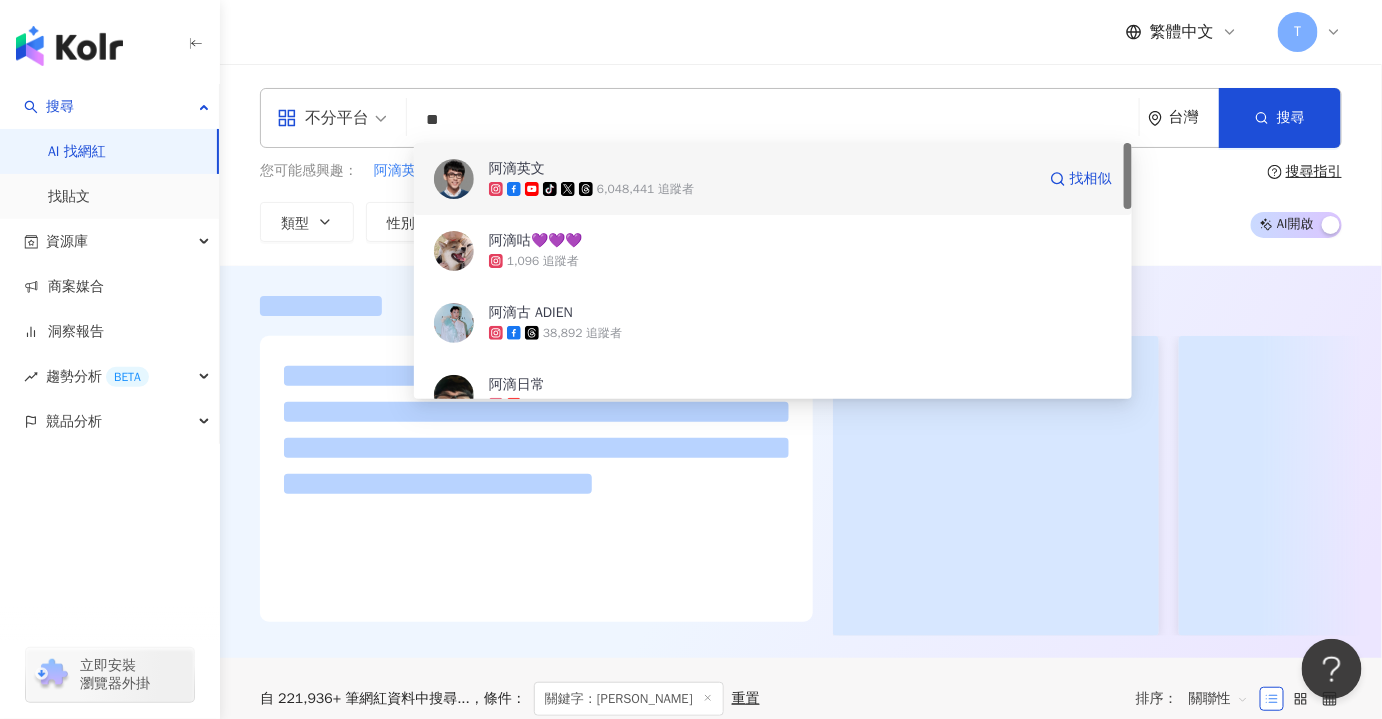 click on "阿滴英文" at bounding box center [517, 169] 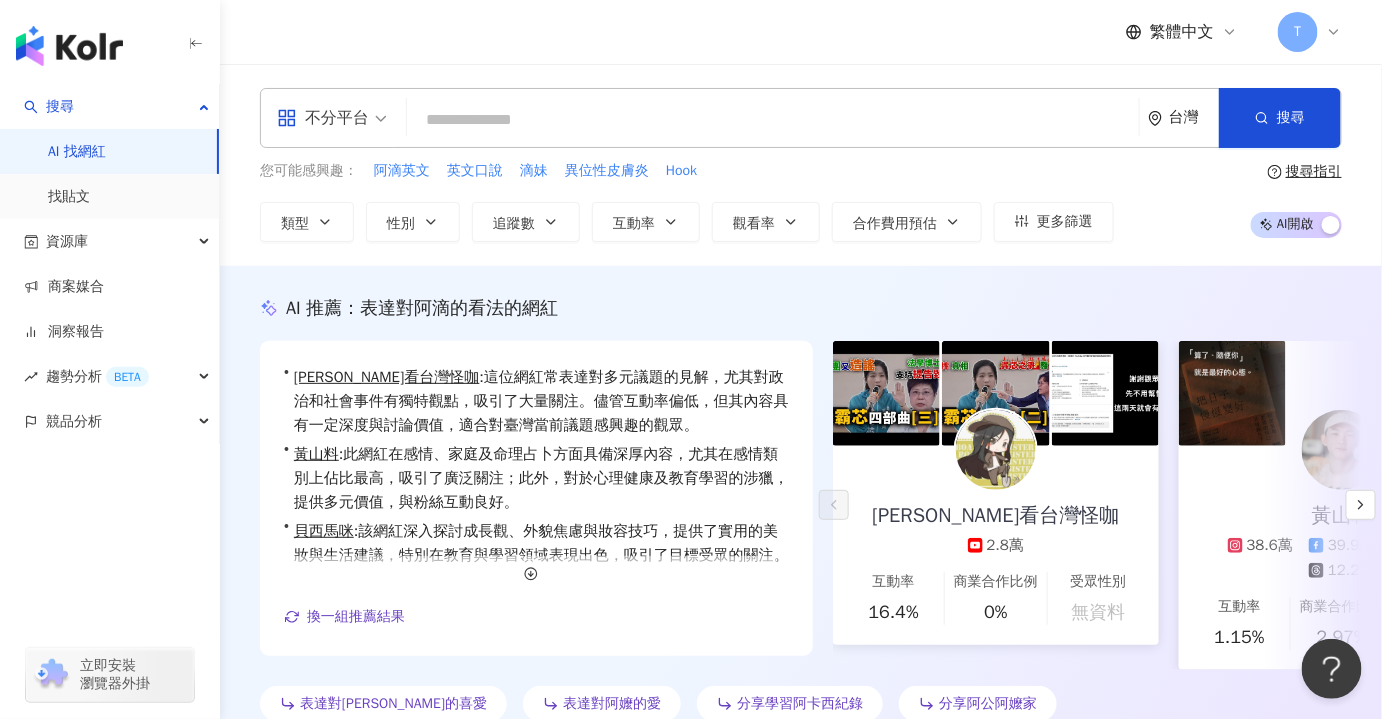 type on "*" 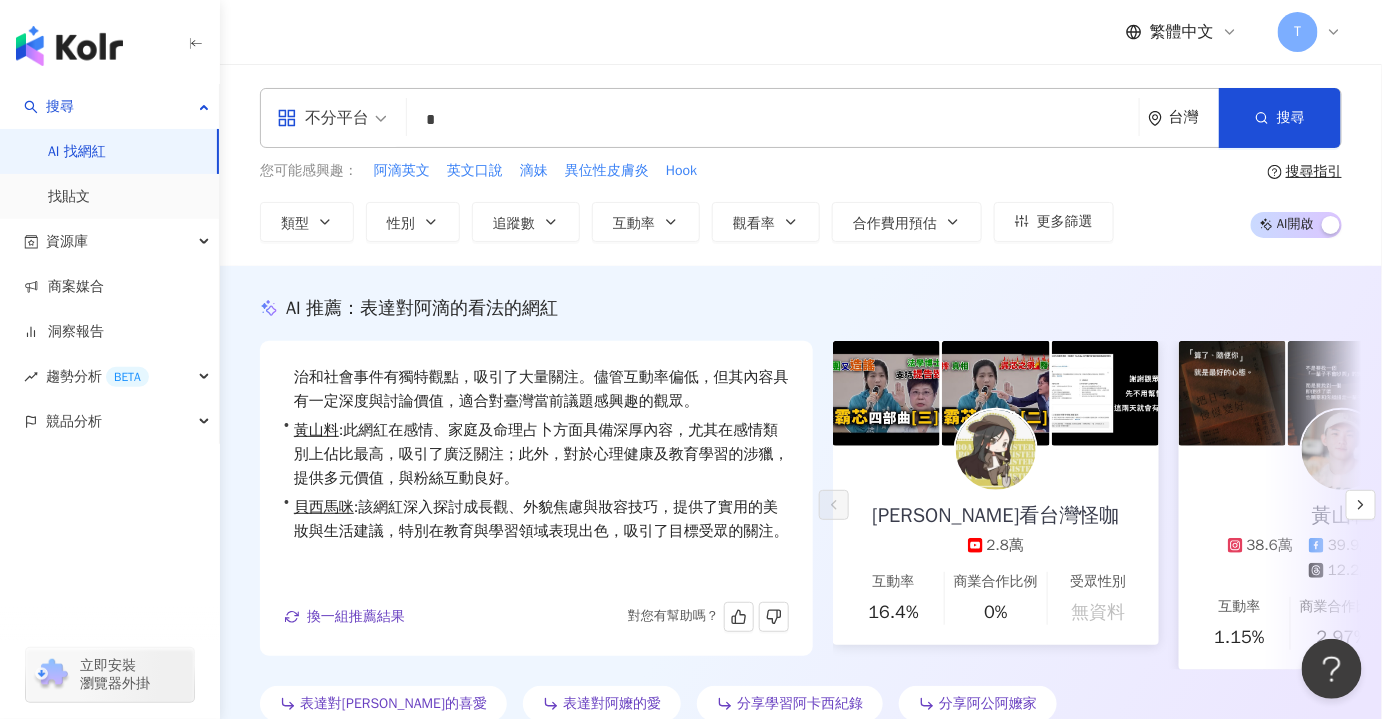 scroll, scrollTop: 48, scrollLeft: 0, axis: vertical 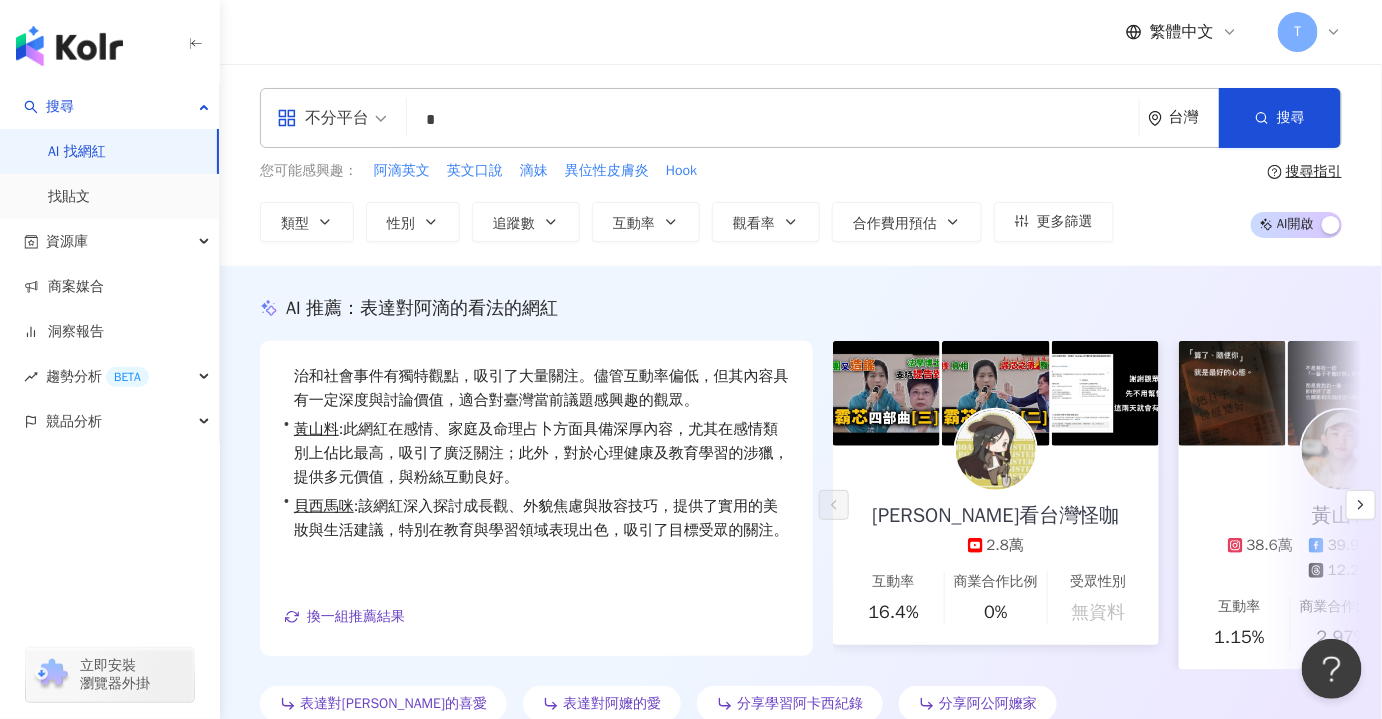 click on "*" at bounding box center (773, 120) 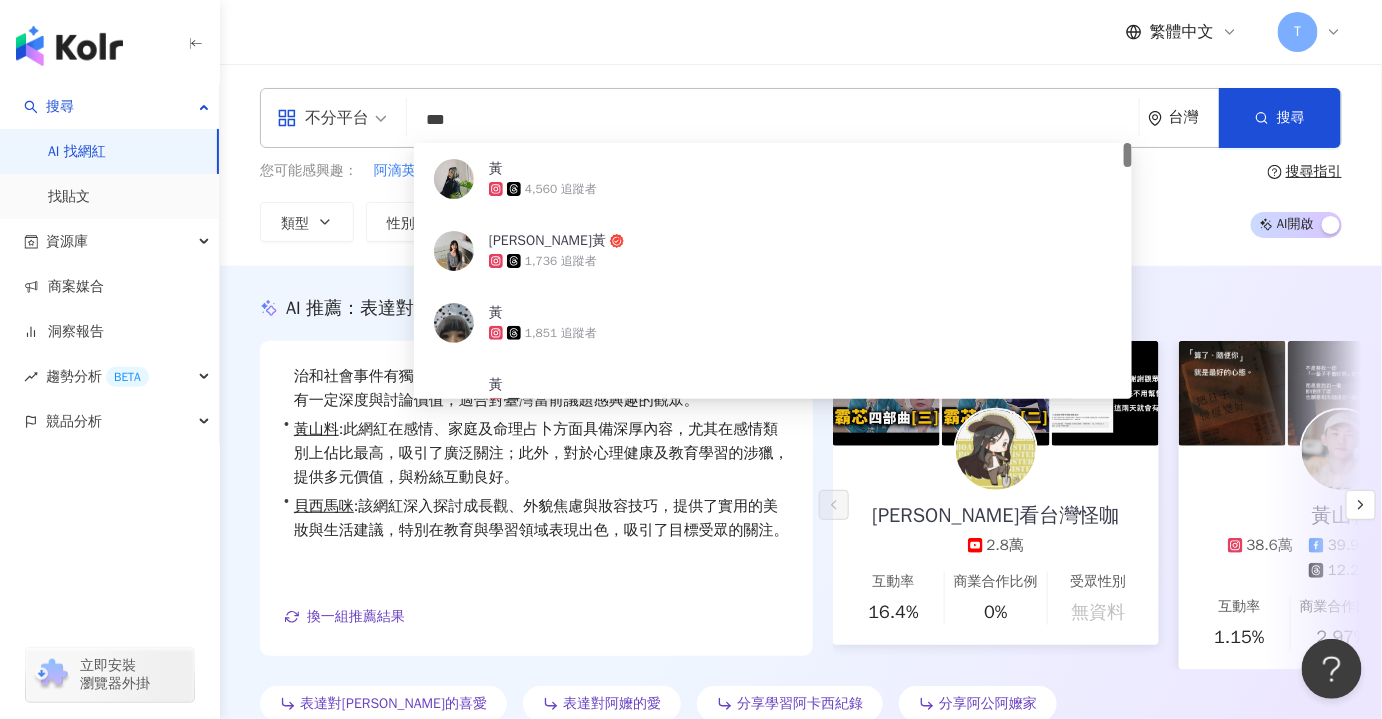 type on "***" 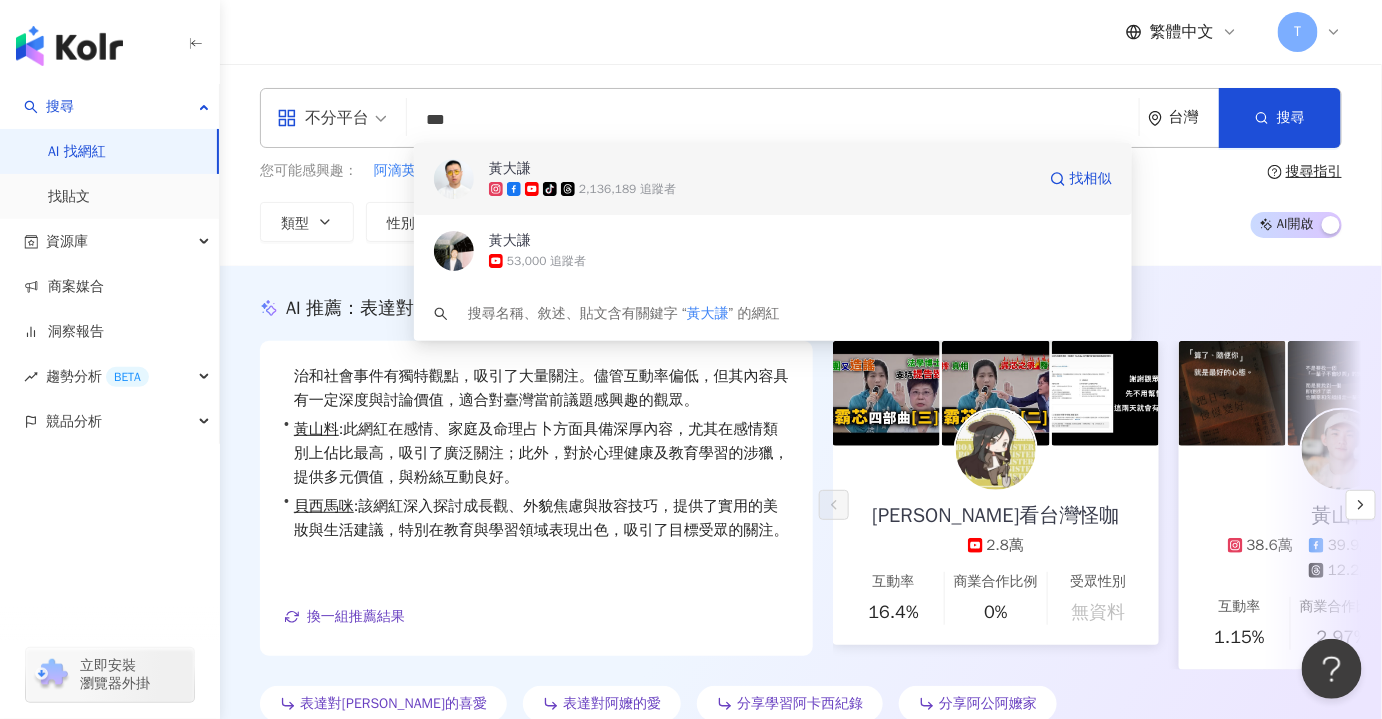 click on "黃大謙" at bounding box center [762, 169] 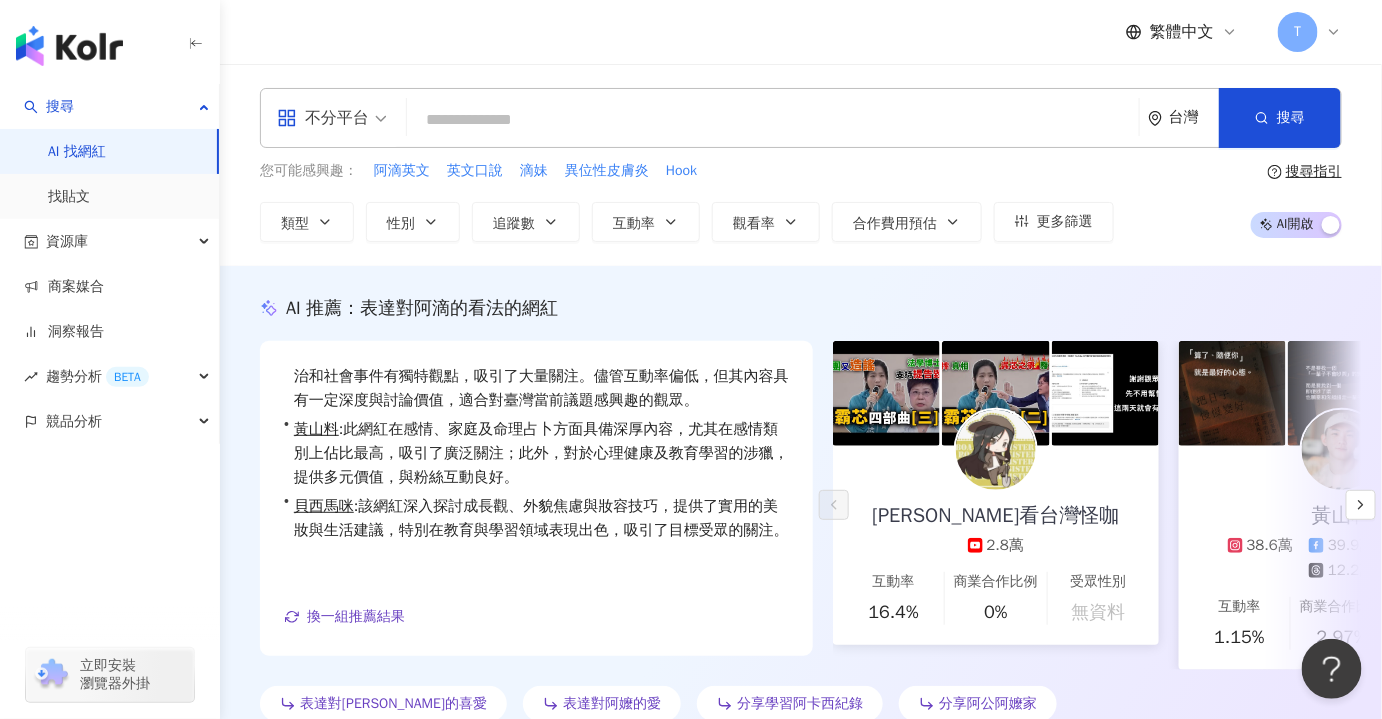 click on "不分平台 台灣 搜尋 c2ffdf8c-d421-45f4-93db-fd785438a8d3 黃大謙 tiktok-icon 2,136,189   追蹤者 黃大謙 53,000   追蹤者 搜尋名稱、敘述、貼文含有關鍵字 “ 黃大謙 ” 的網紅" at bounding box center [801, 118] 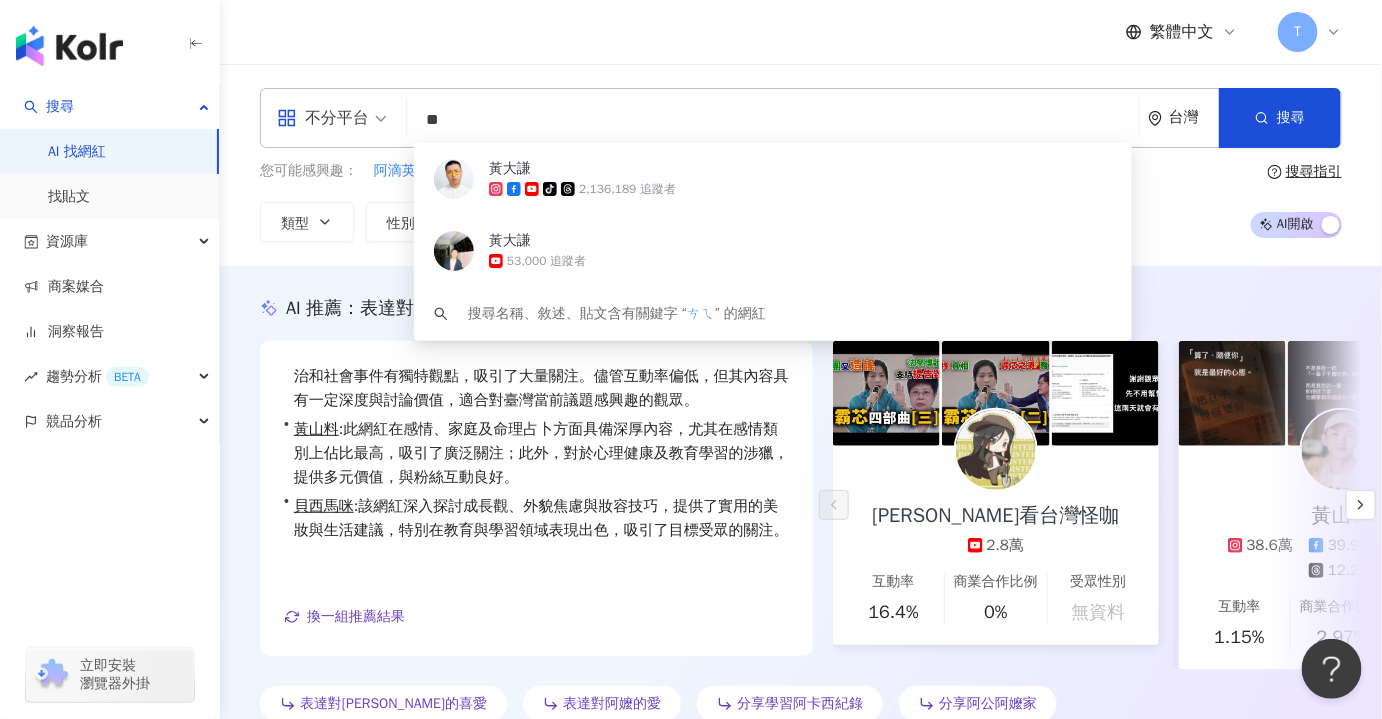 type on "*" 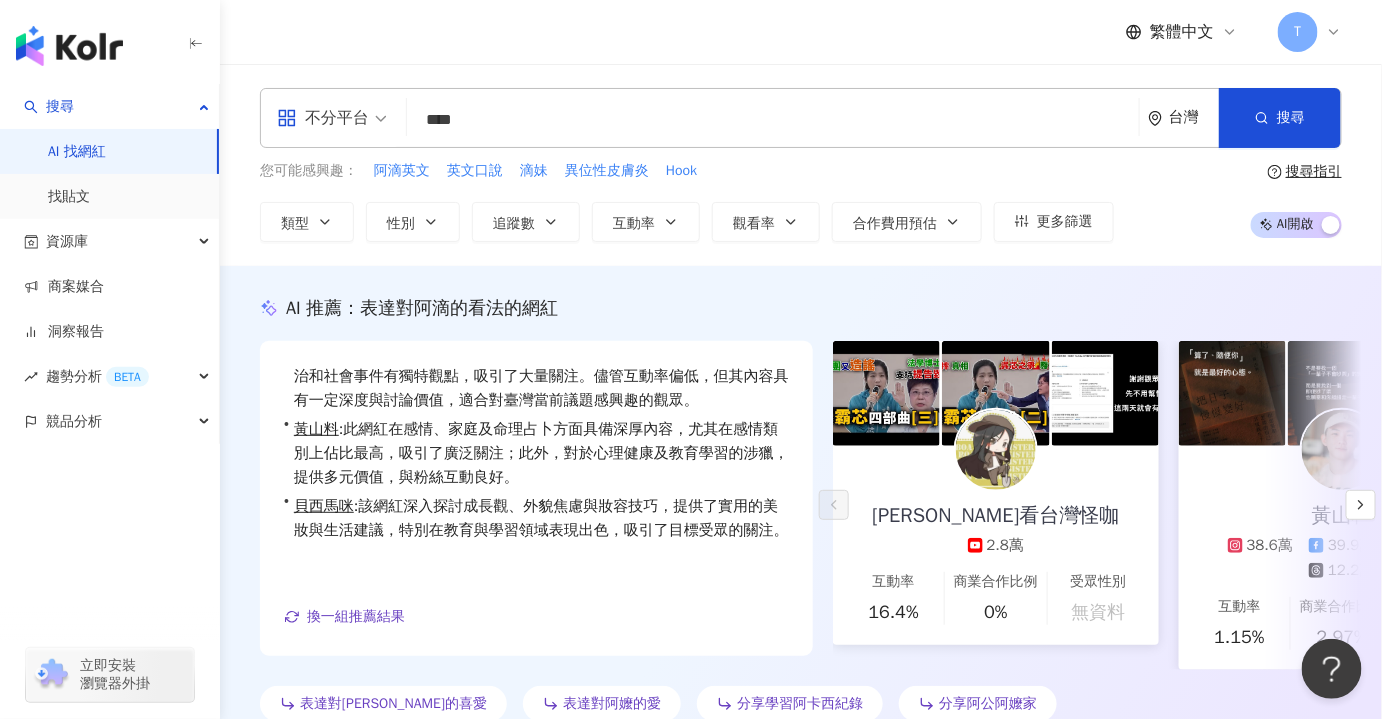 type on "****" 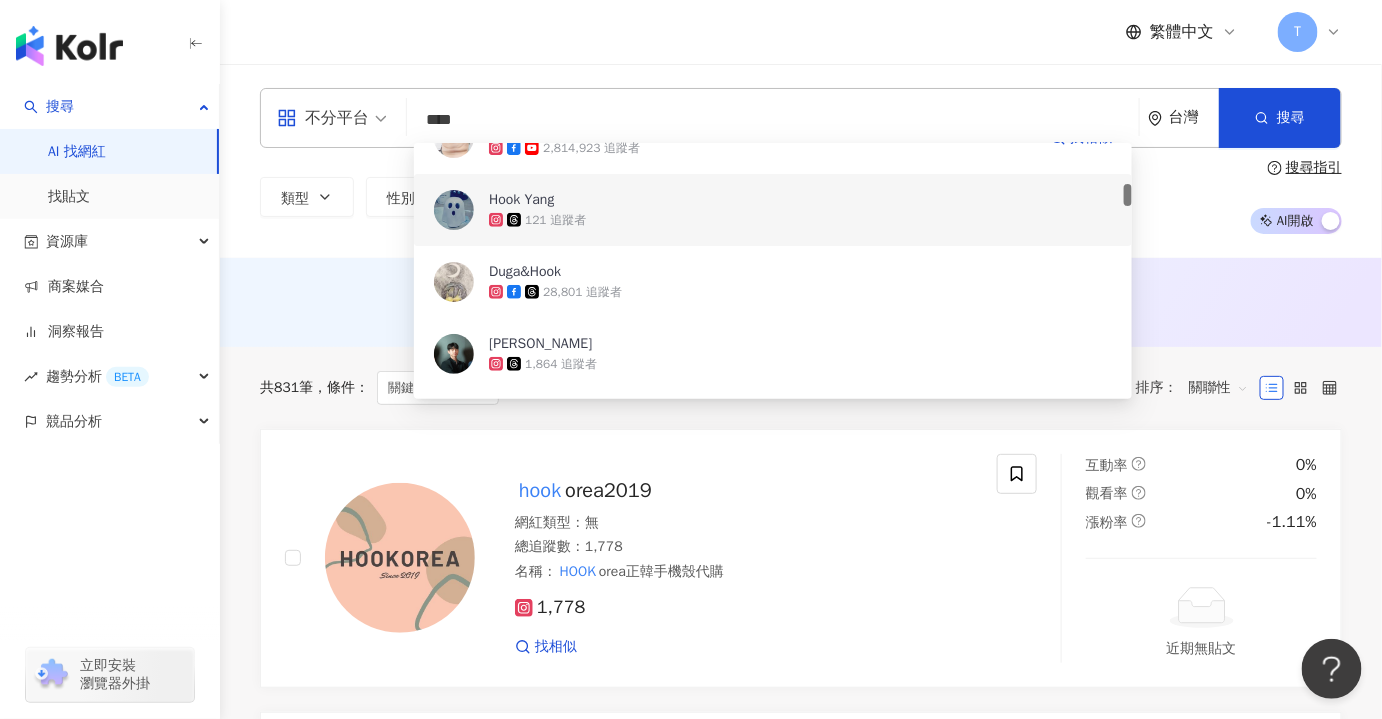 scroll, scrollTop: 454, scrollLeft: 0, axis: vertical 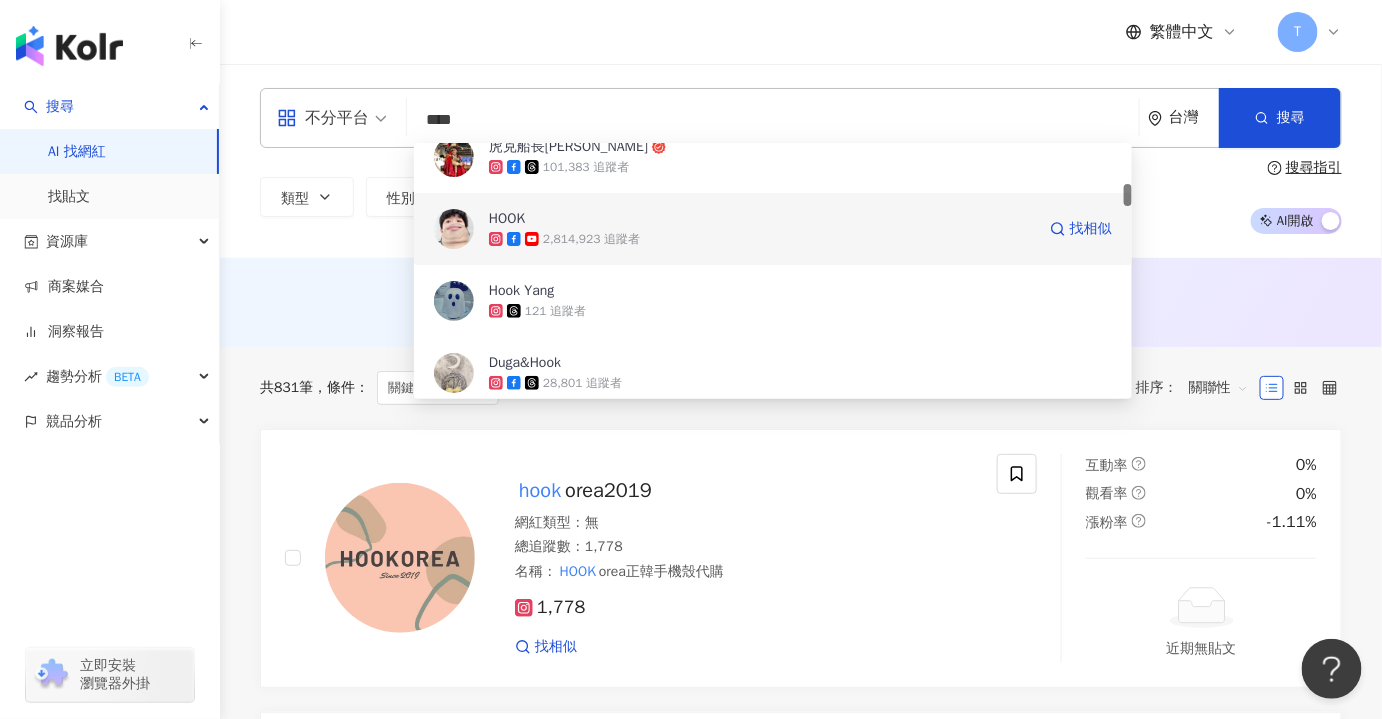 click on "HOOK" at bounding box center [762, 219] 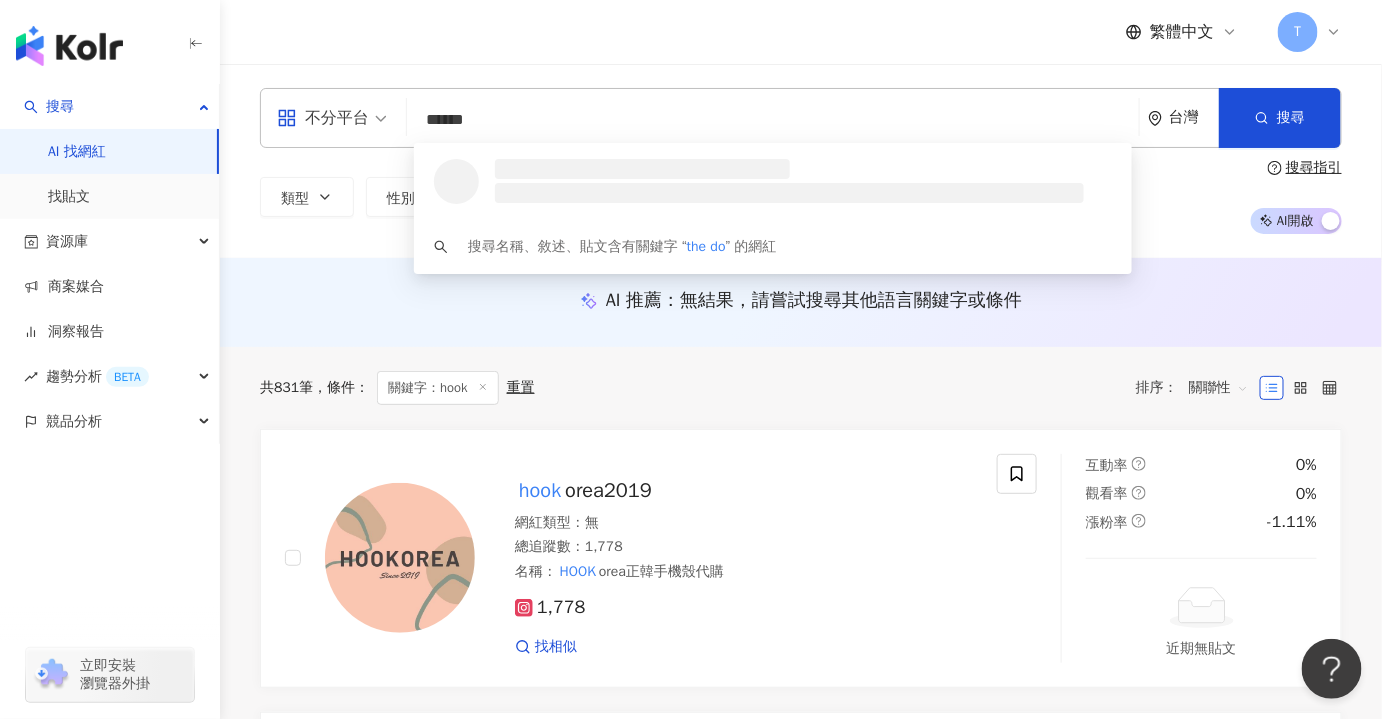 scroll, scrollTop: 0, scrollLeft: 0, axis: both 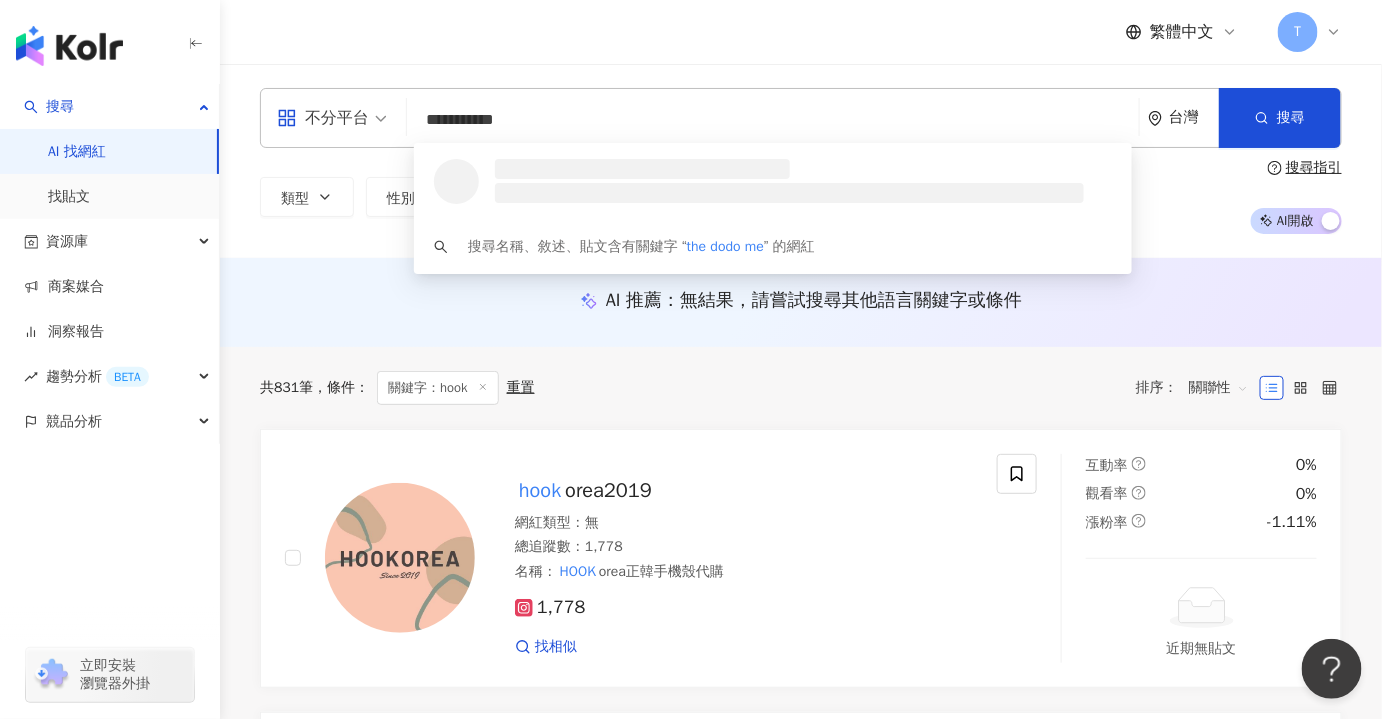 type on "**********" 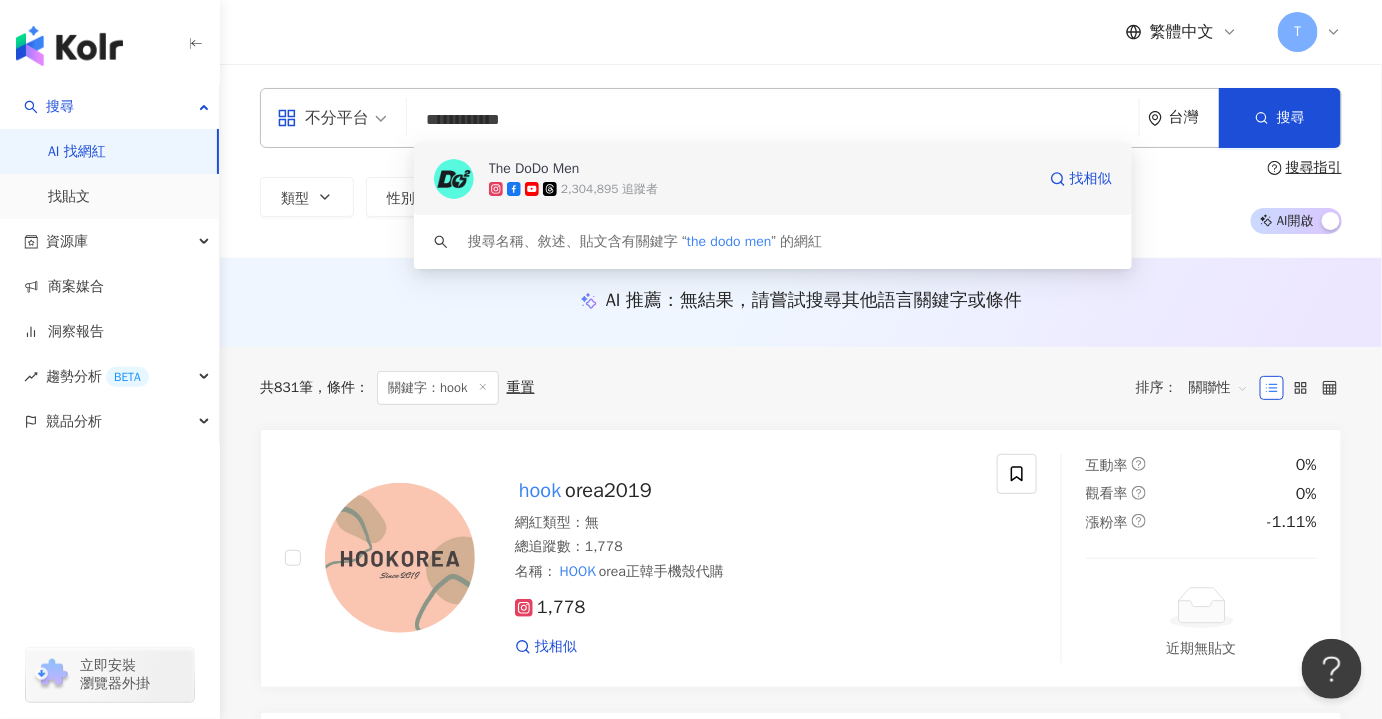 click on "The DoDo Men" at bounding box center (534, 169) 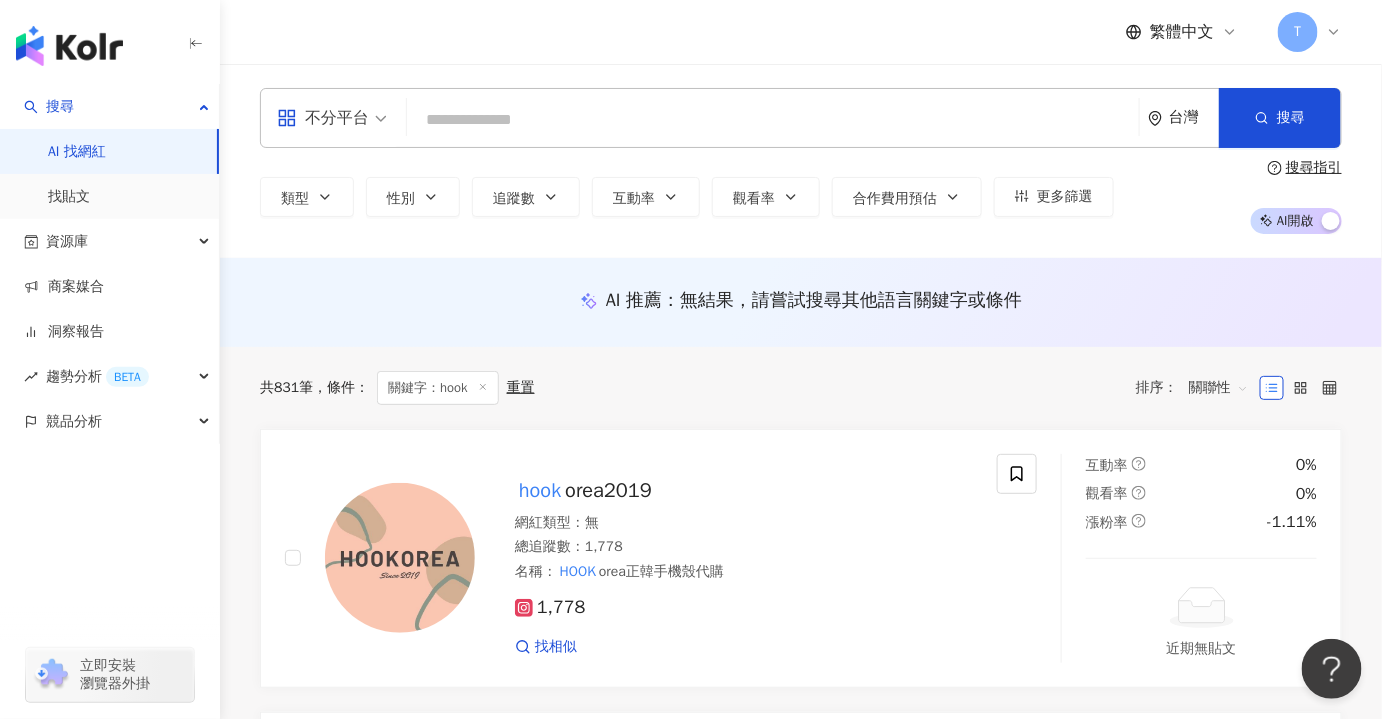 click at bounding box center [773, 120] 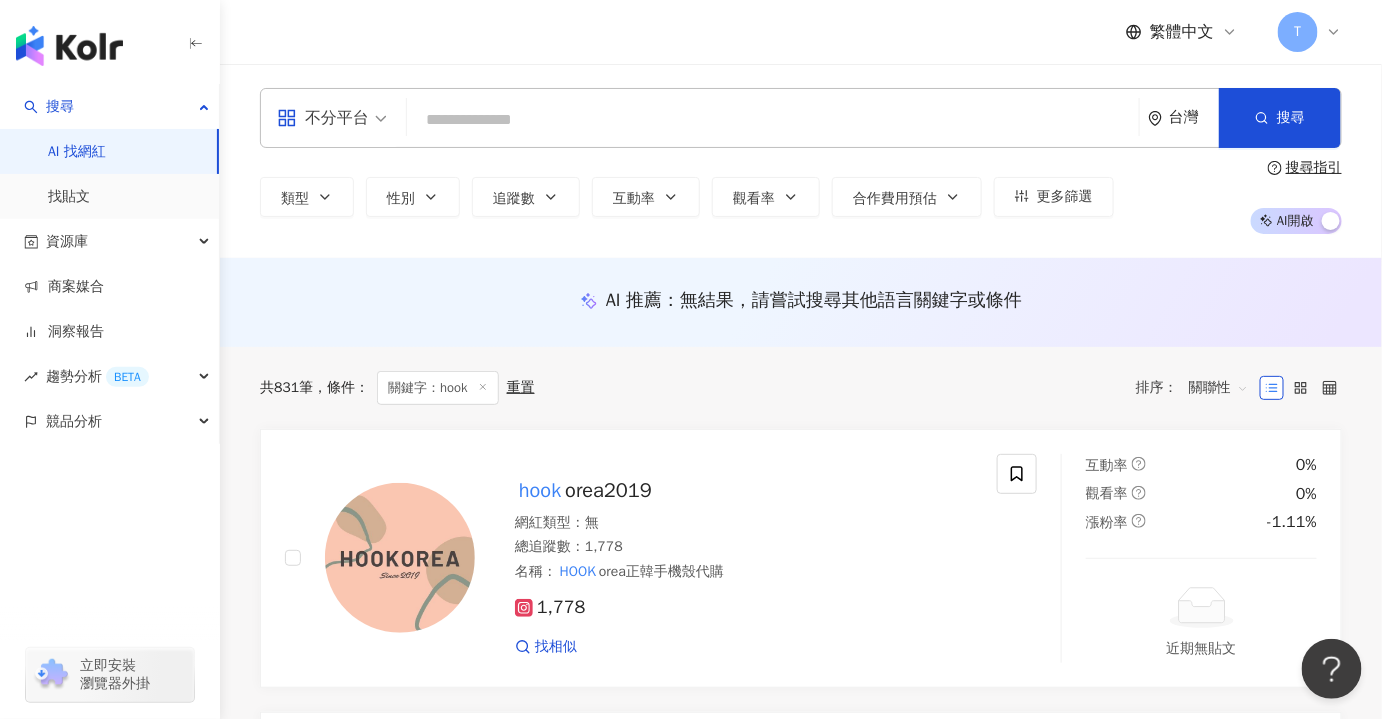 click at bounding box center [773, 120] 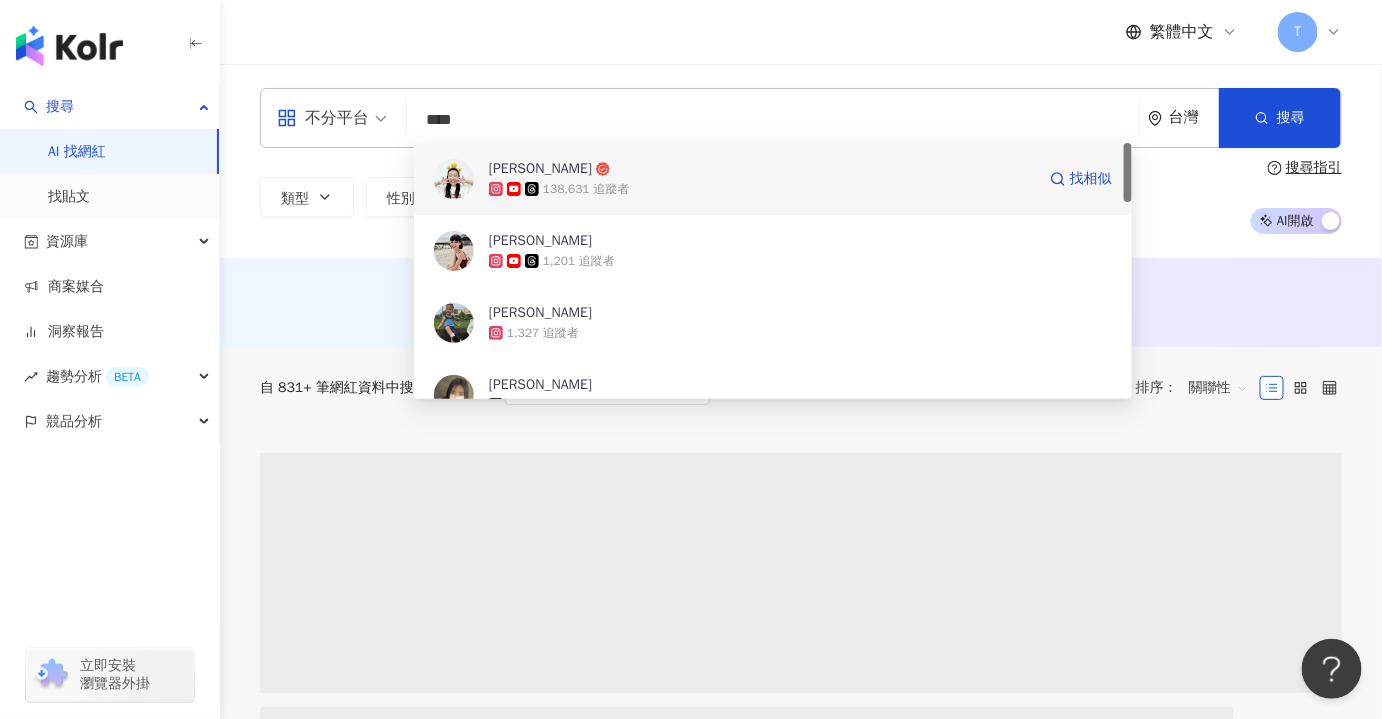 click on "靖雯" at bounding box center [762, 169] 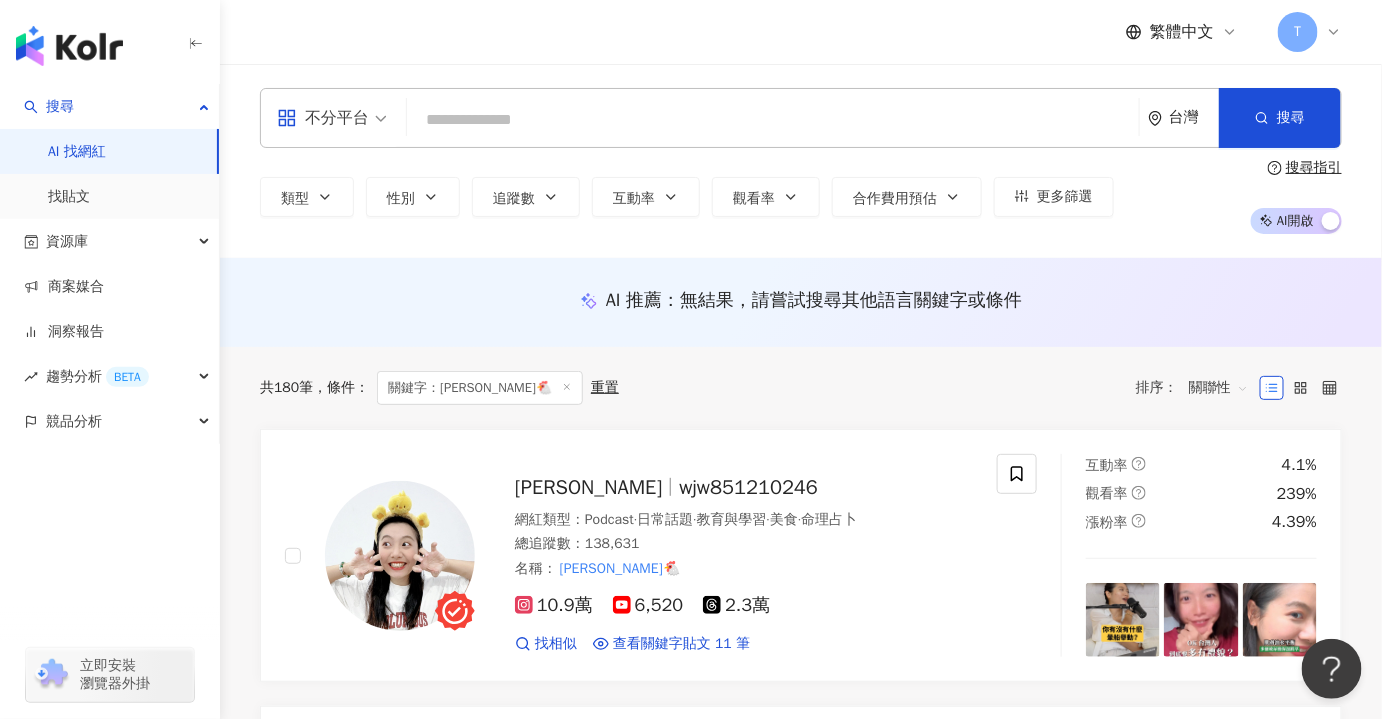 click at bounding box center (773, 120) 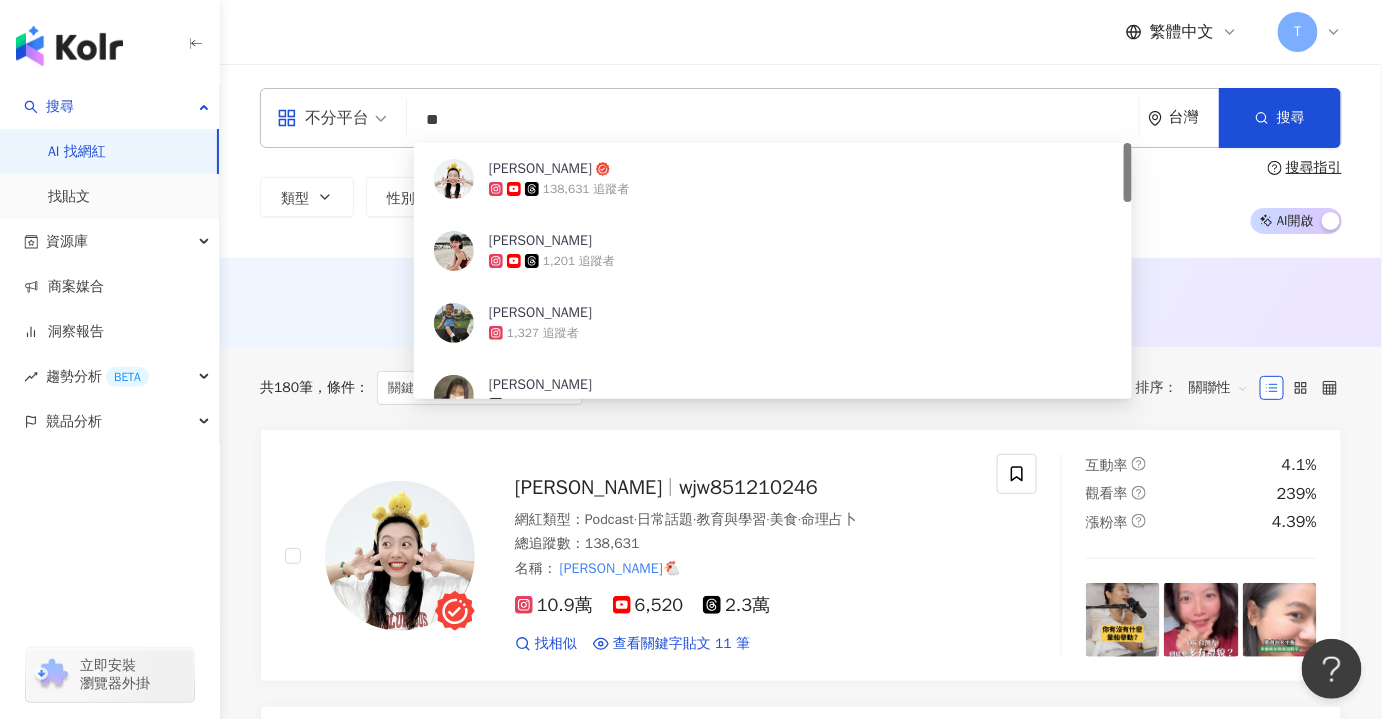 type on "*" 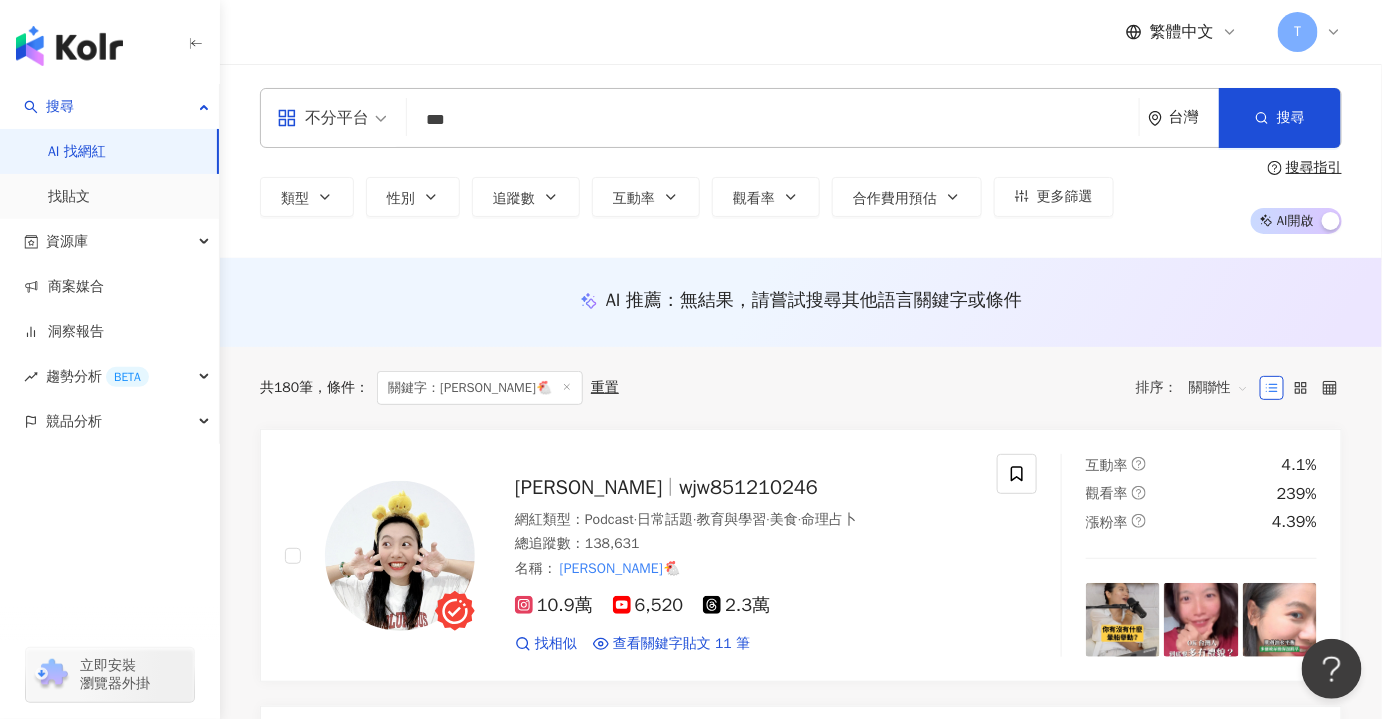 type on "***" 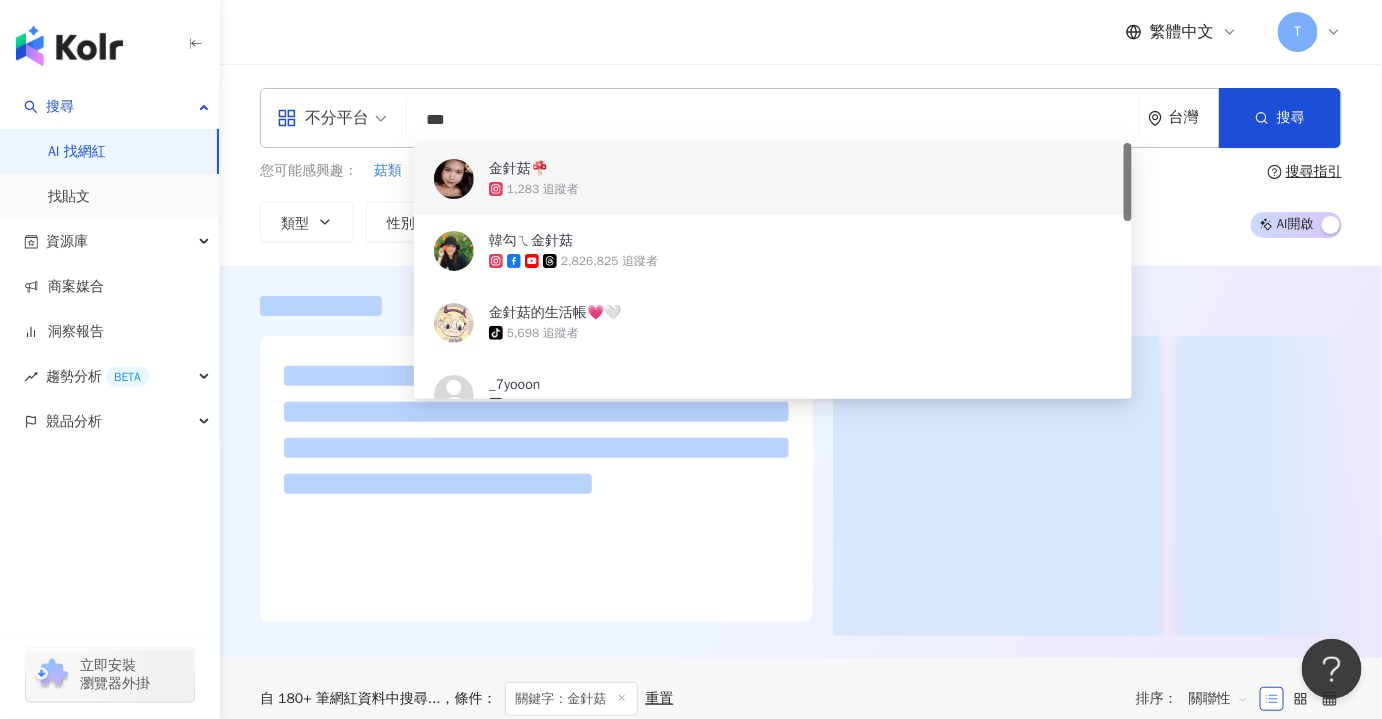 click on "繁體中文 T" at bounding box center (801, 32) 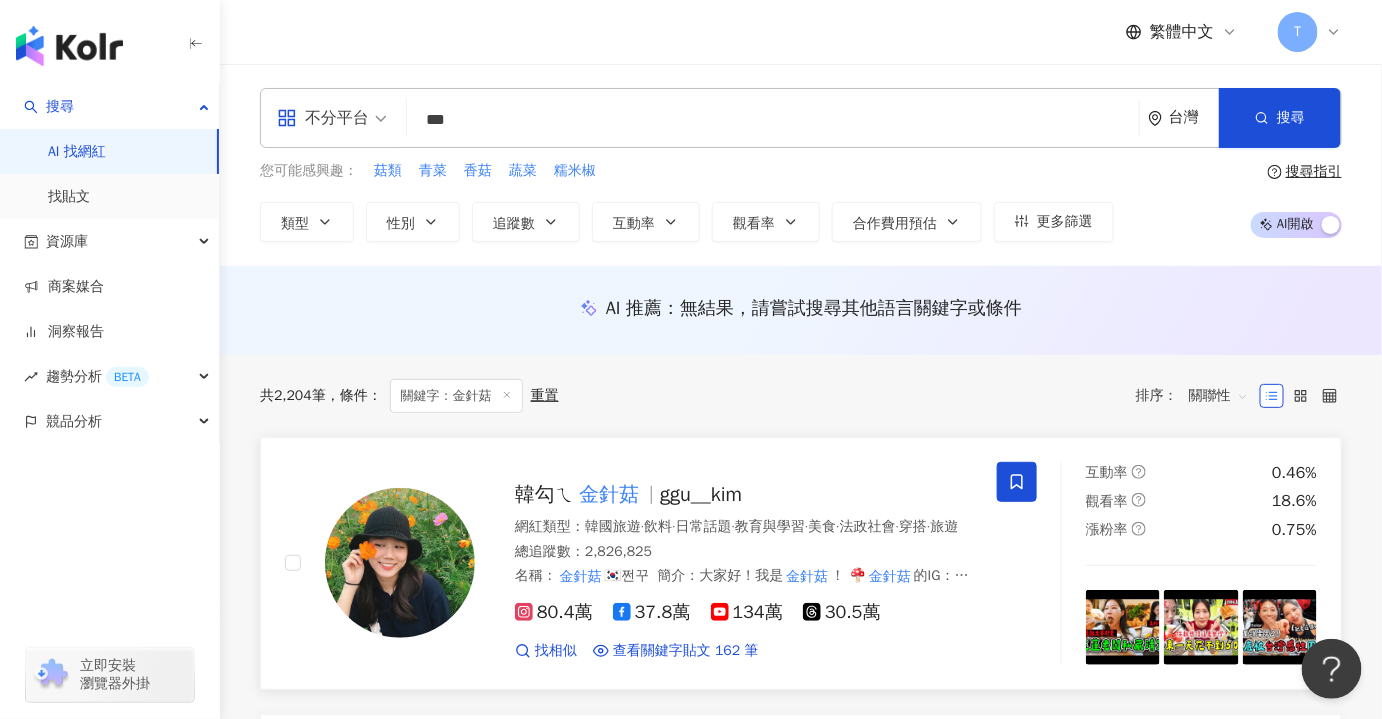 click on "韓勾ㄟ" at bounding box center [545, 494] 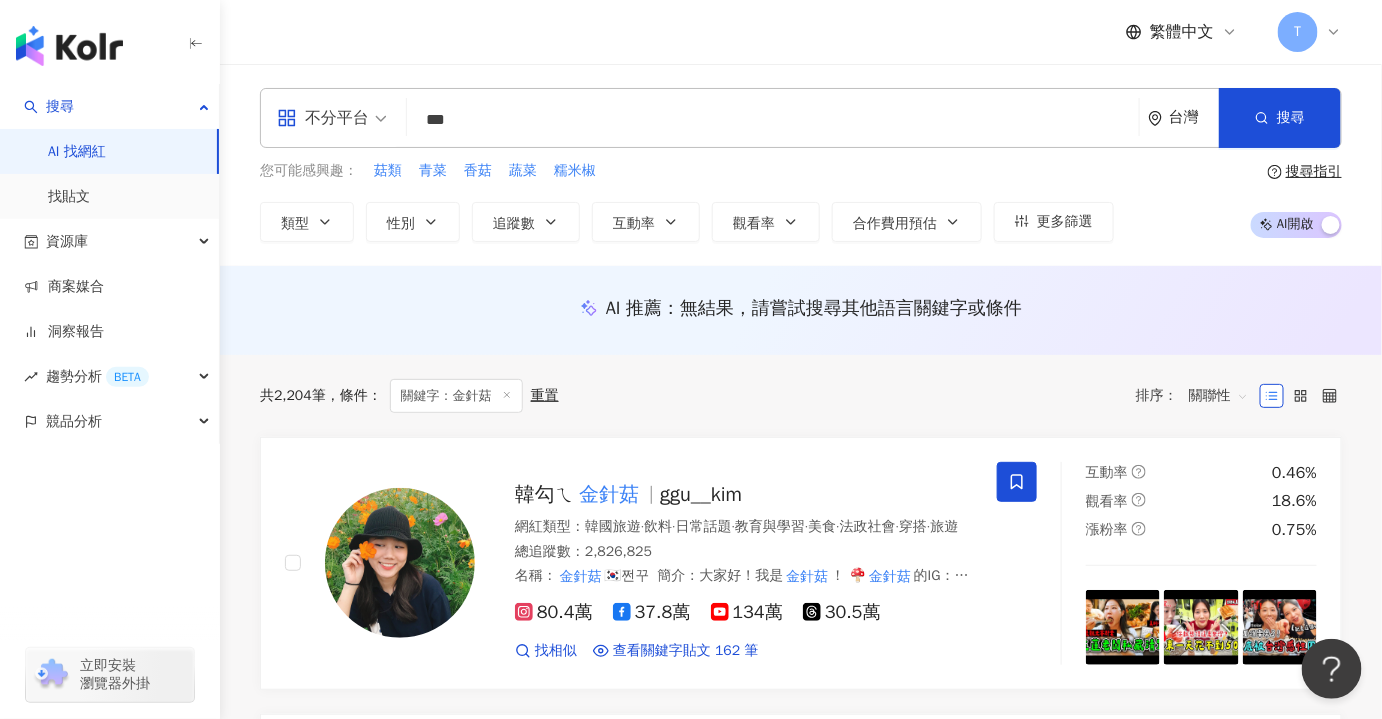 click on "***" at bounding box center (773, 120) 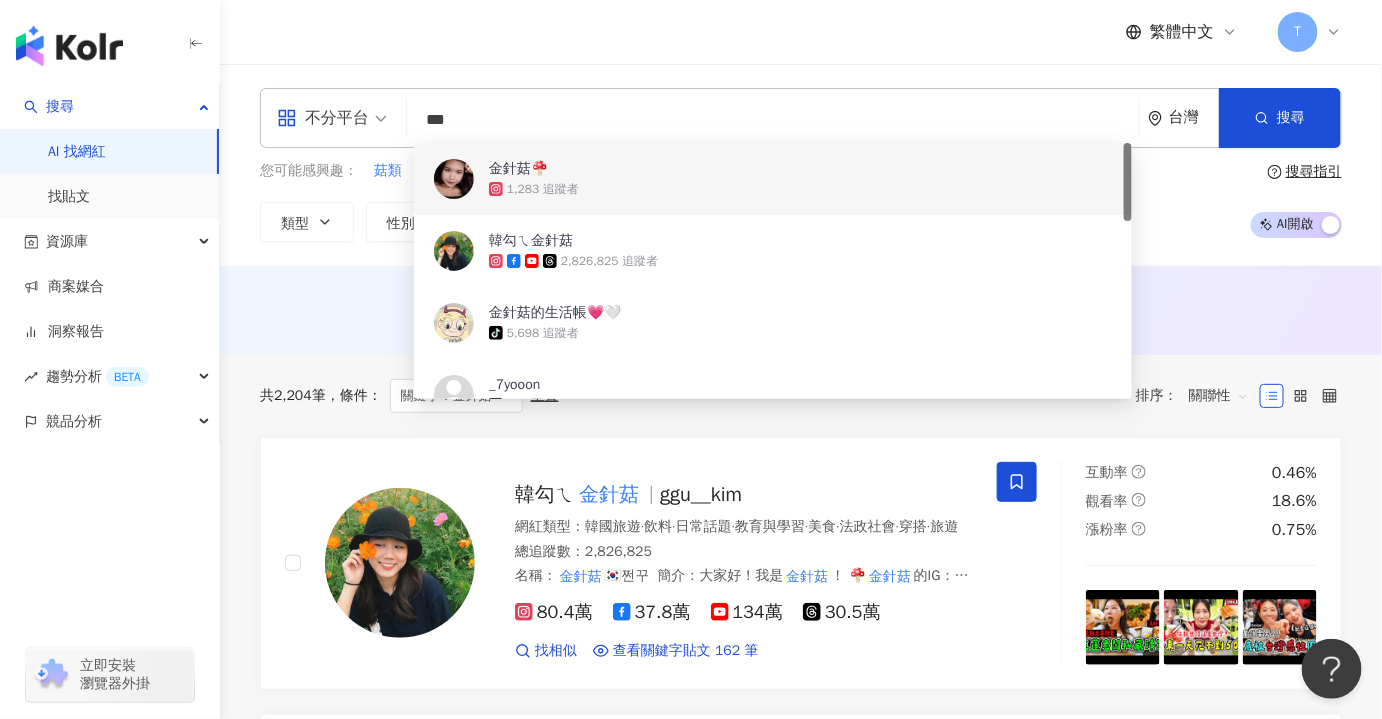 drag, startPoint x: 497, startPoint y: 127, endPoint x: 378, endPoint y: 113, distance: 119.8207 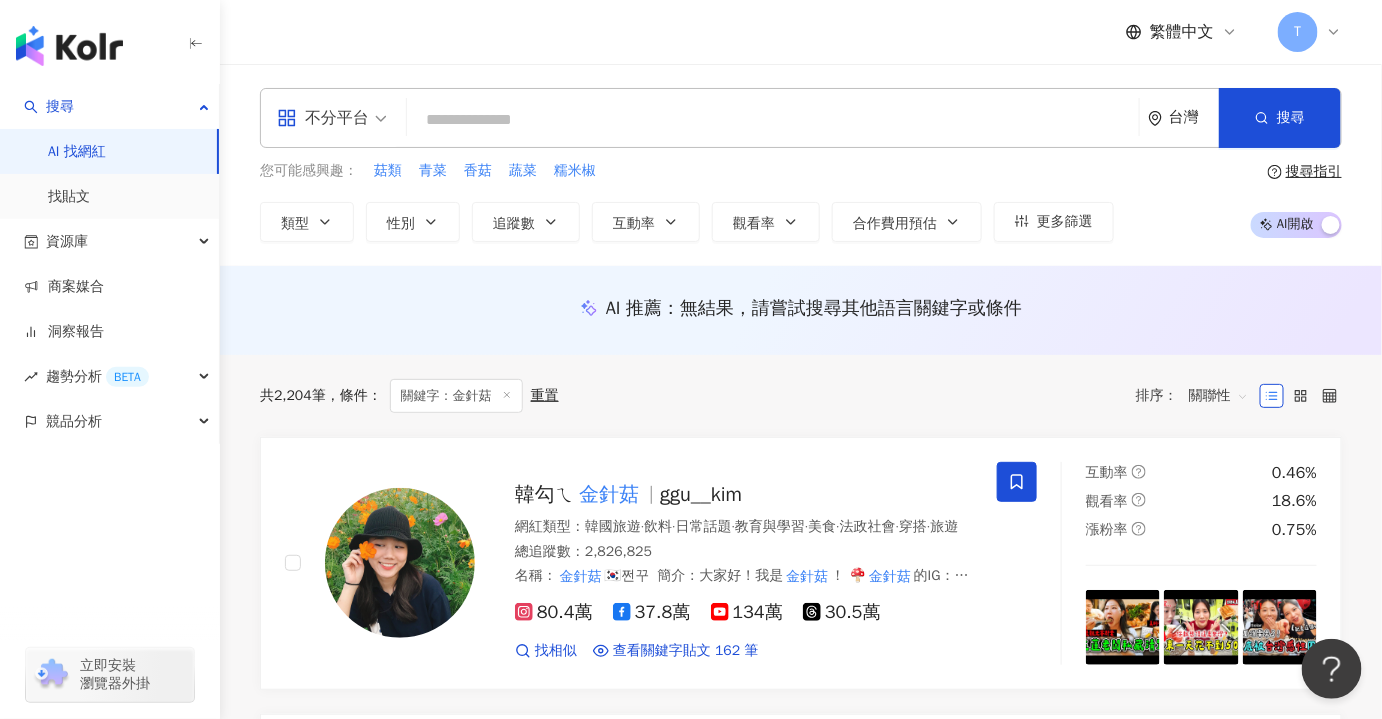 paste on "**" 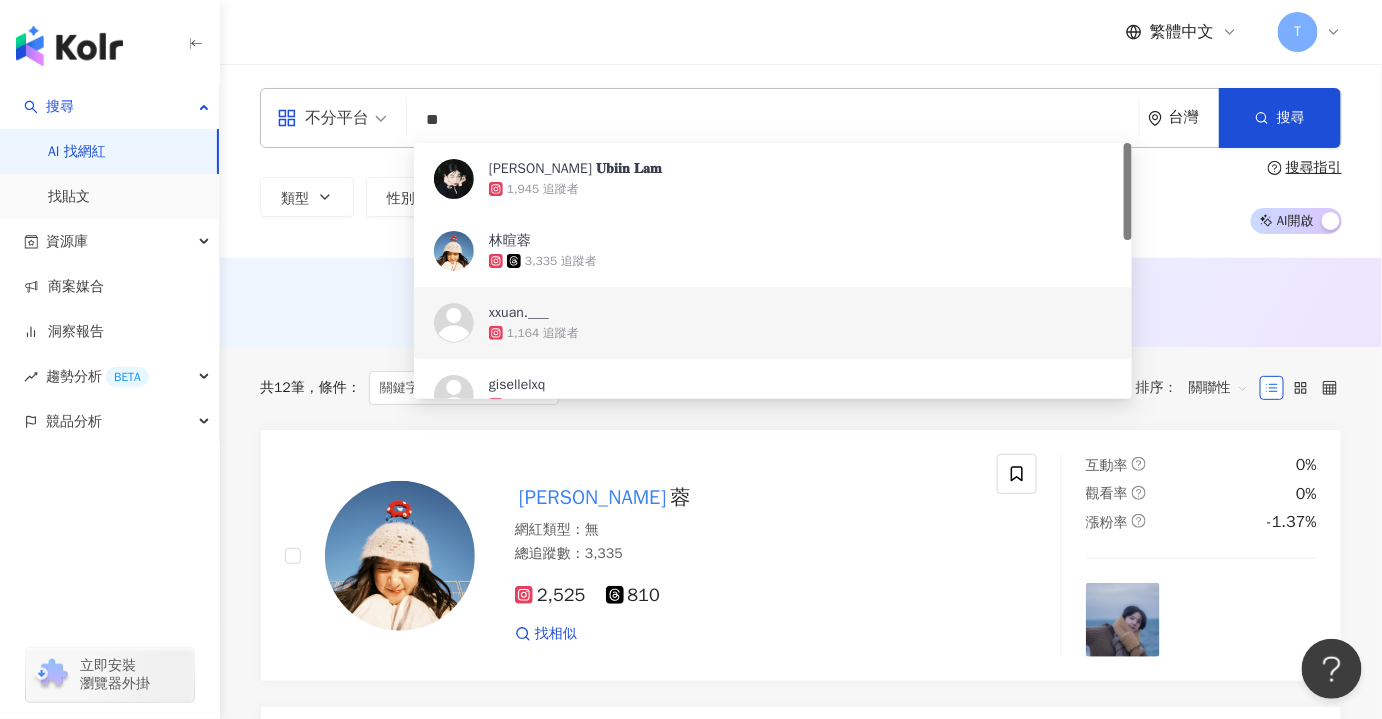 scroll, scrollTop: 181, scrollLeft: 0, axis: vertical 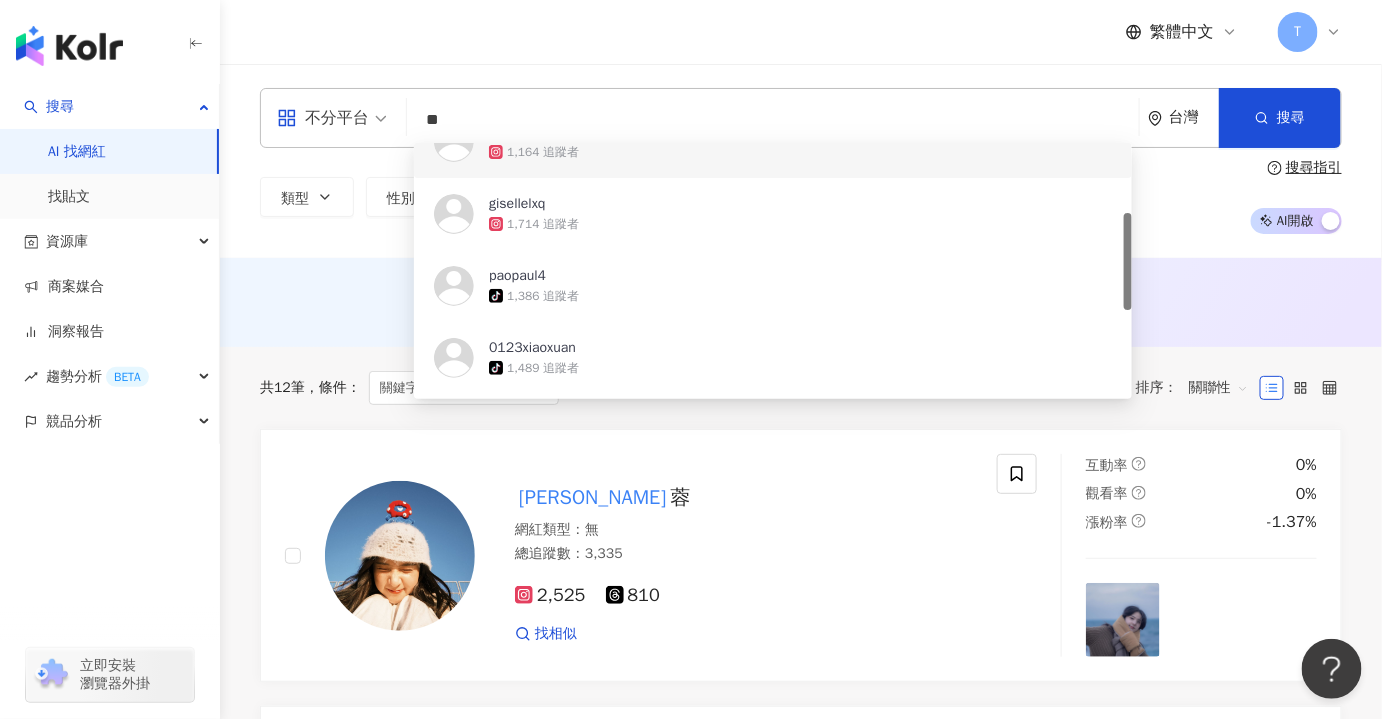click on "**" at bounding box center (773, 120) 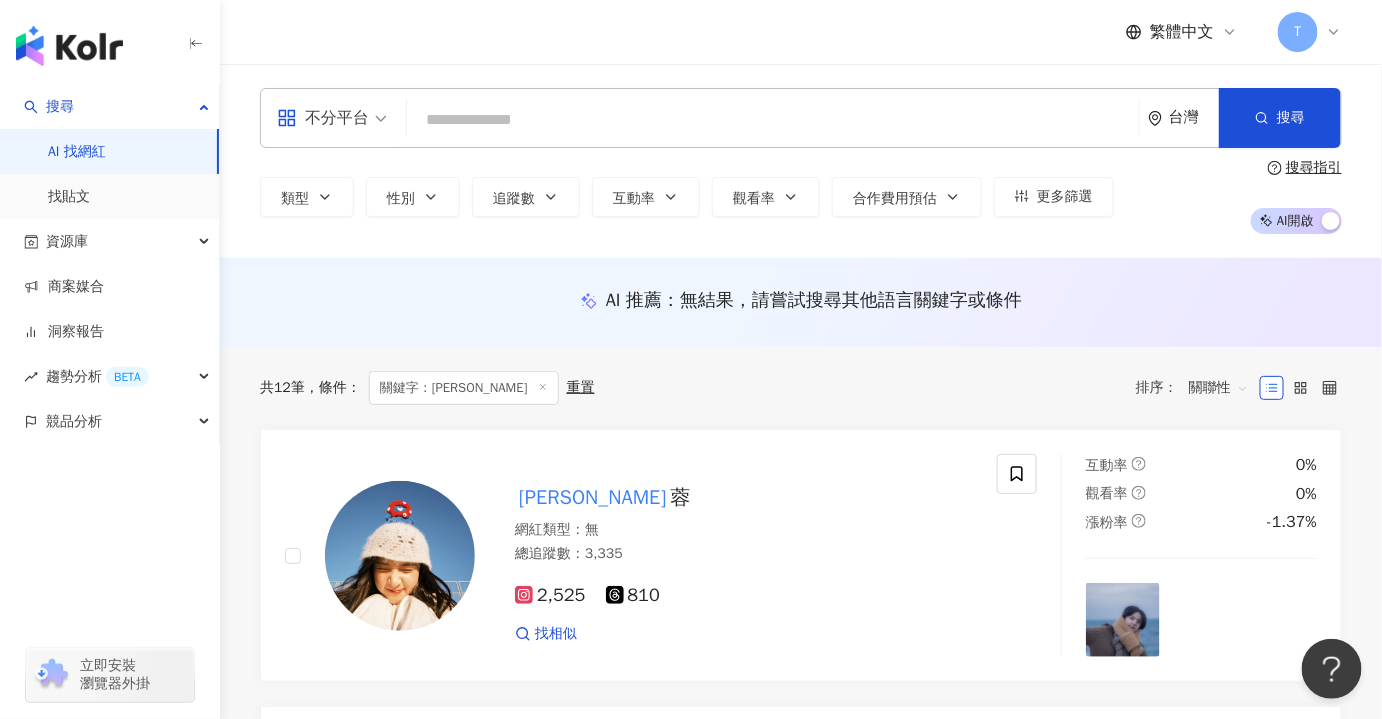 paste on "**" 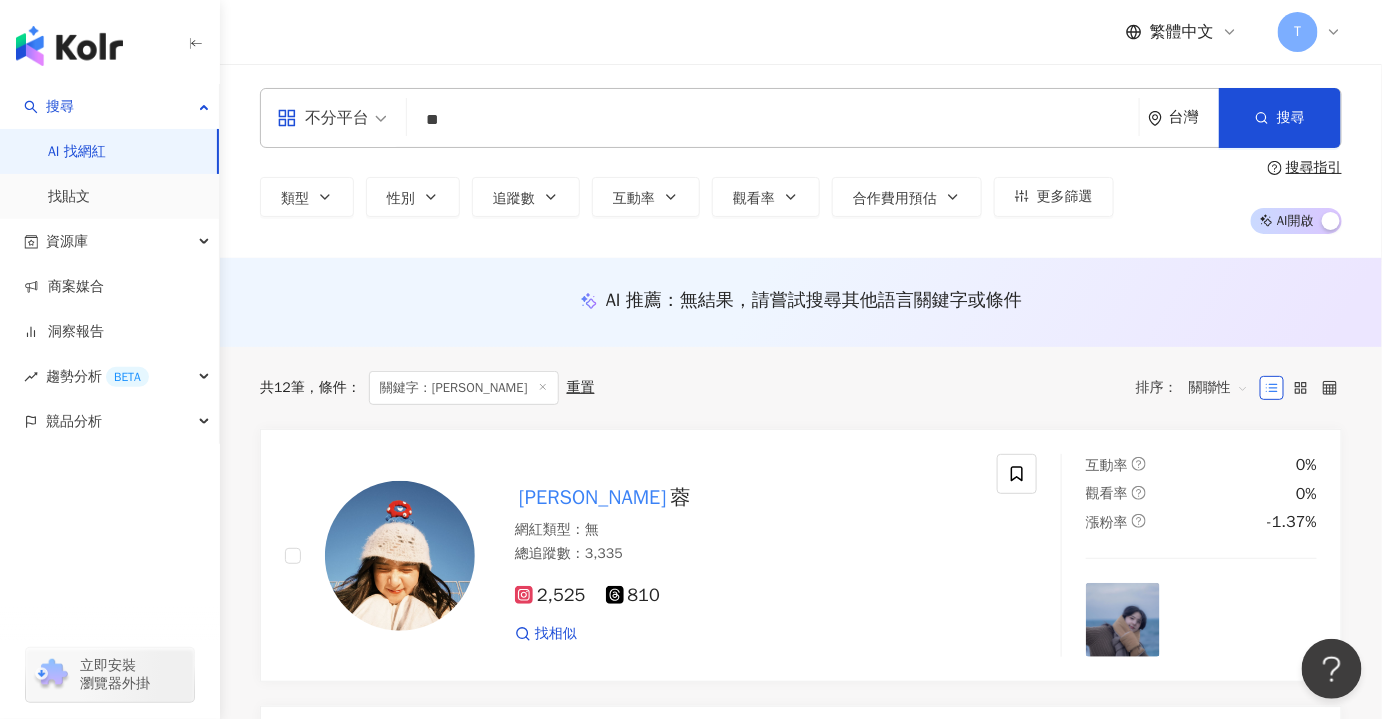type on "**" 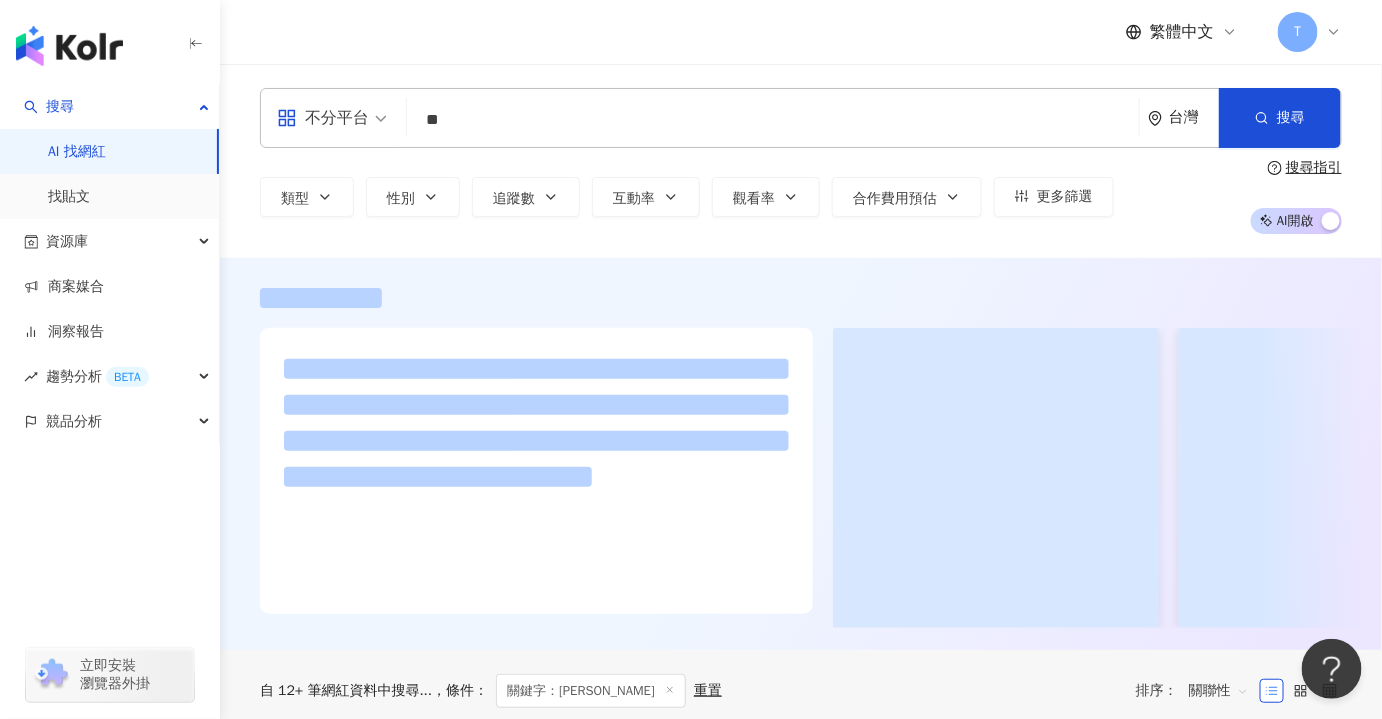 scroll, scrollTop: 0, scrollLeft: 0, axis: both 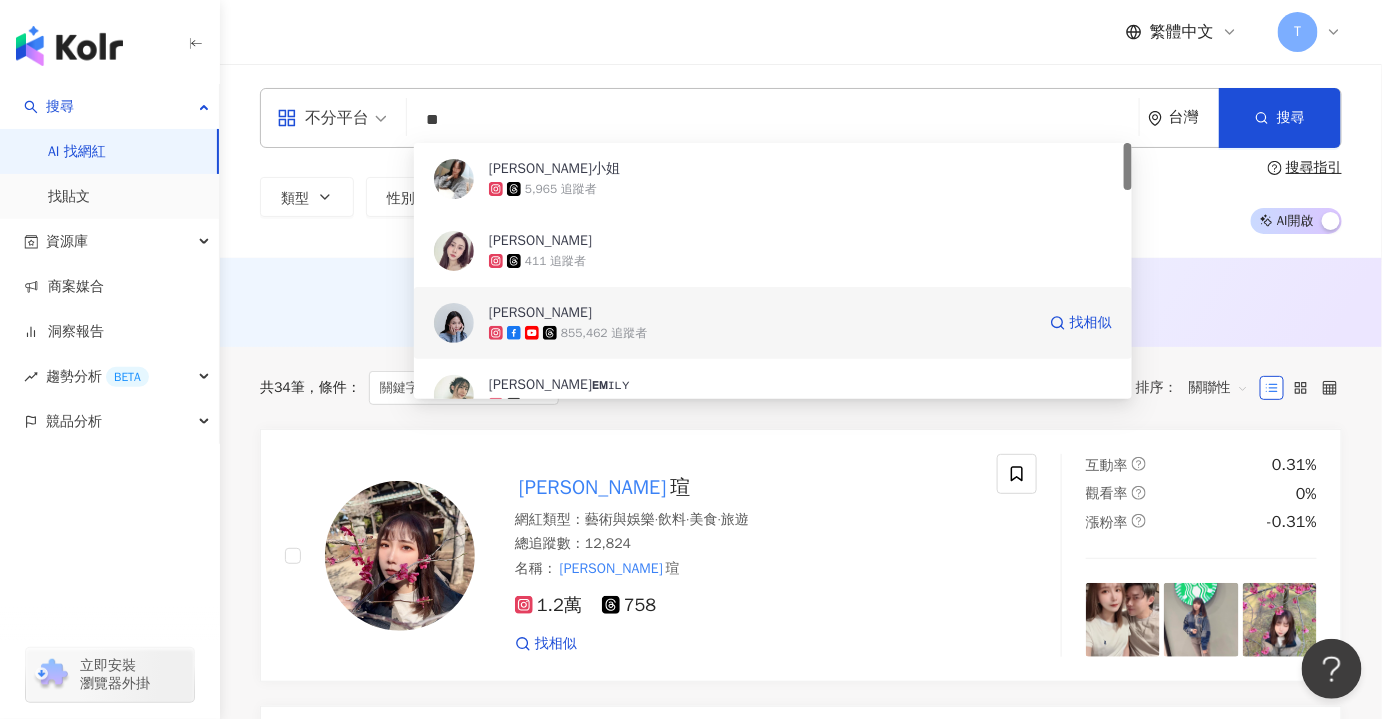 click on "855,462   追蹤者" at bounding box center (762, 333) 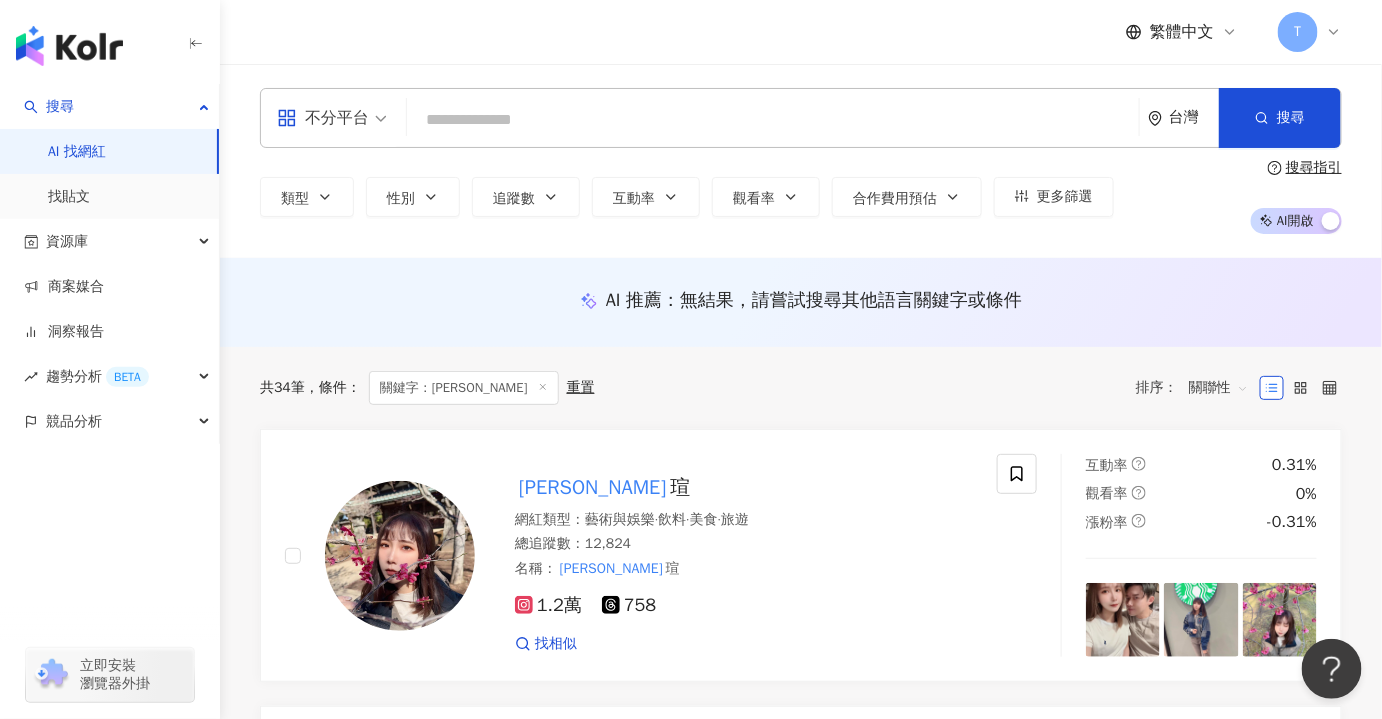 click at bounding box center (773, 120) 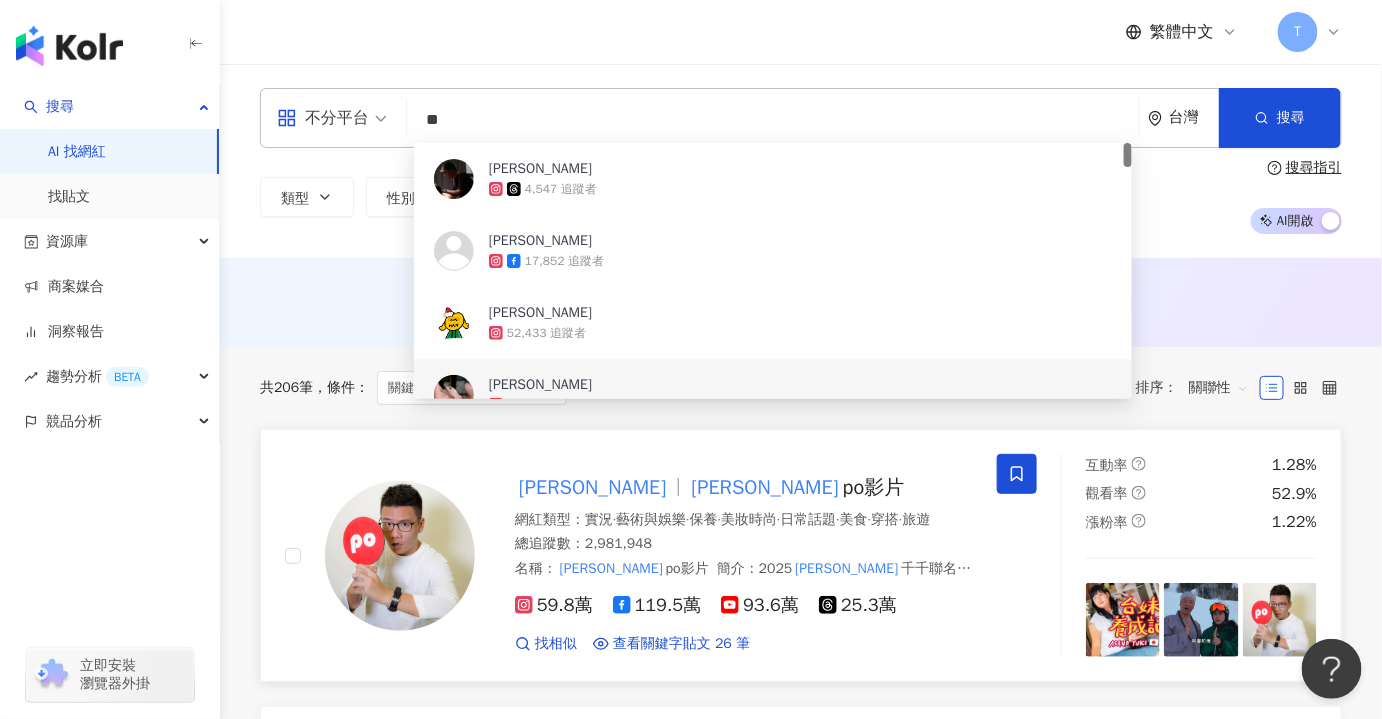 type on "**" 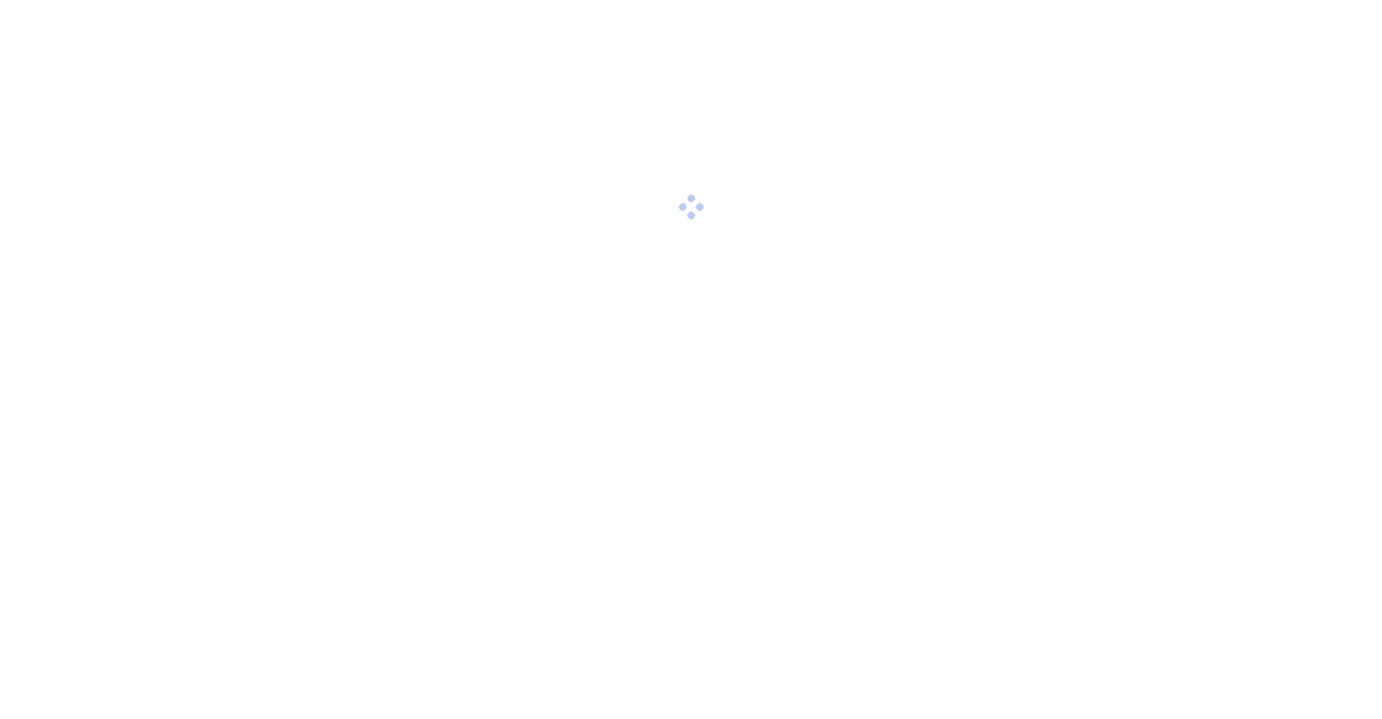 scroll, scrollTop: 0, scrollLeft: 0, axis: both 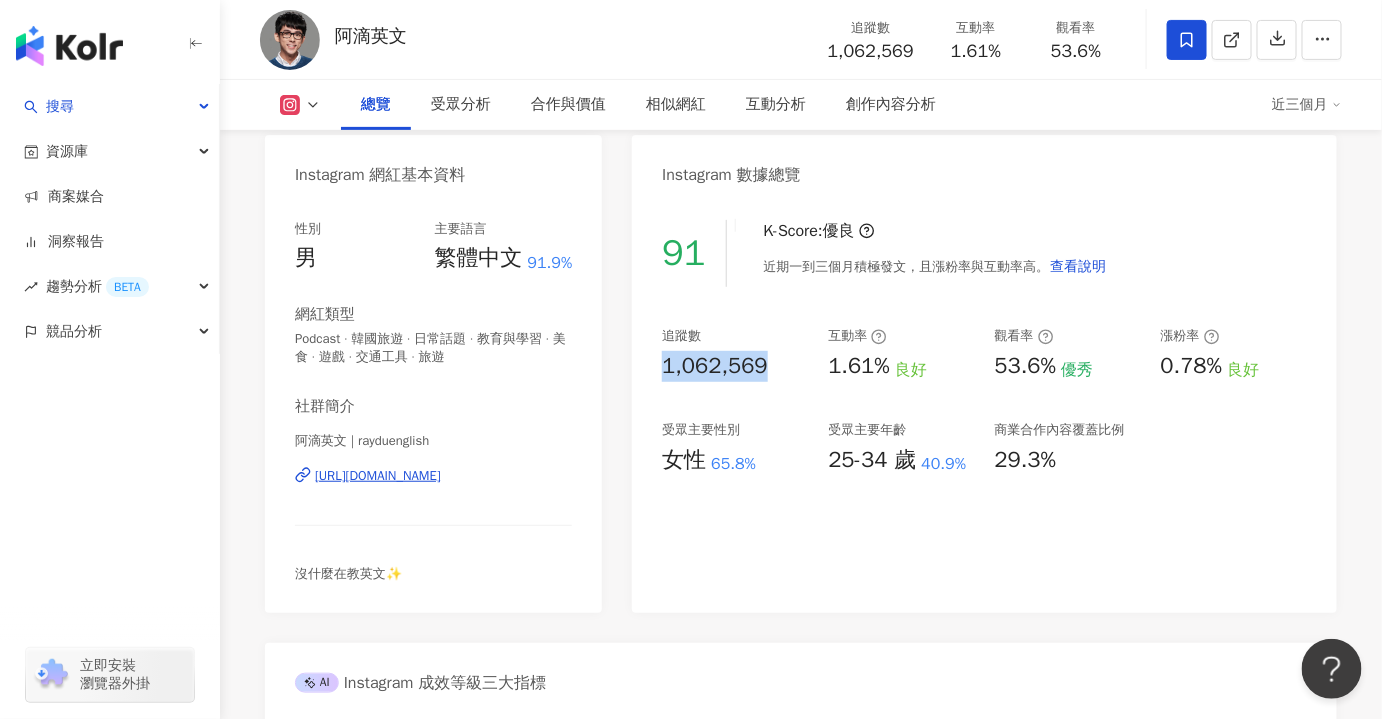 drag, startPoint x: 770, startPoint y: 364, endPoint x: 641, endPoint y: 373, distance: 129.31357 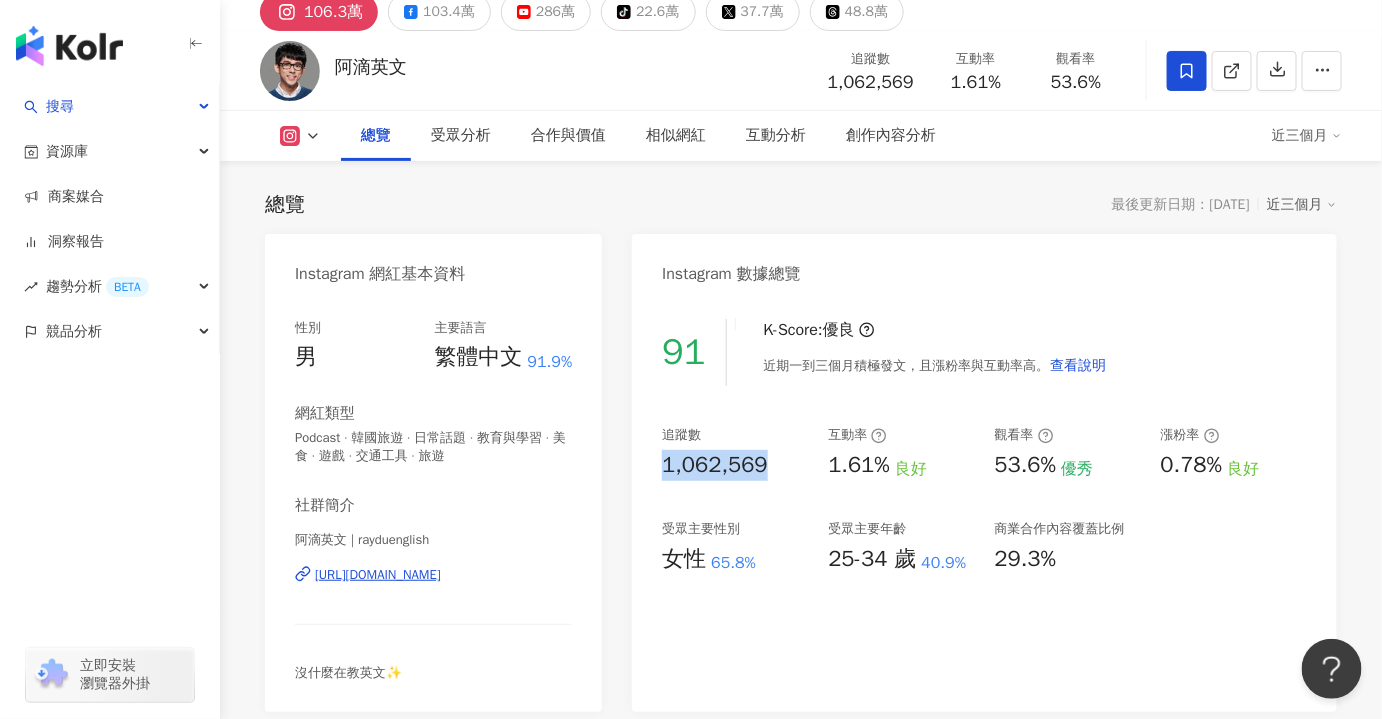 scroll, scrollTop: 181, scrollLeft: 0, axis: vertical 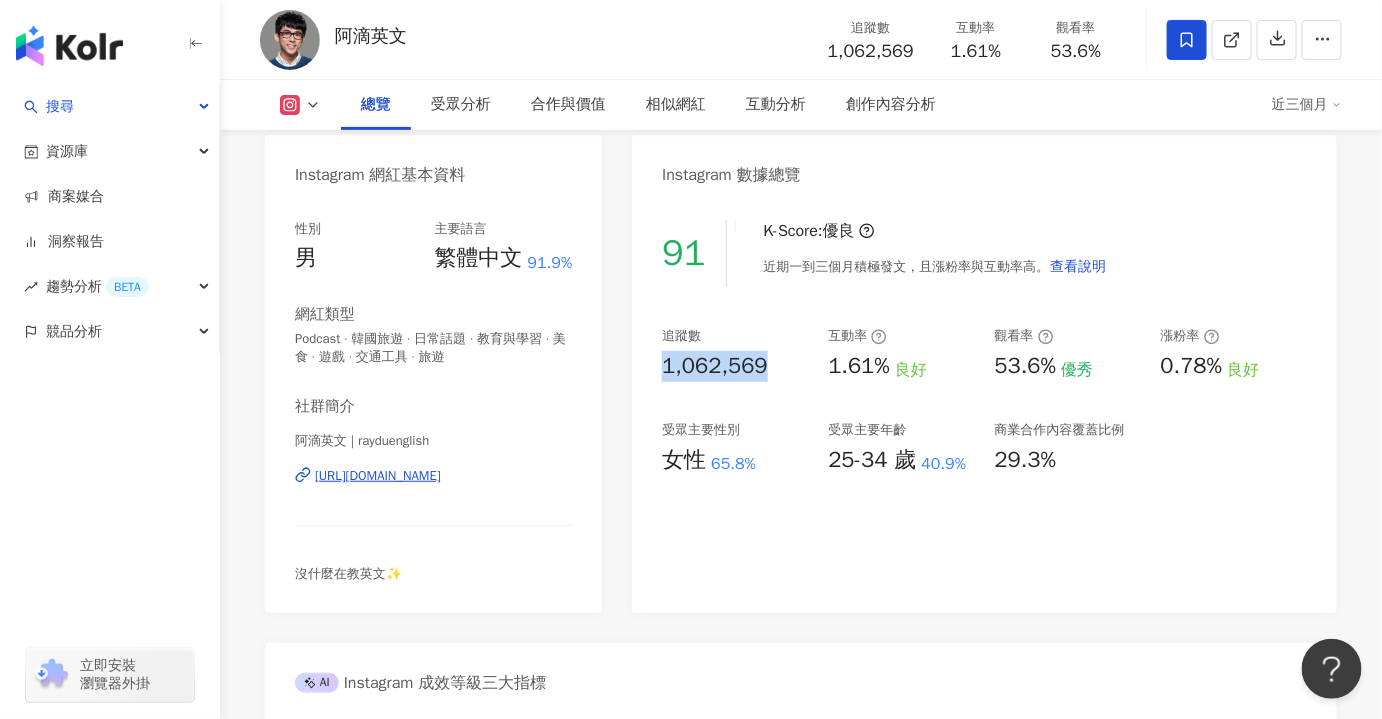 copy on "1,062,569" 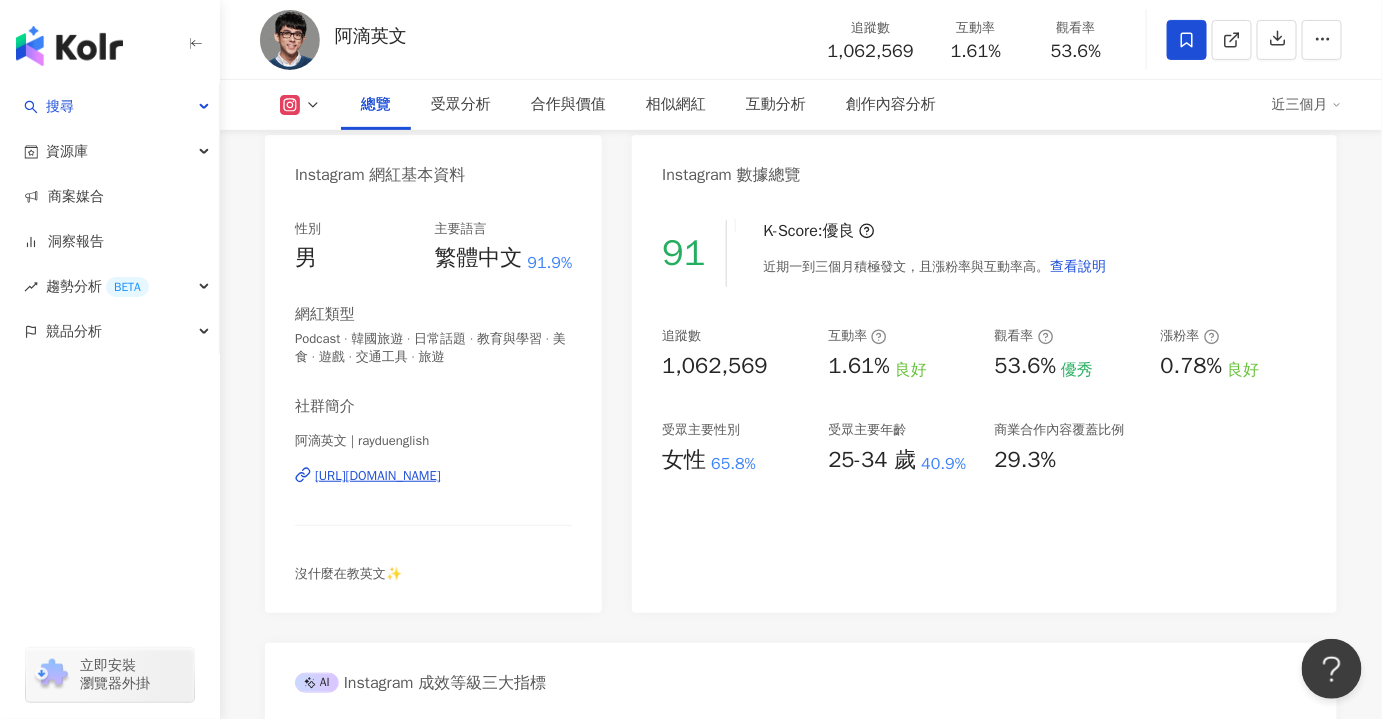 click on "91 K-Score :   優良 近期一到三個月積極發文，且漲粉率與互動率高。 查看說明 追蹤數   1,062,569 互動率   1.61% 良好 觀看率   53.6% 優秀 漲粉率   0.78% 良好 受眾主要性別   女性 65.8% 受眾主要年齡   25-34 歲 40.9% 商業合作內容覆蓋比例   29.3%" at bounding box center [984, 406] 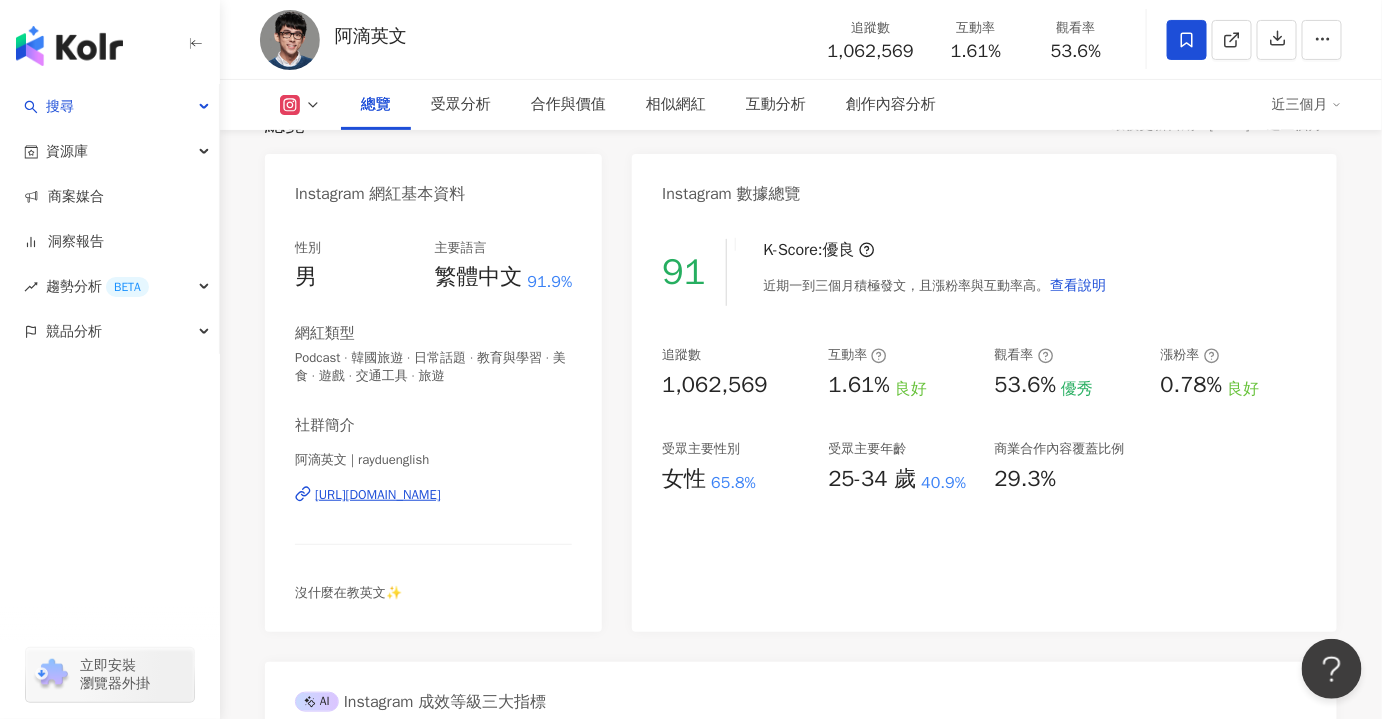 scroll, scrollTop: 90, scrollLeft: 0, axis: vertical 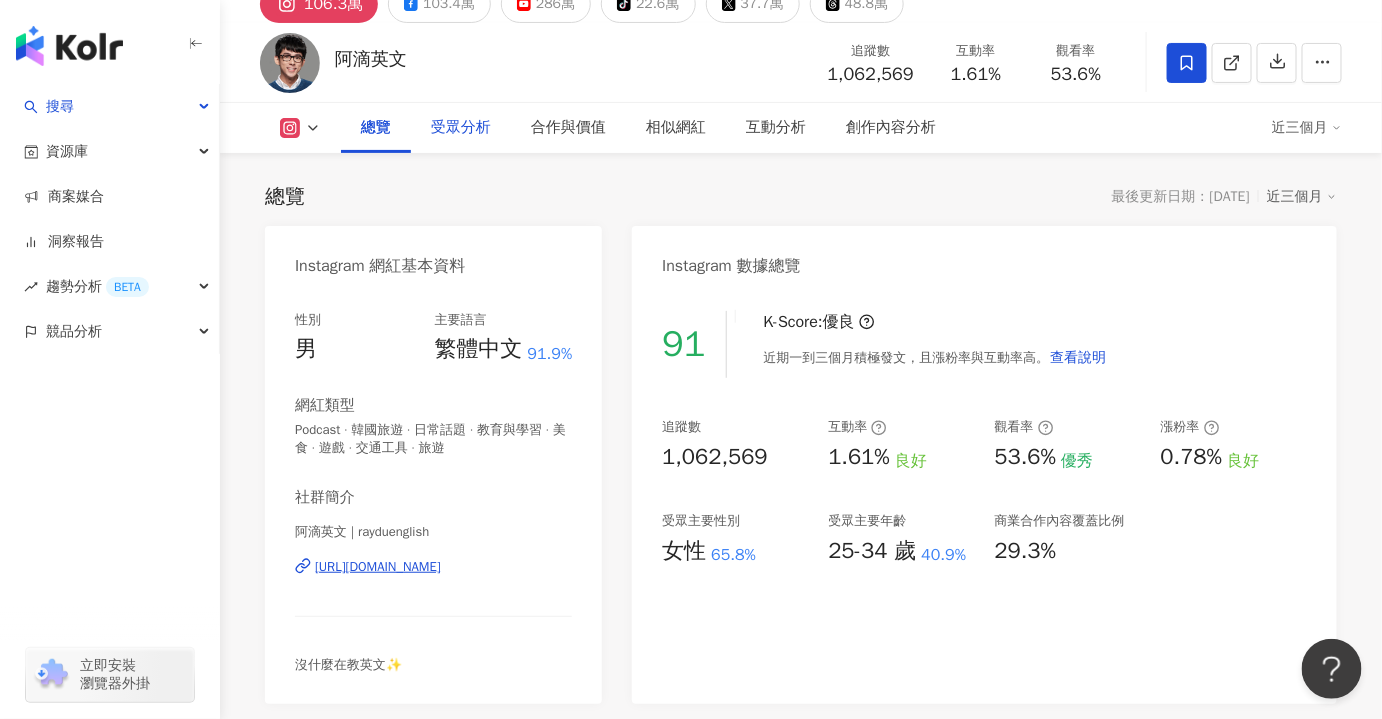 click on "受眾分析" at bounding box center (461, 128) 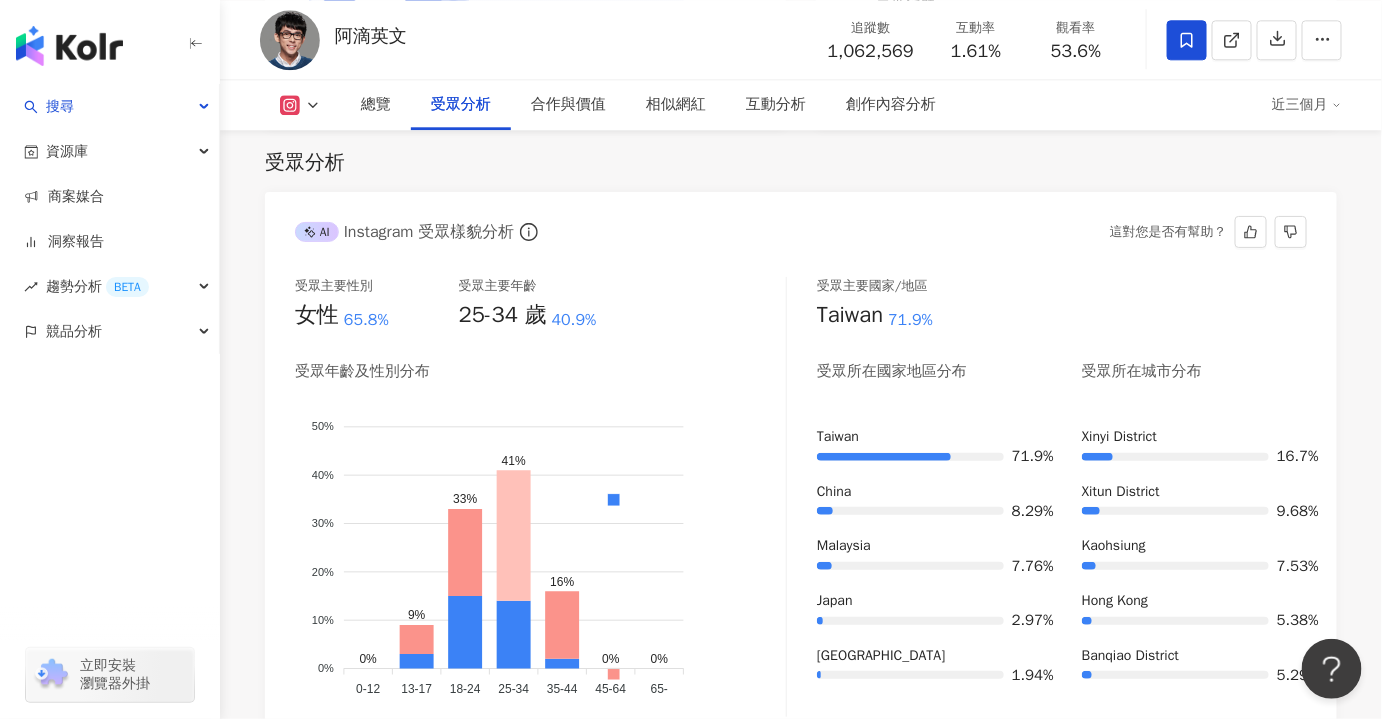 scroll, scrollTop: 1741, scrollLeft: 0, axis: vertical 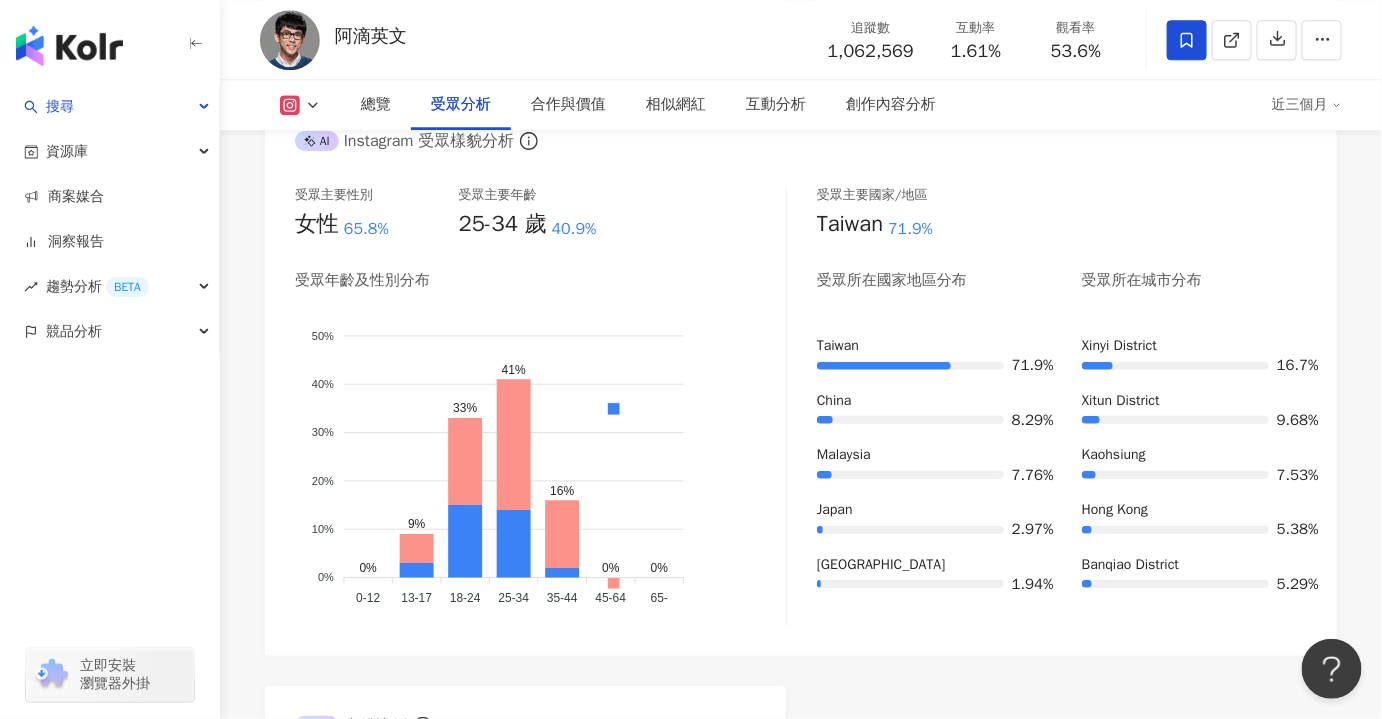 click 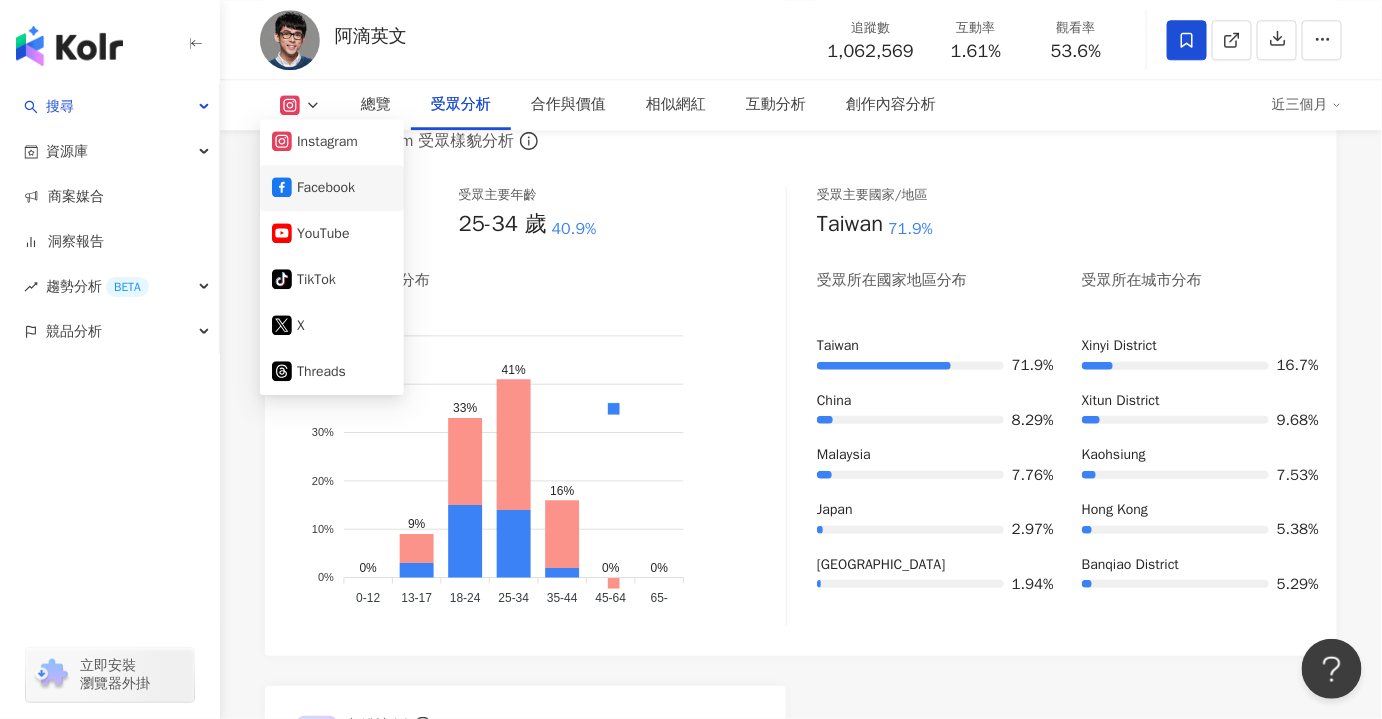 click on "Facebook" at bounding box center [332, 188] 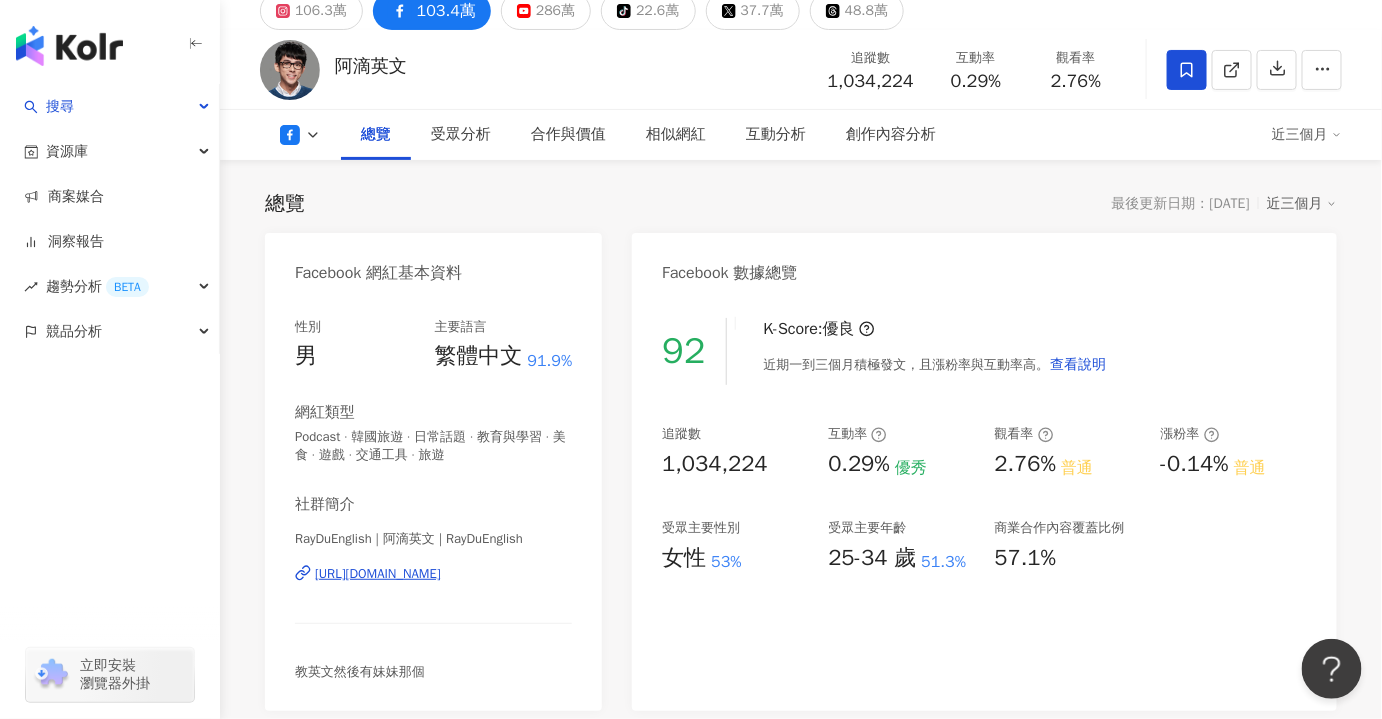 scroll, scrollTop: 0, scrollLeft: 0, axis: both 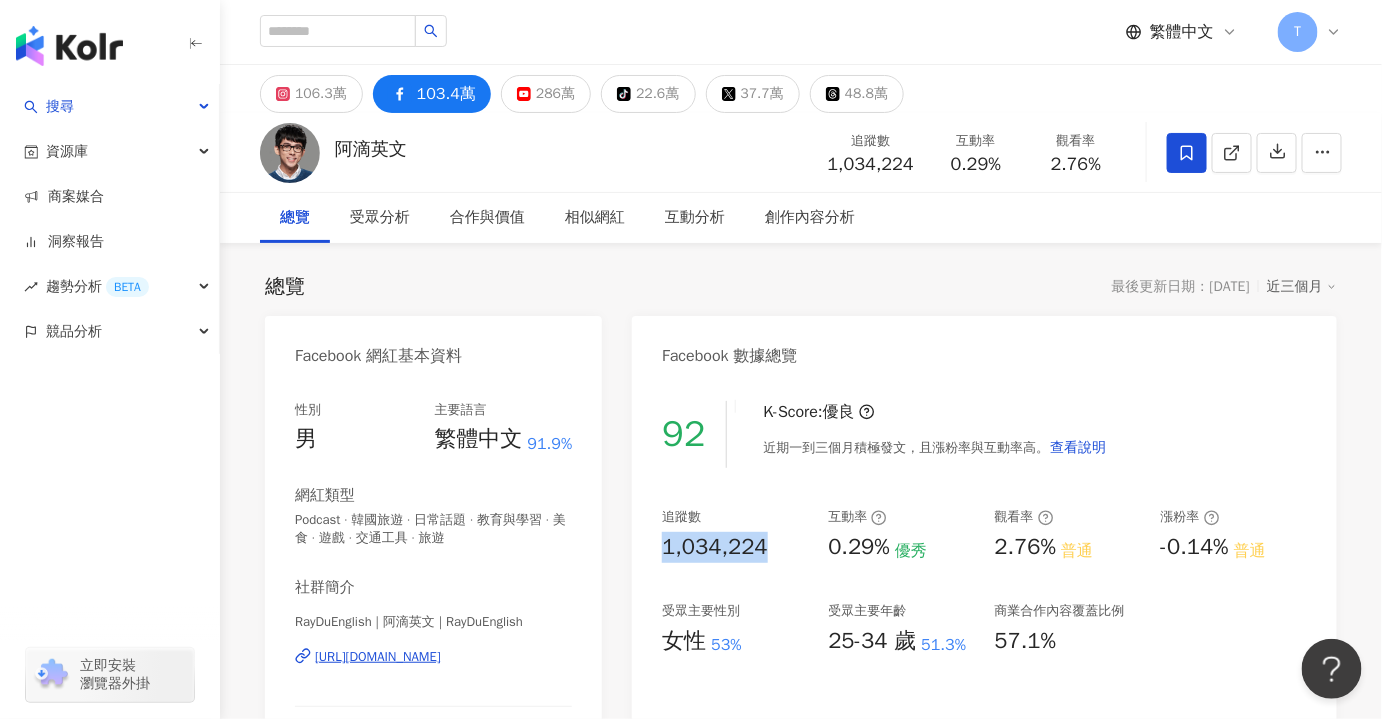 drag, startPoint x: 773, startPoint y: 540, endPoint x: 666, endPoint y: 556, distance: 108.18965 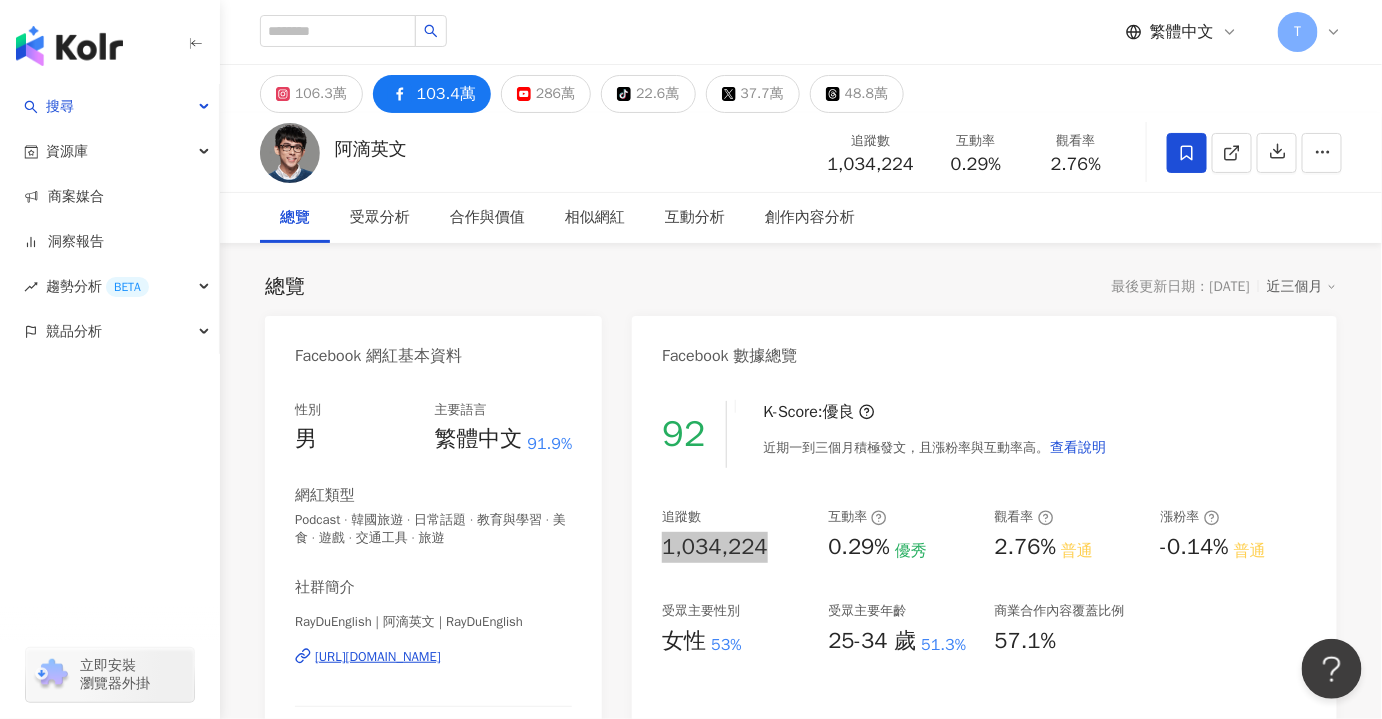 scroll, scrollTop: 181, scrollLeft: 0, axis: vertical 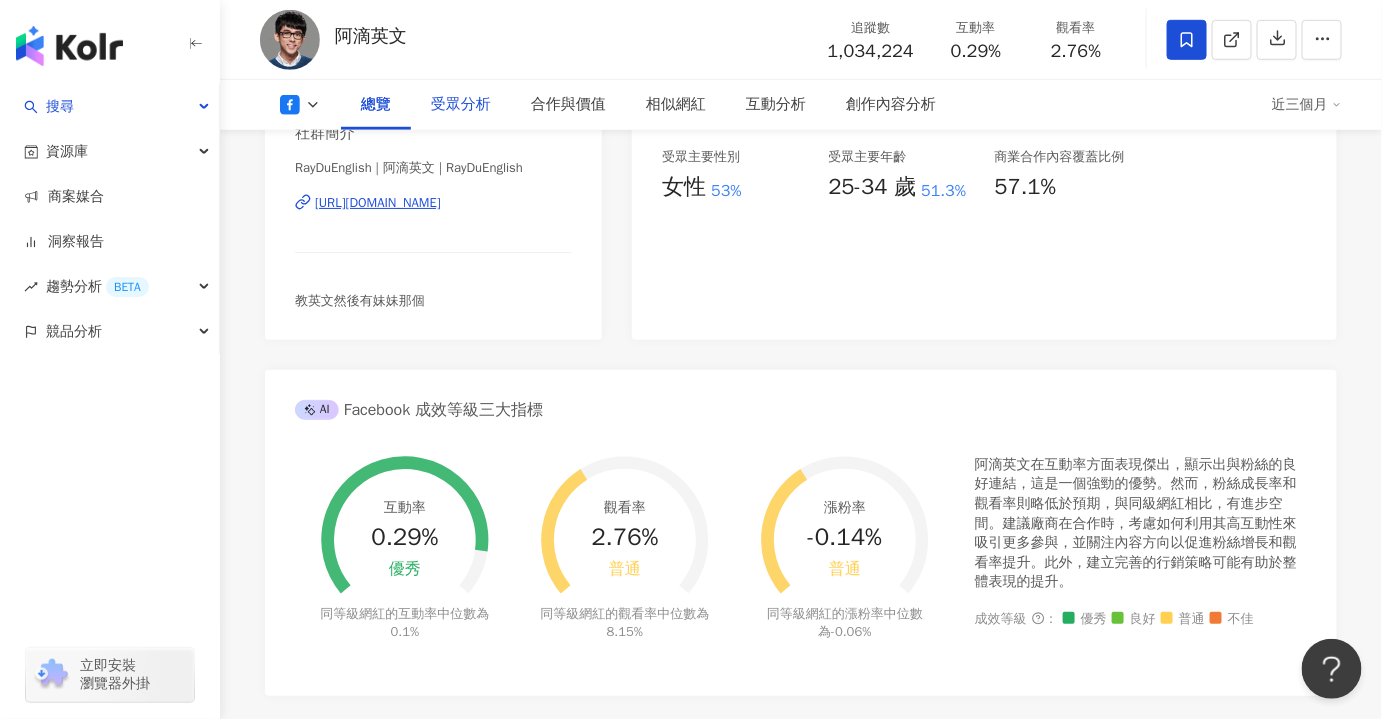 click on "受眾分析" at bounding box center (461, 105) 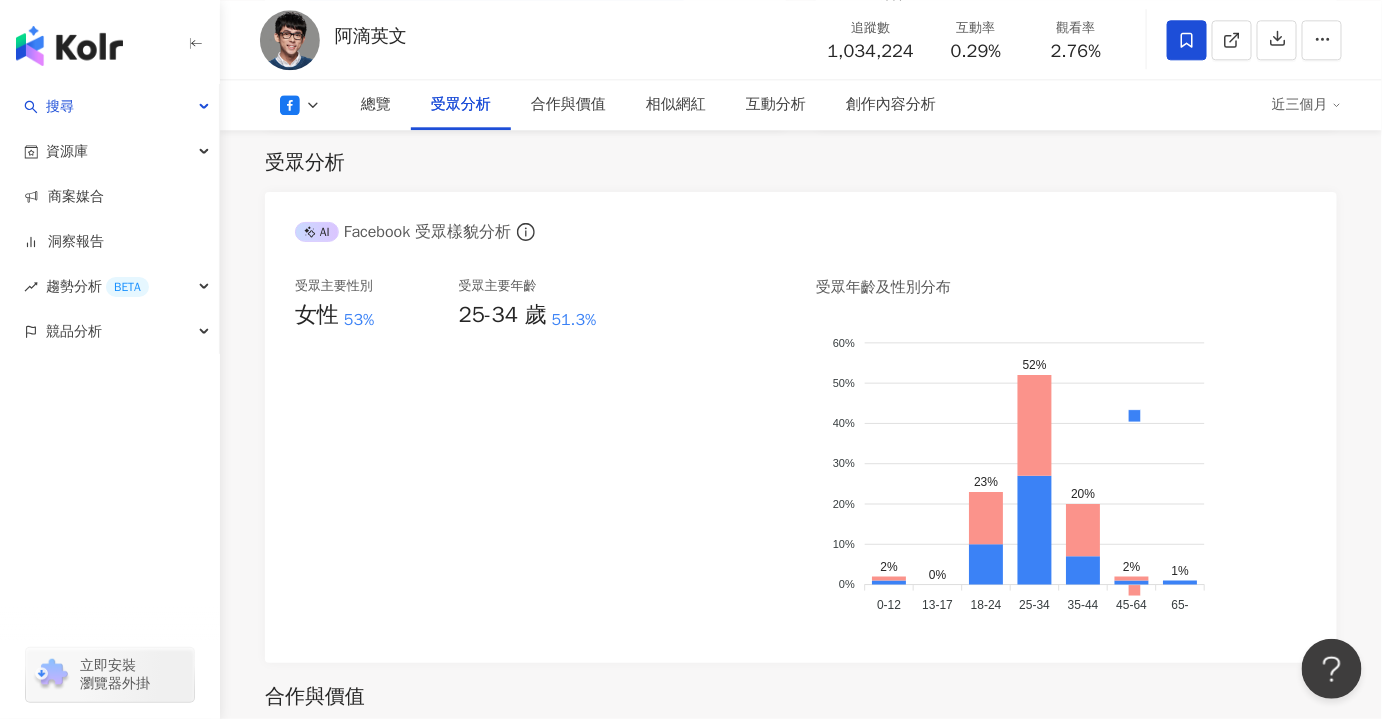 click 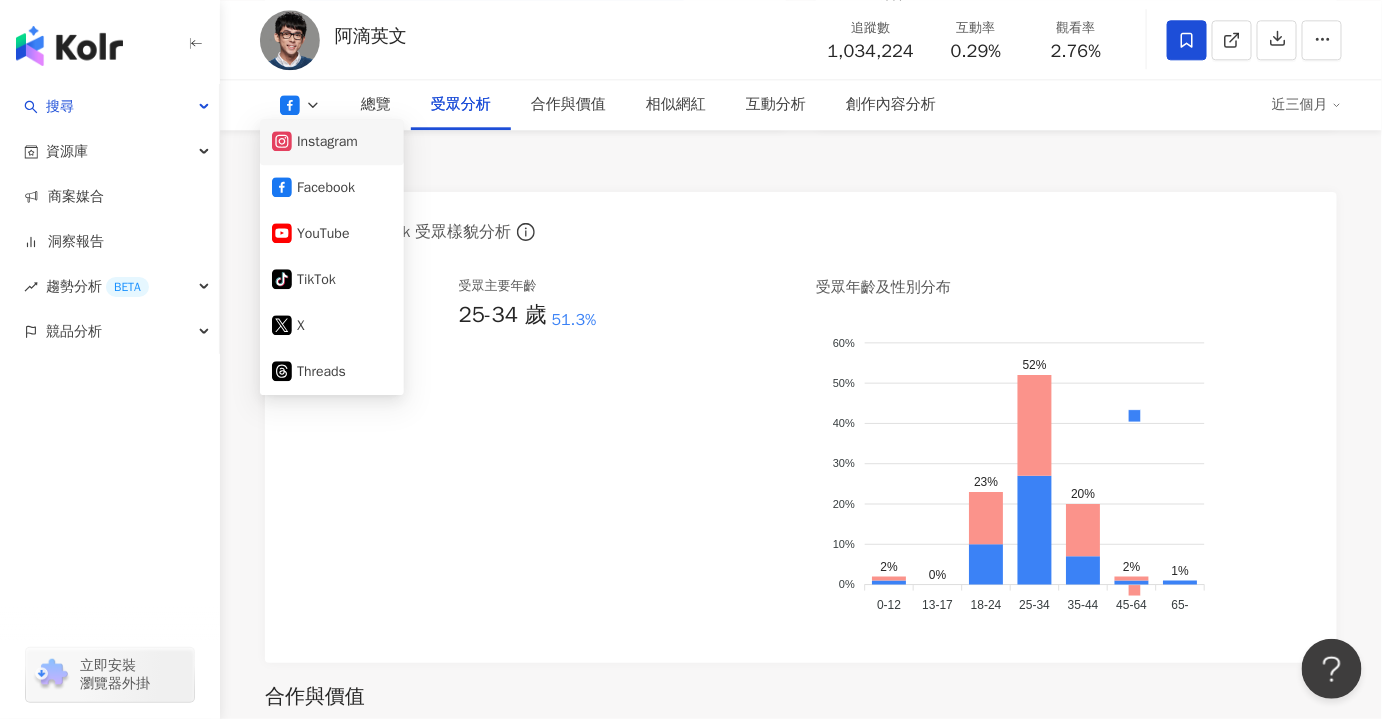 click on "Instagram" at bounding box center (332, 142) 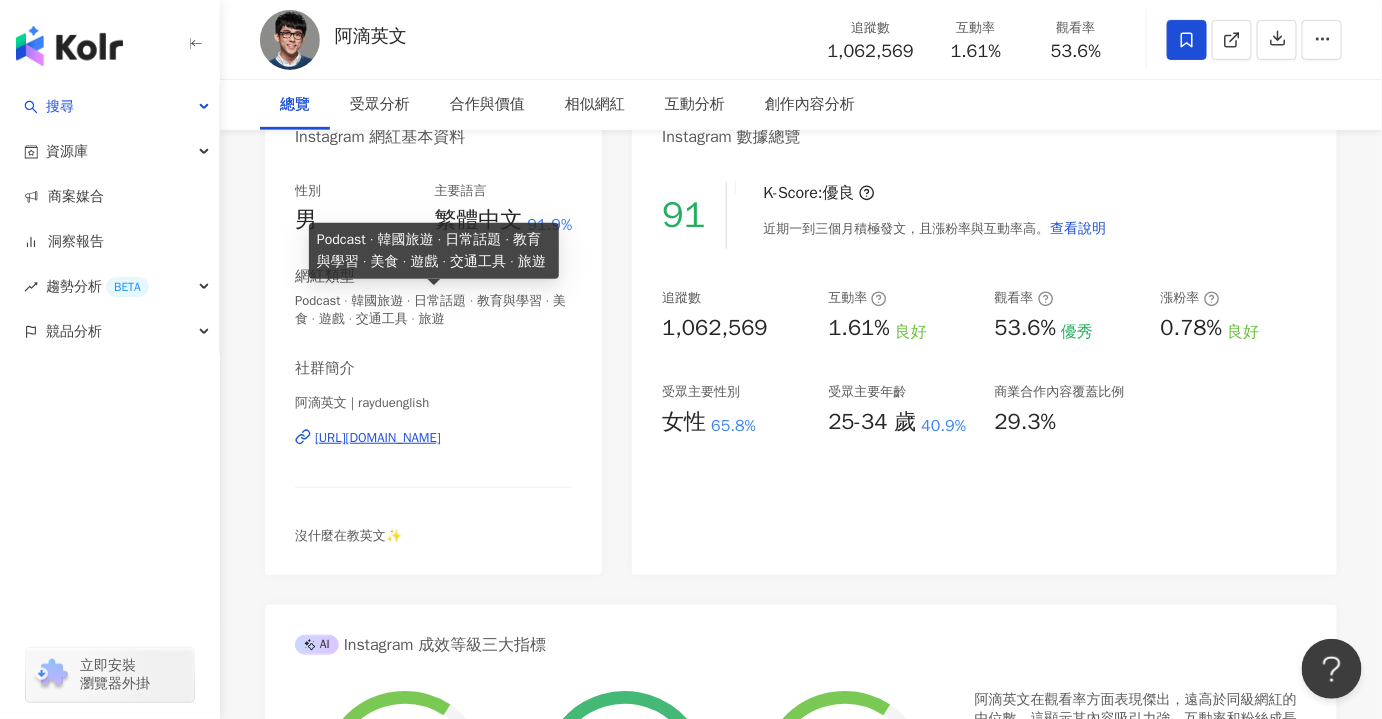 scroll, scrollTop: 272, scrollLeft: 0, axis: vertical 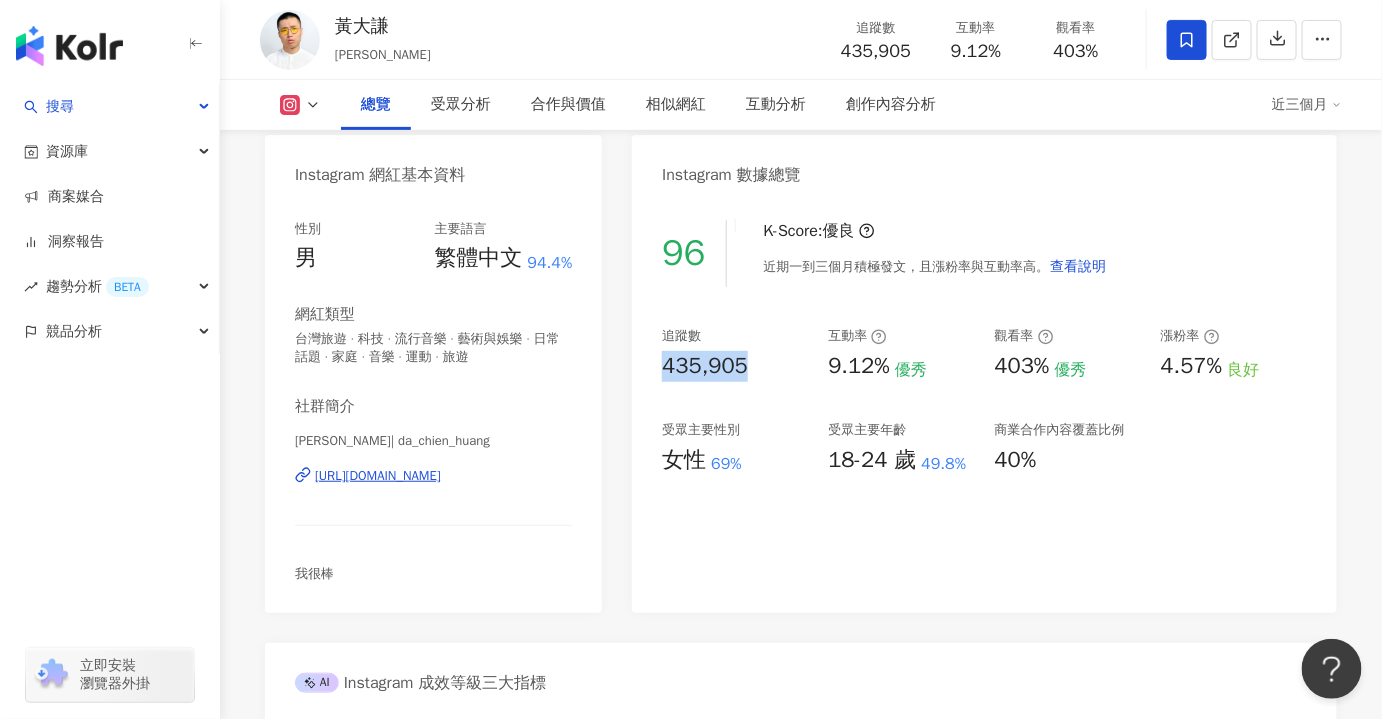 drag, startPoint x: 763, startPoint y: 367, endPoint x: 661, endPoint y: 367, distance: 102 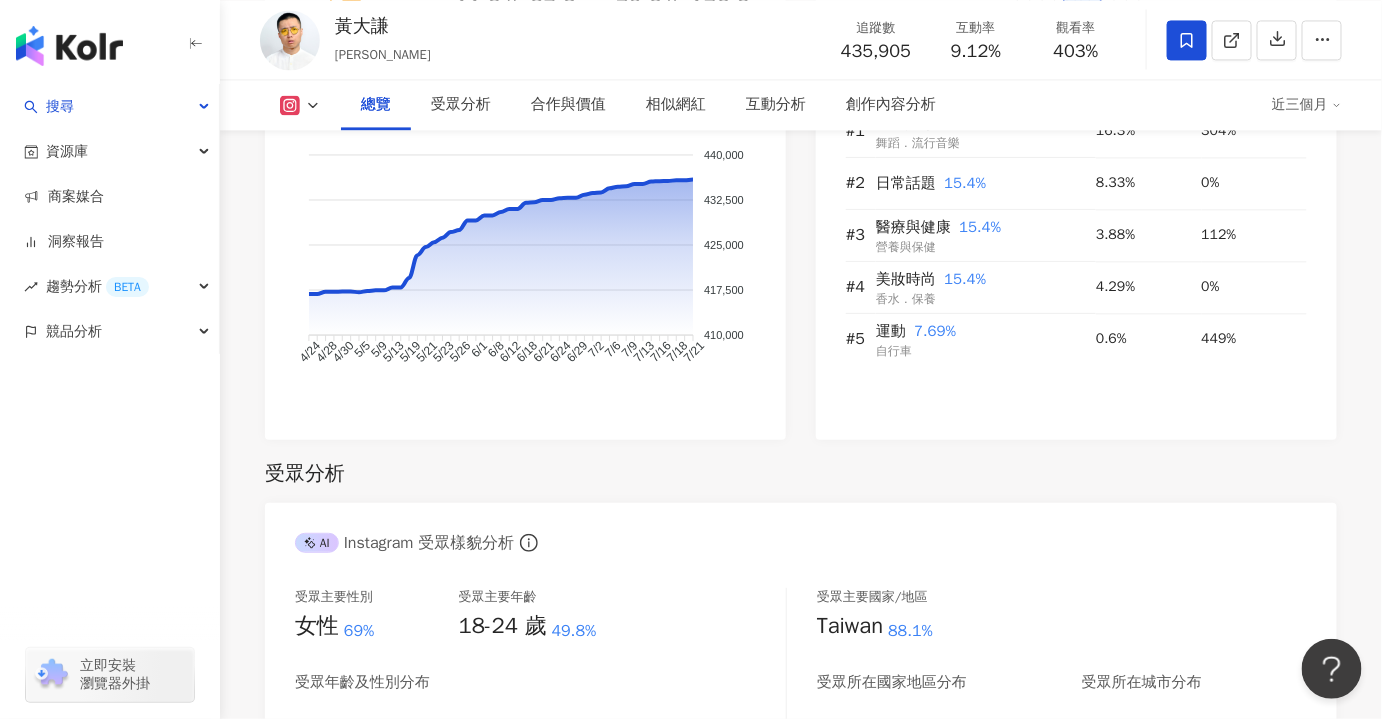 scroll, scrollTop: 1363, scrollLeft: 0, axis: vertical 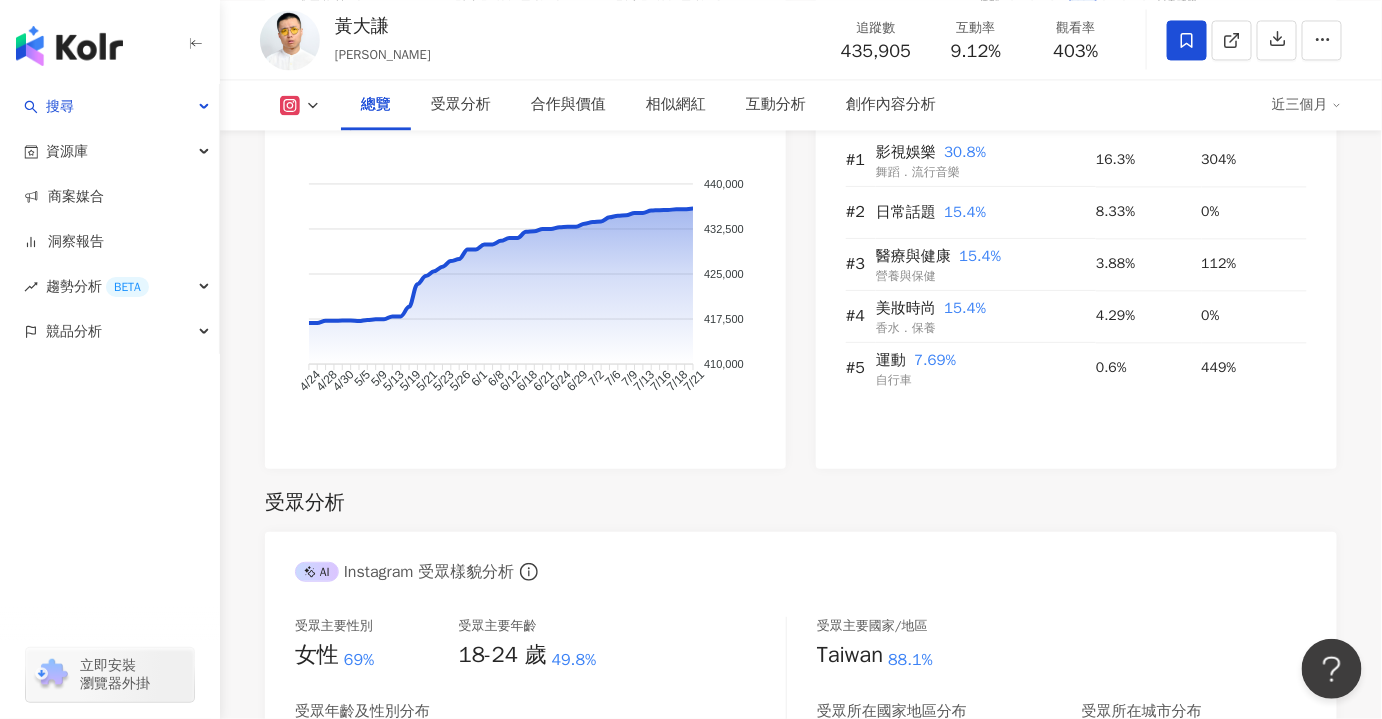 click 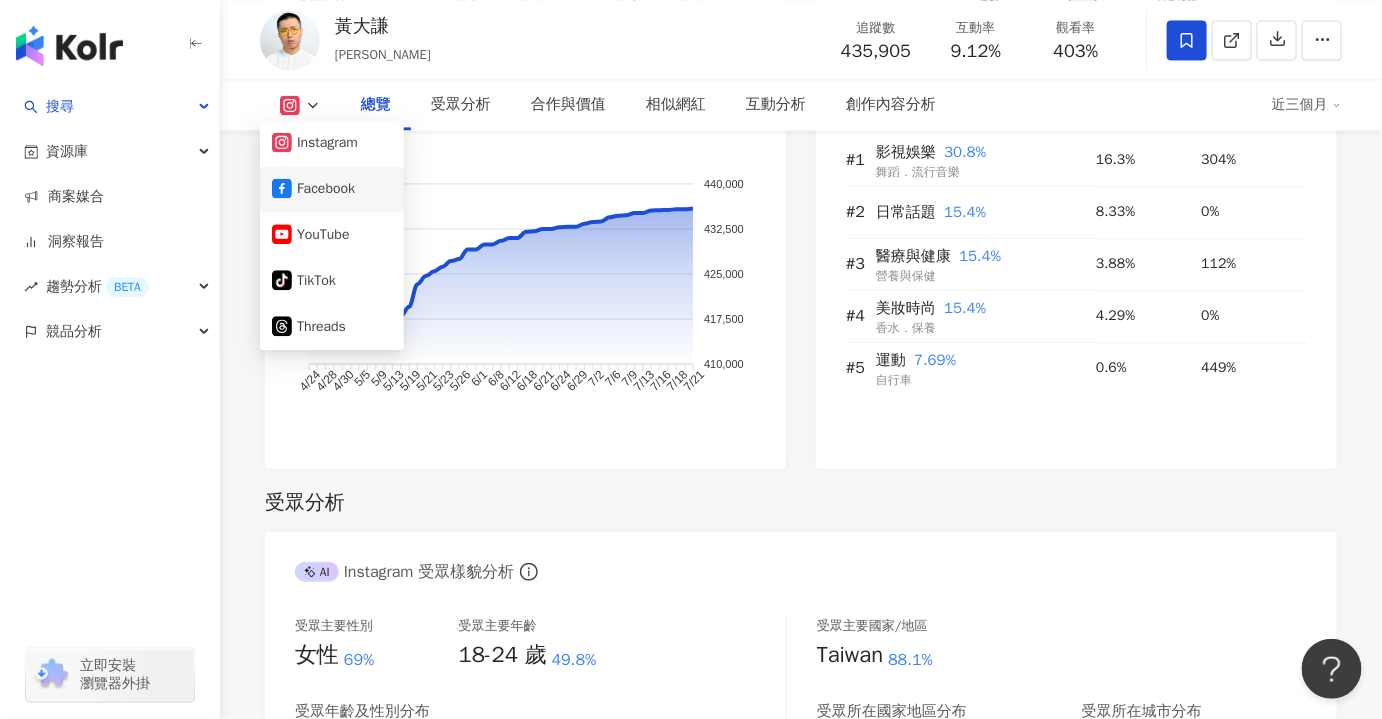 click on "Facebook" at bounding box center [332, 189] 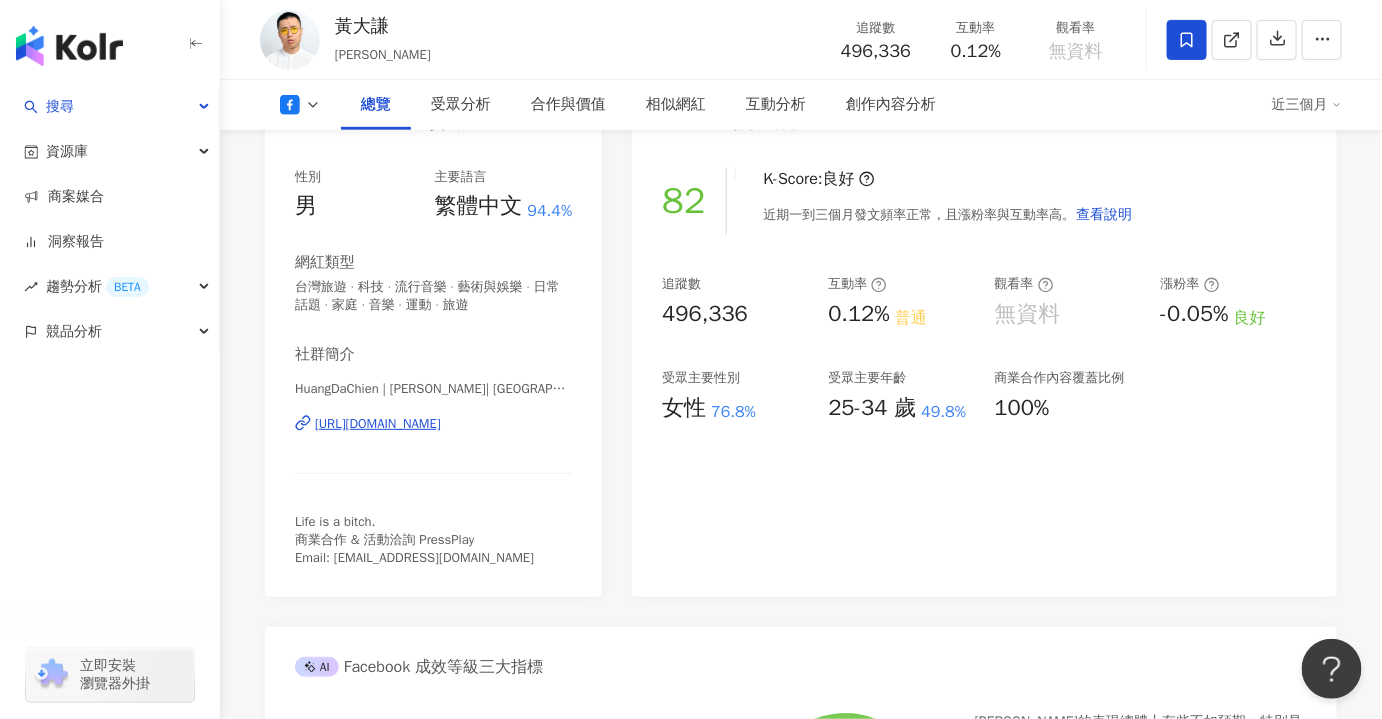 scroll, scrollTop: 127, scrollLeft: 0, axis: vertical 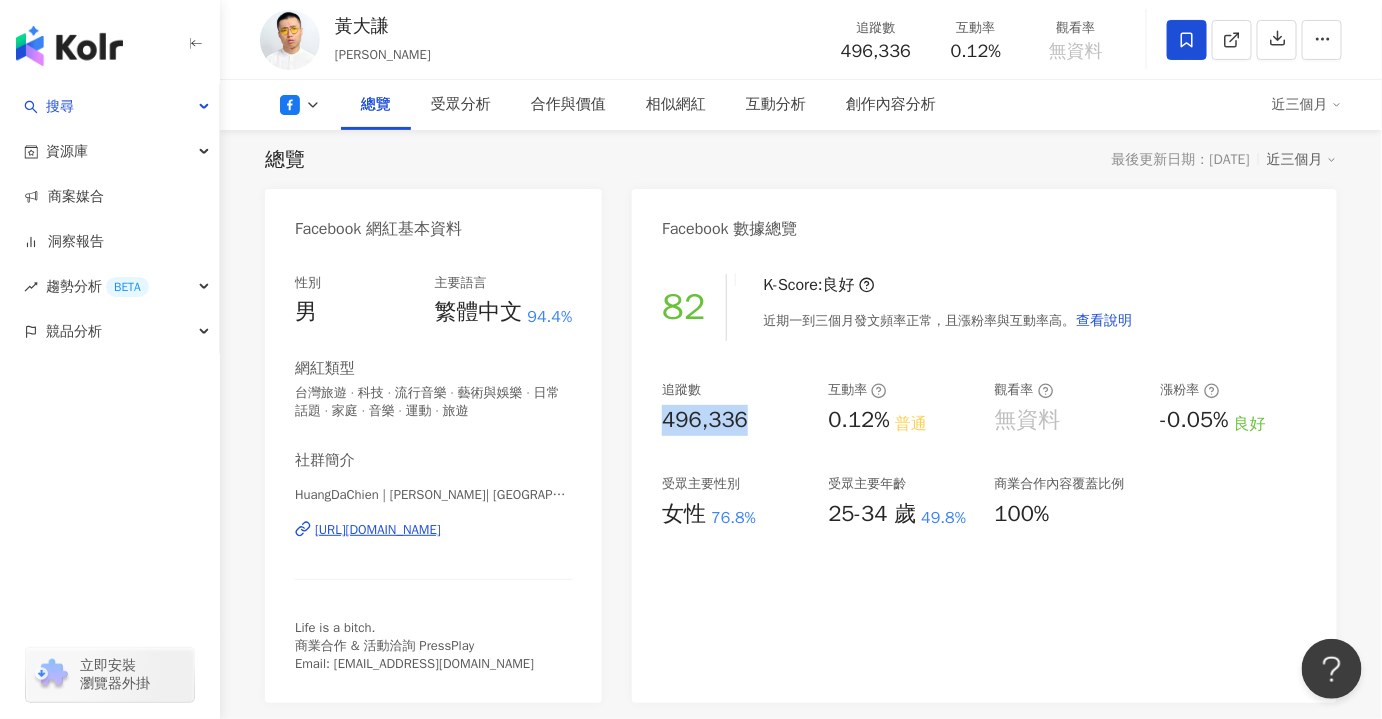drag, startPoint x: 757, startPoint y: 415, endPoint x: 653, endPoint y: 423, distance: 104.307236 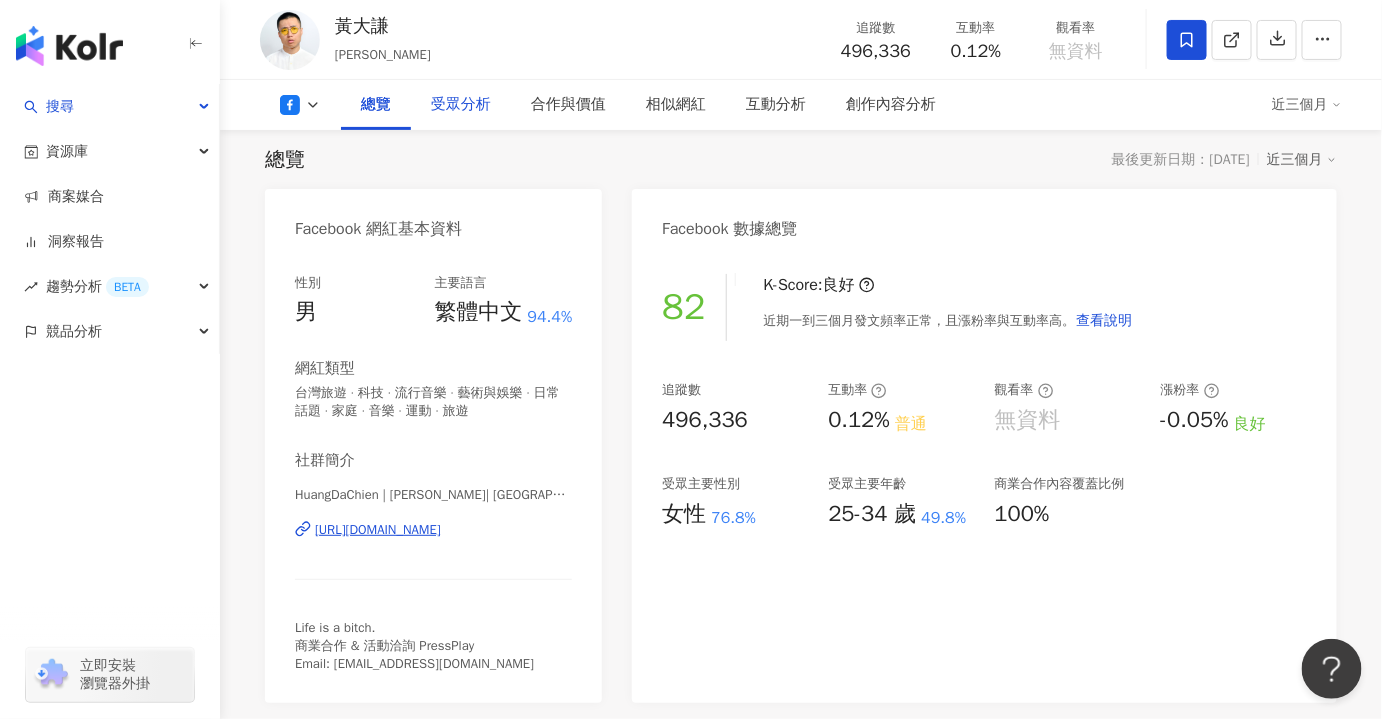click on "受眾分析" at bounding box center (461, 105) 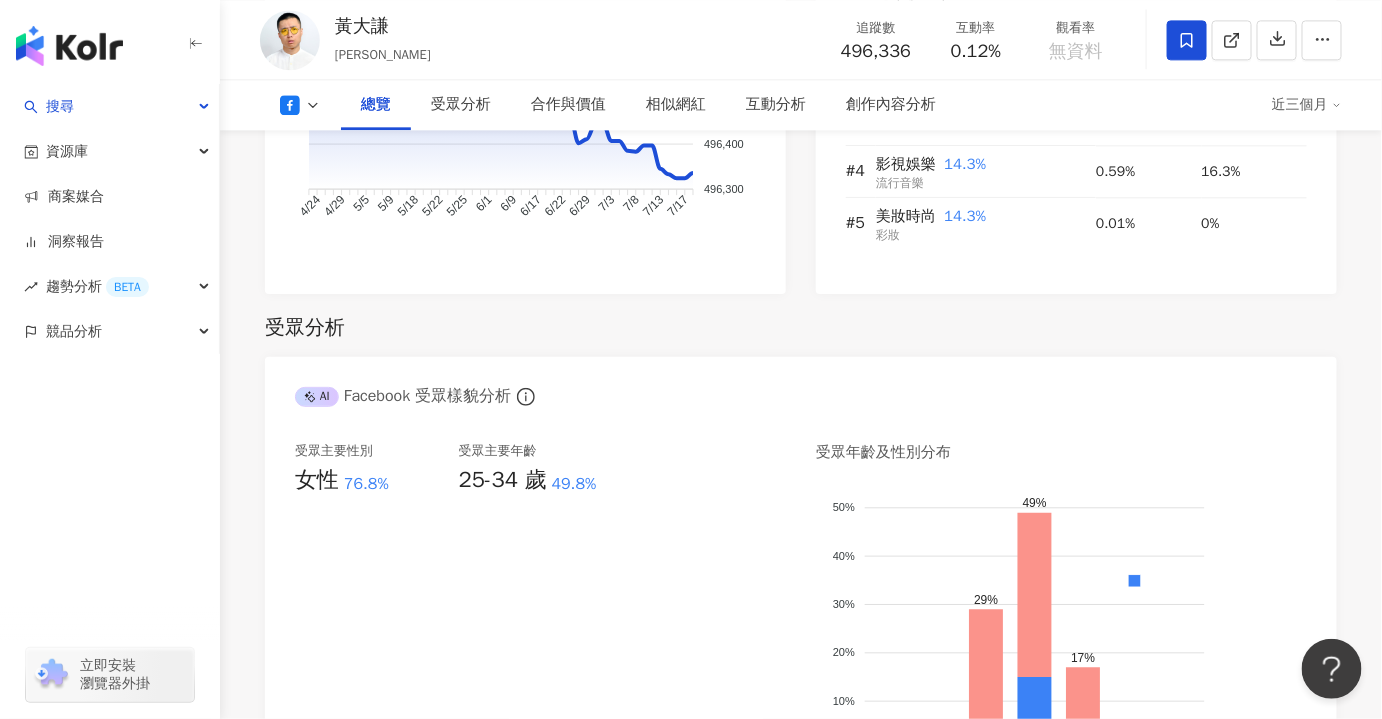scroll, scrollTop: 1089, scrollLeft: 0, axis: vertical 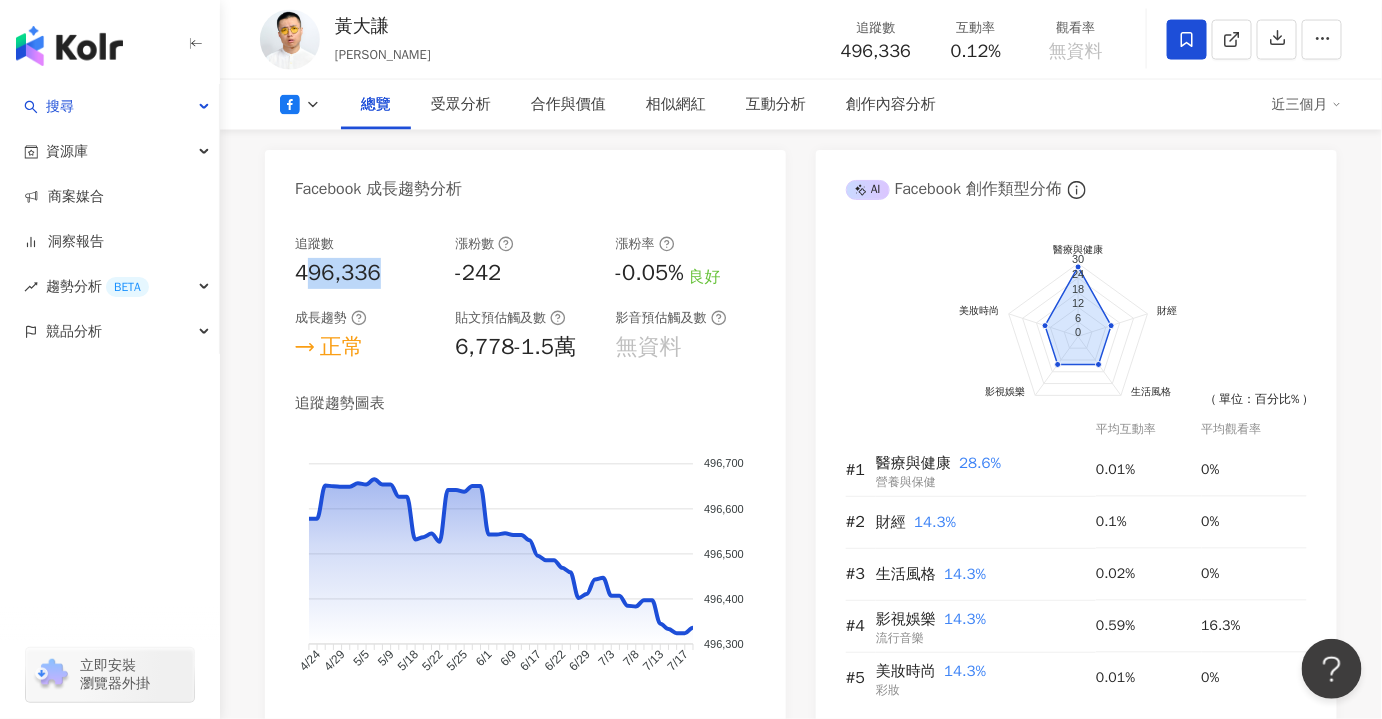 drag, startPoint x: 397, startPoint y: 264, endPoint x: 306, endPoint y: 264, distance: 91 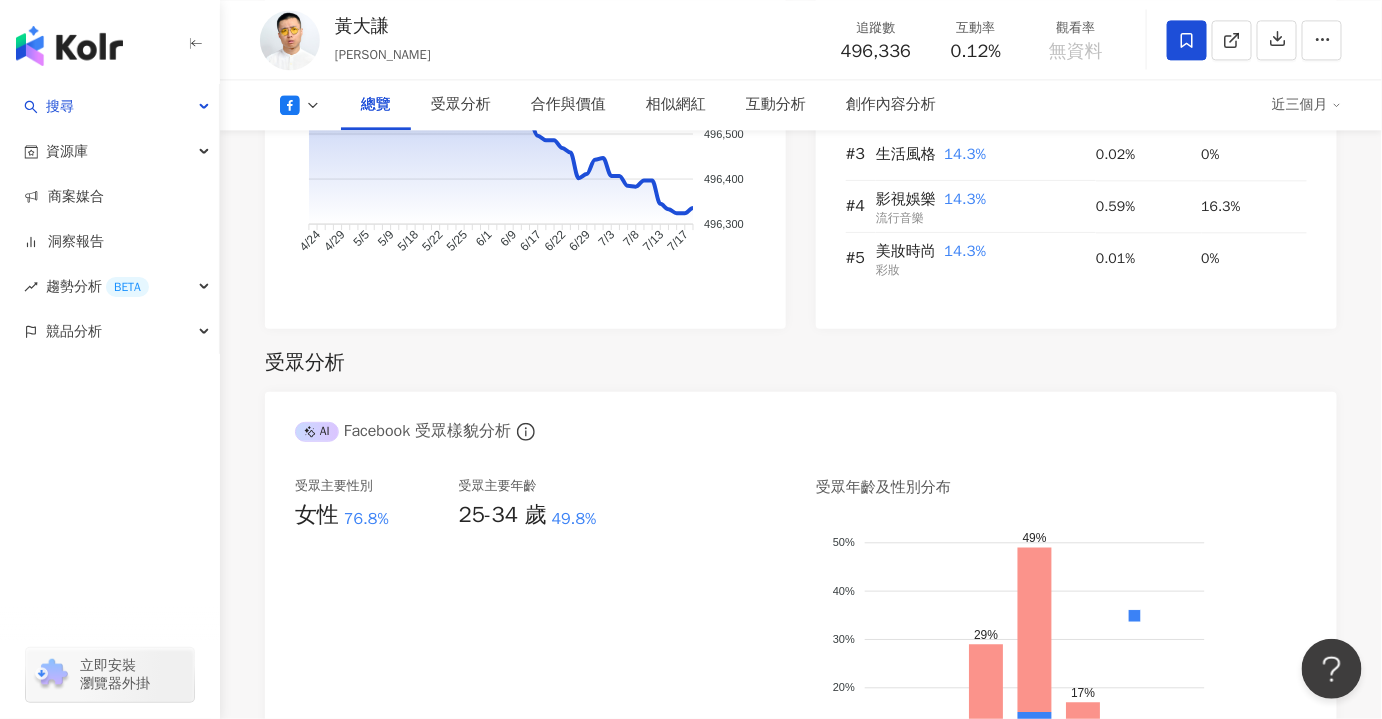 scroll, scrollTop: 1634, scrollLeft: 0, axis: vertical 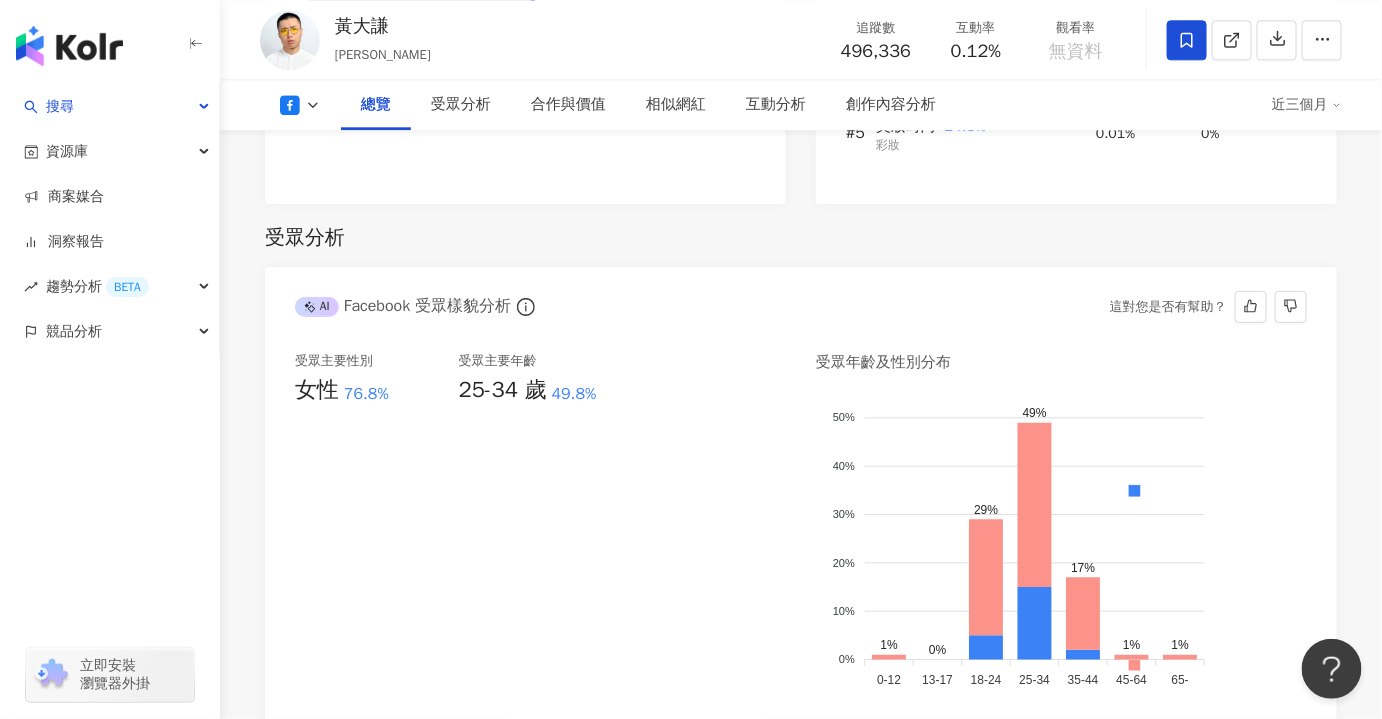 click on "受眾主要性別   女性 76.8%" at bounding box center (377, 530) 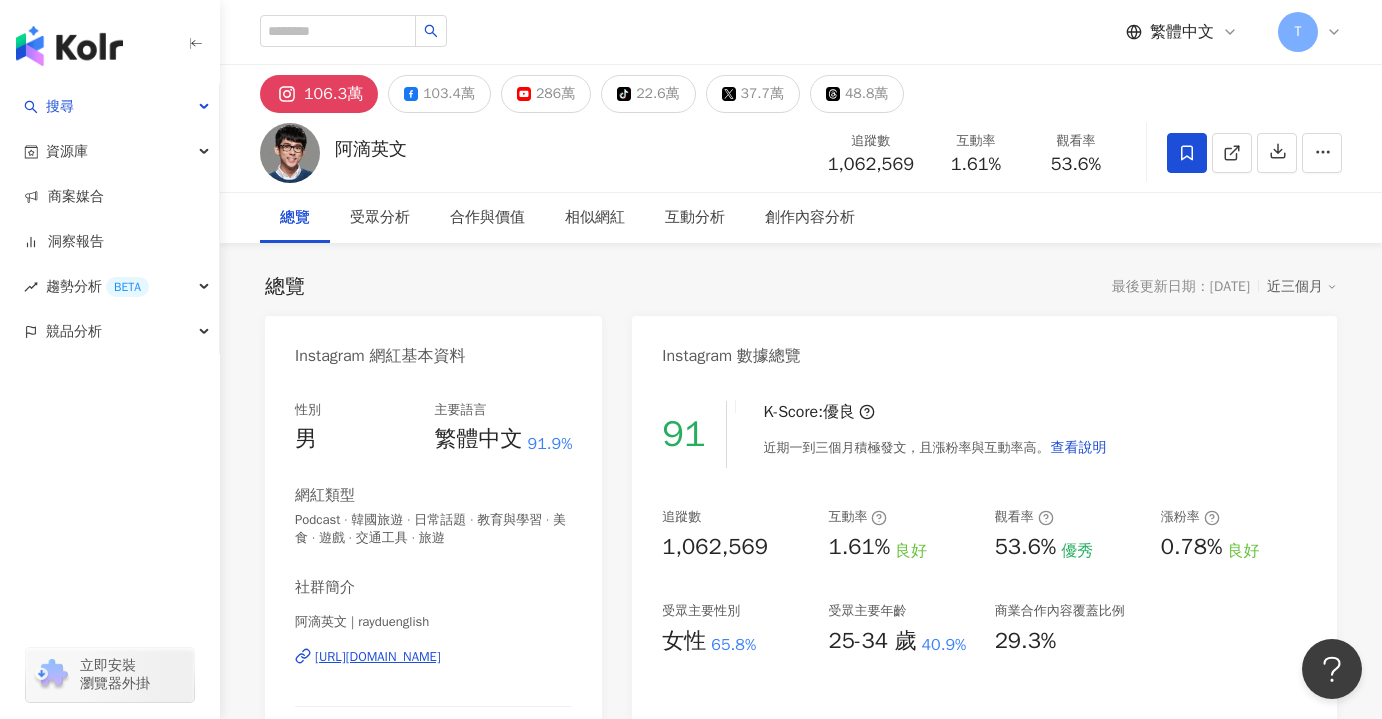 scroll, scrollTop: 0, scrollLeft: 0, axis: both 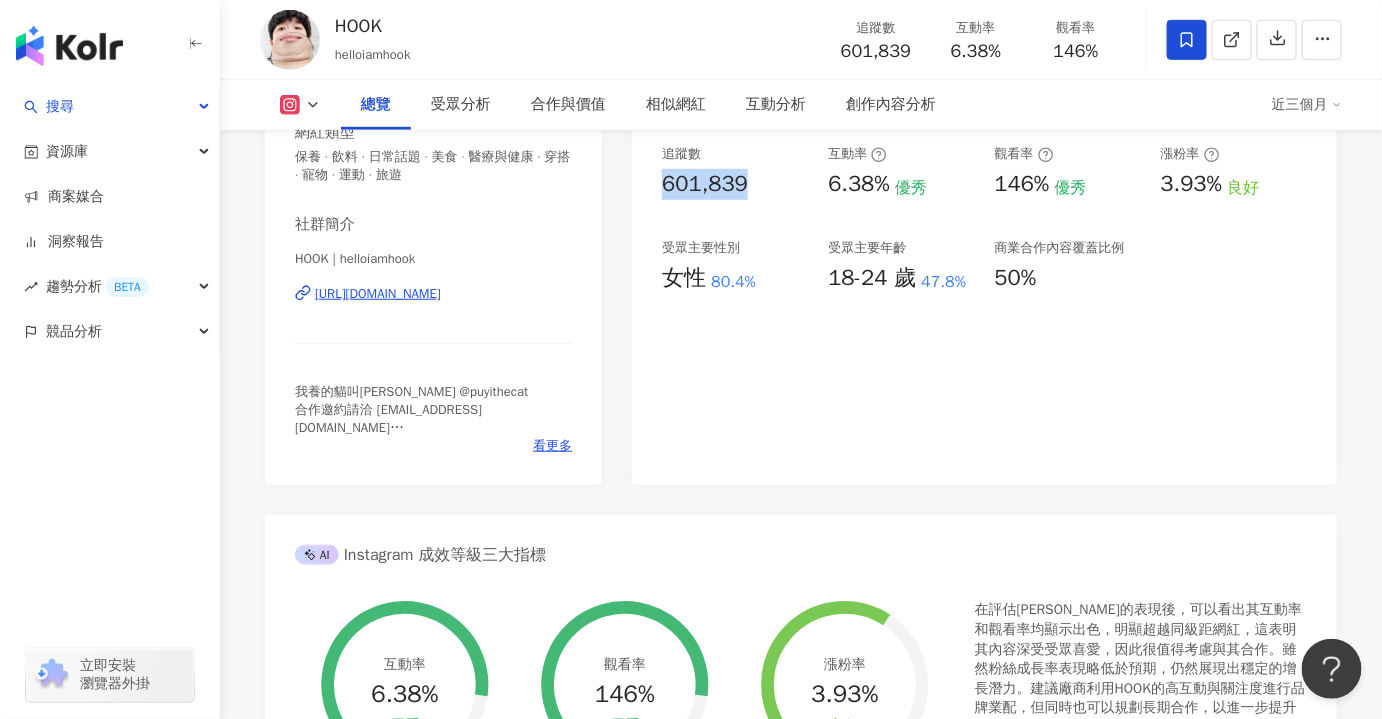 drag, startPoint x: 704, startPoint y: 198, endPoint x: 664, endPoint y: 191, distance: 40.60788 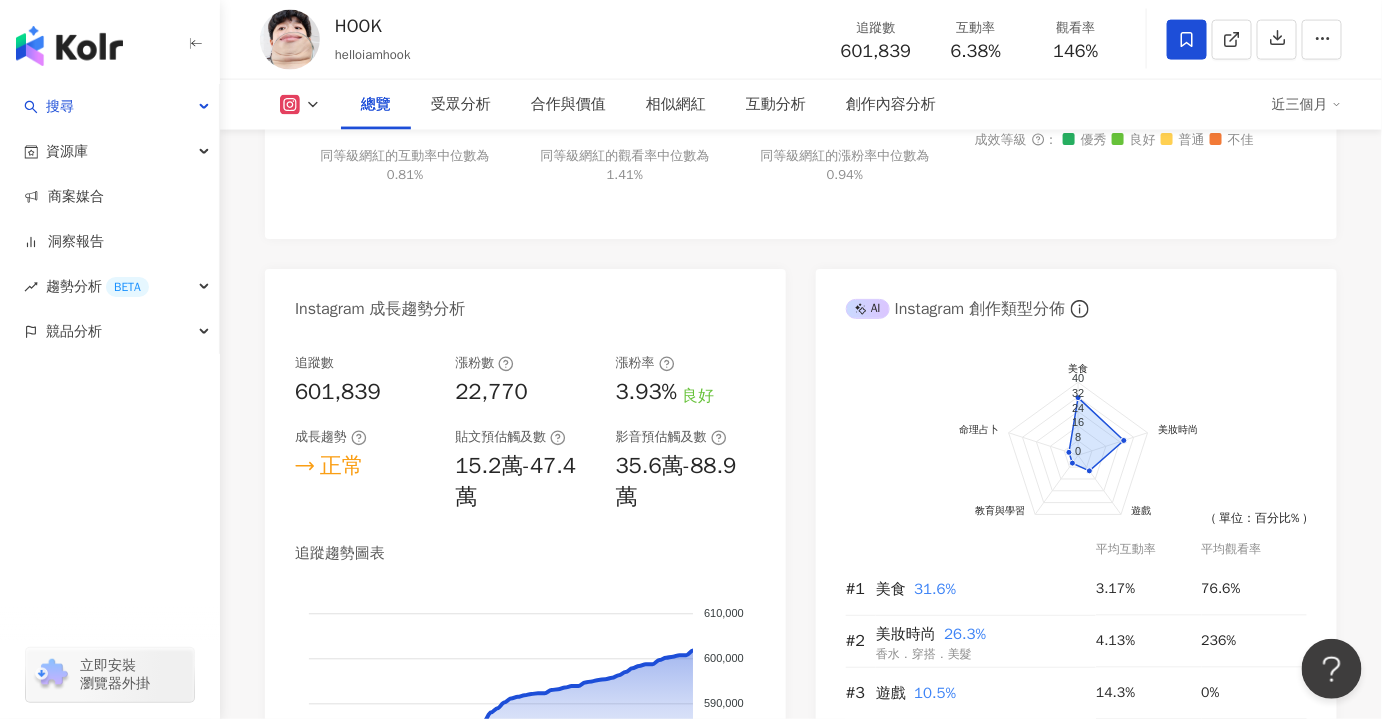 scroll, scrollTop: 818, scrollLeft: 0, axis: vertical 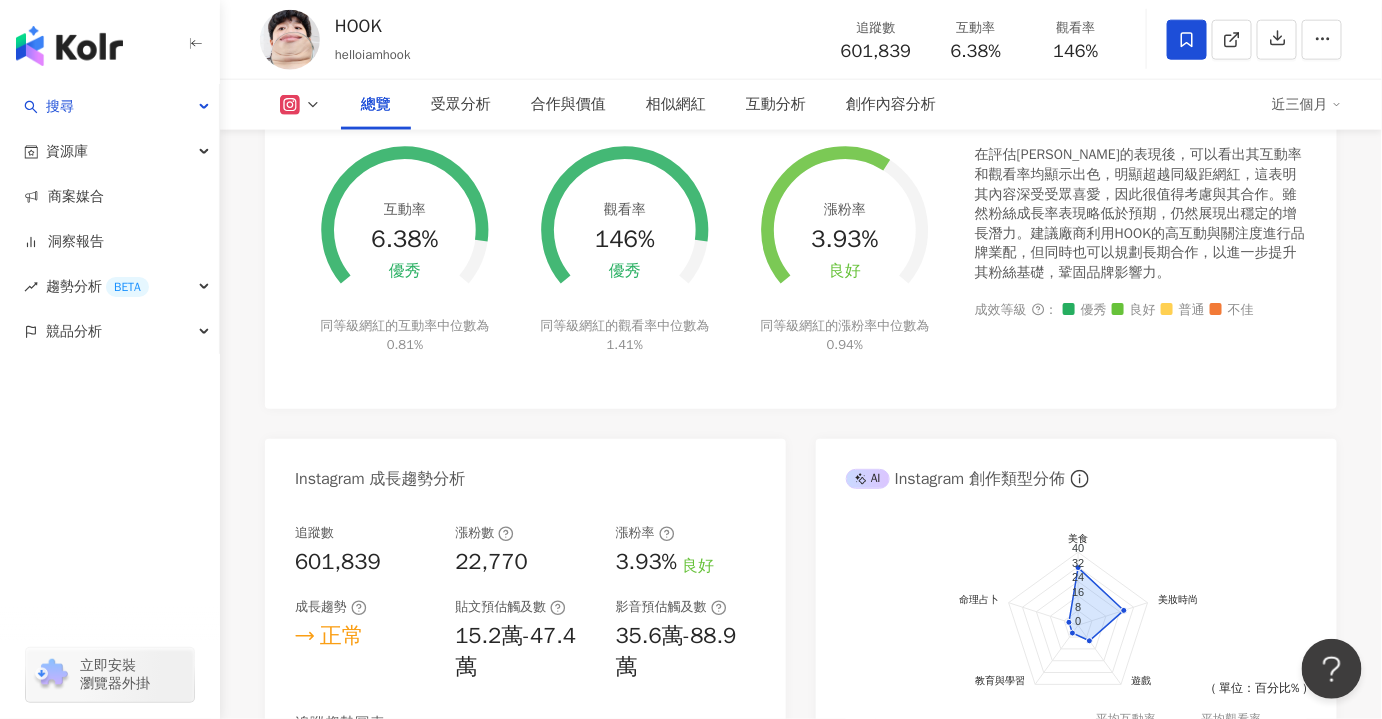 click 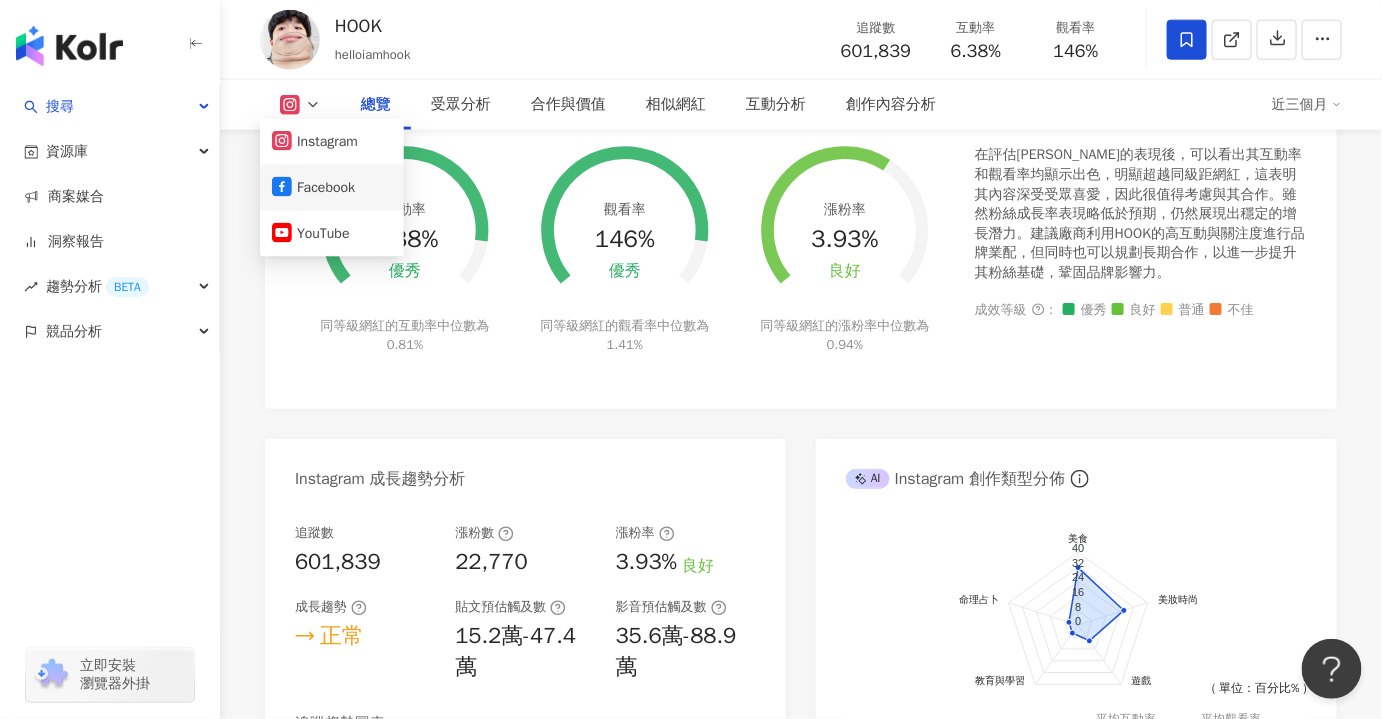 click on "Facebook" at bounding box center [332, 188] 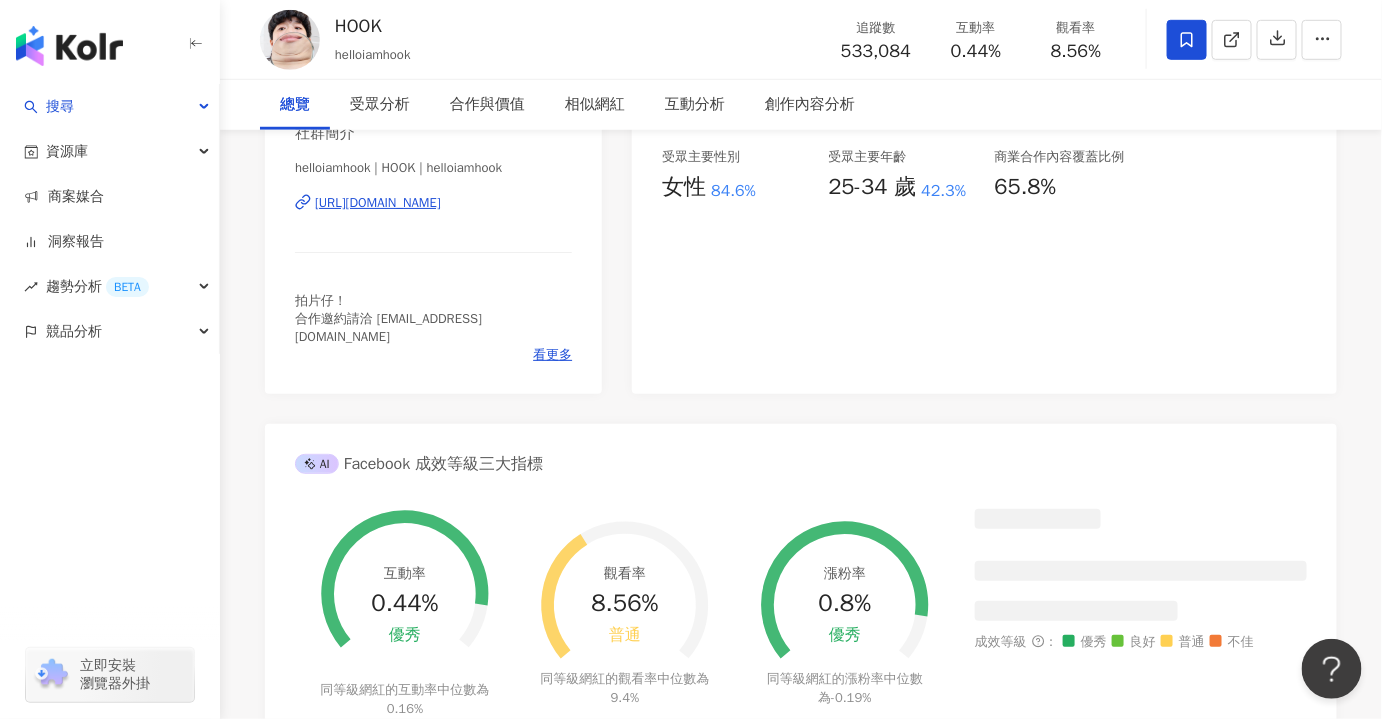 scroll, scrollTop: 0, scrollLeft: 0, axis: both 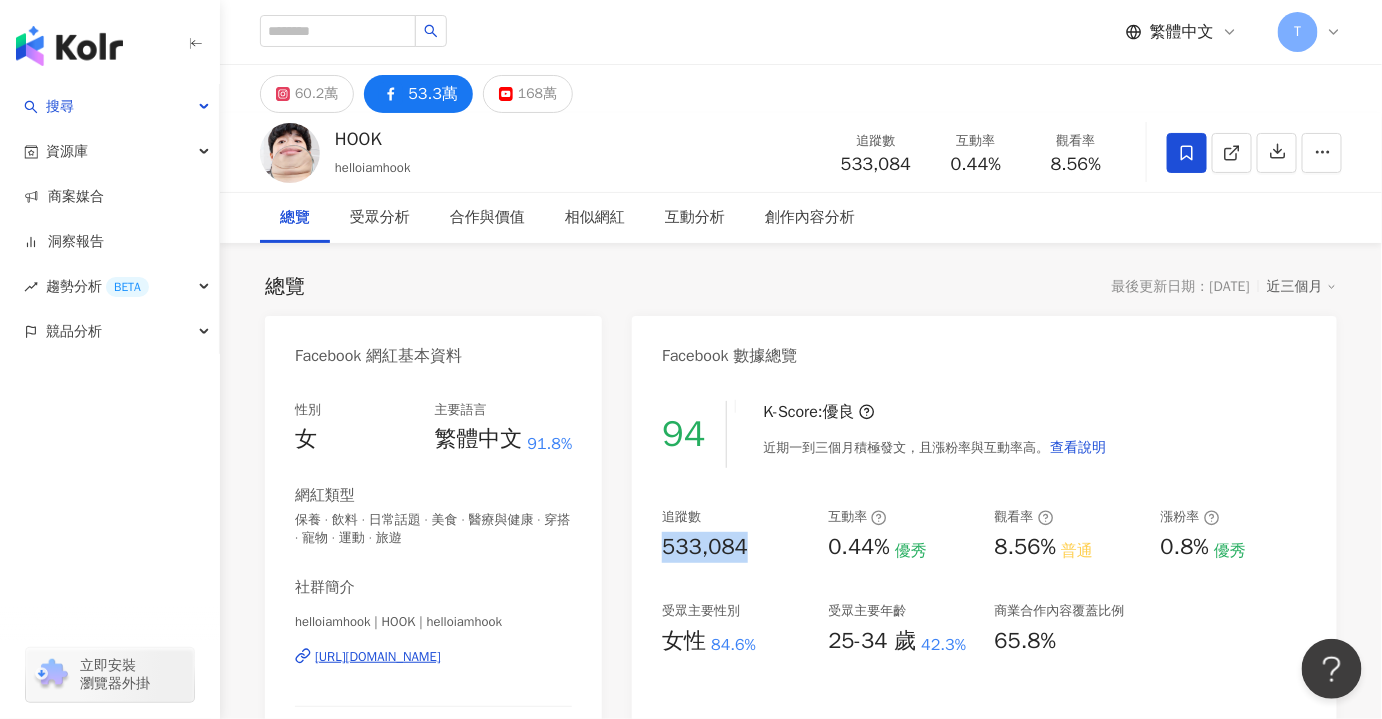 drag, startPoint x: 770, startPoint y: 539, endPoint x: 635, endPoint y: 548, distance: 135.29967 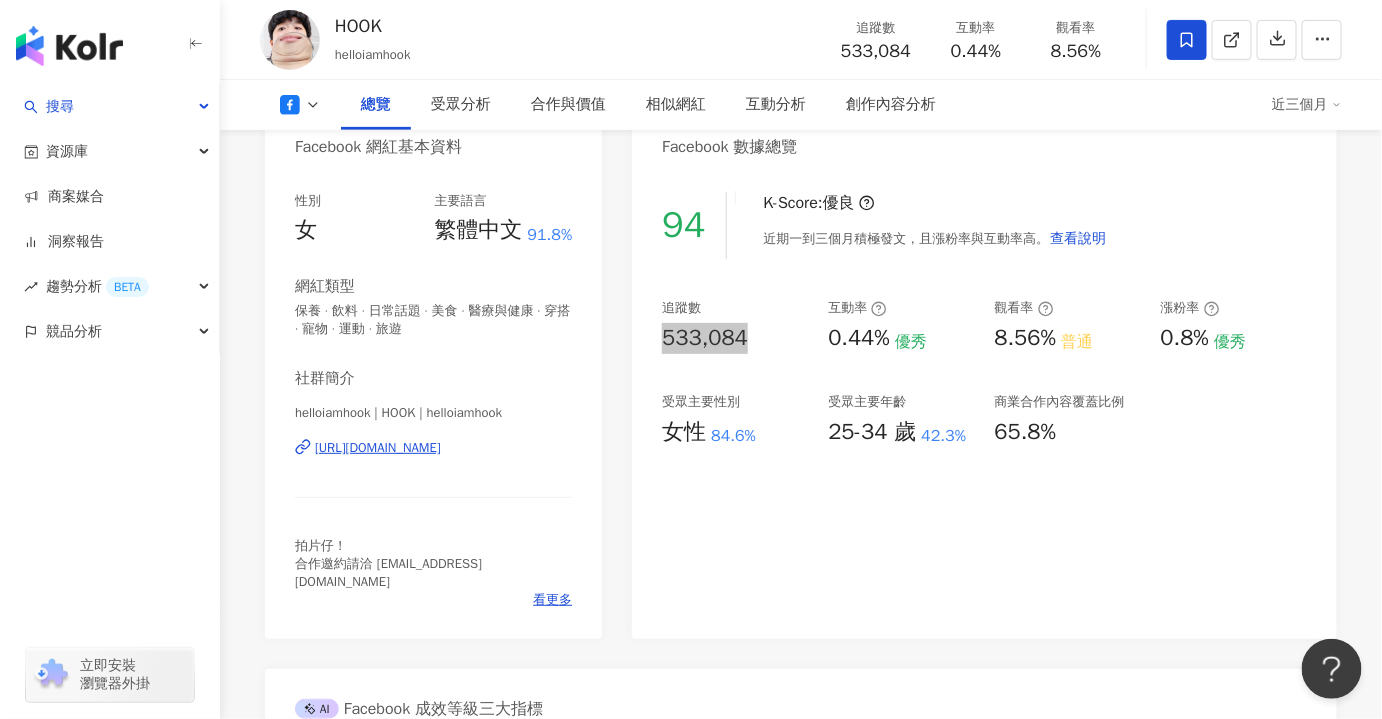 scroll, scrollTop: 272, scrollLeft: 0, axis: vertical 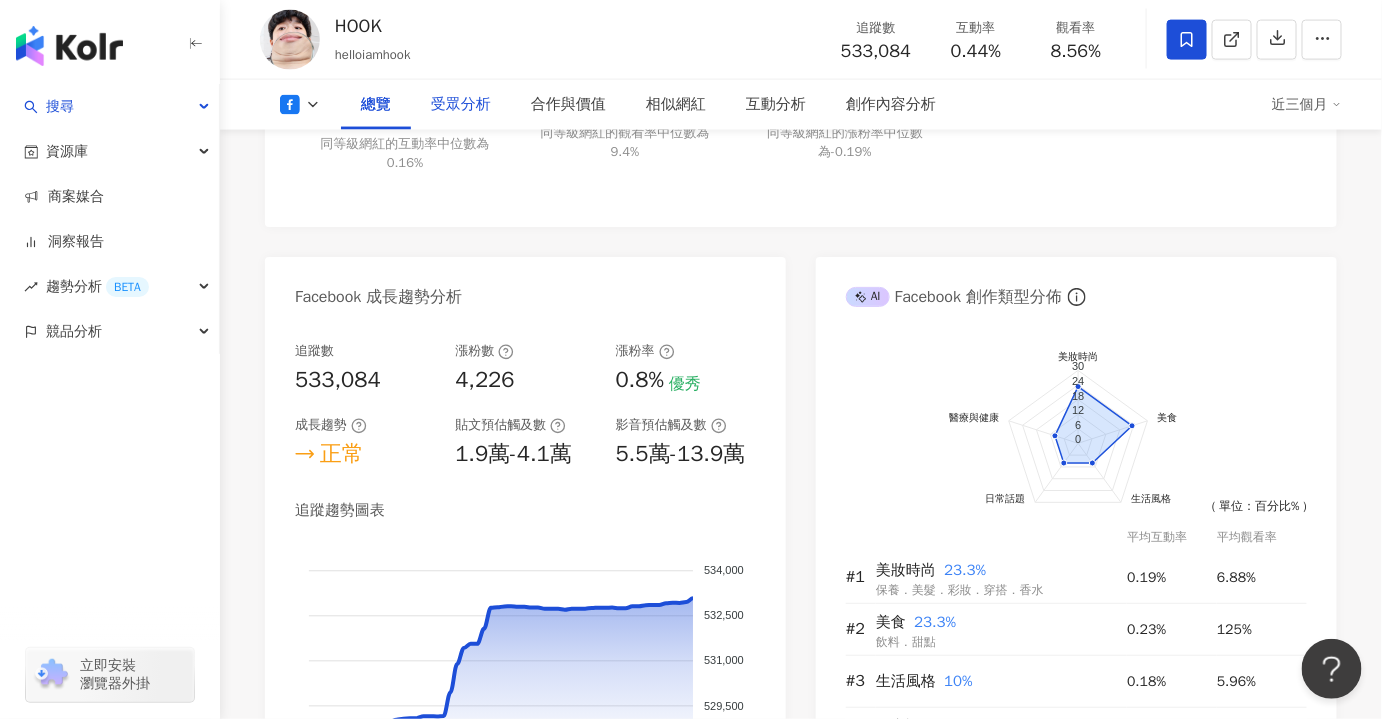 click on "受眾分析" at bounding box center (461, 105) 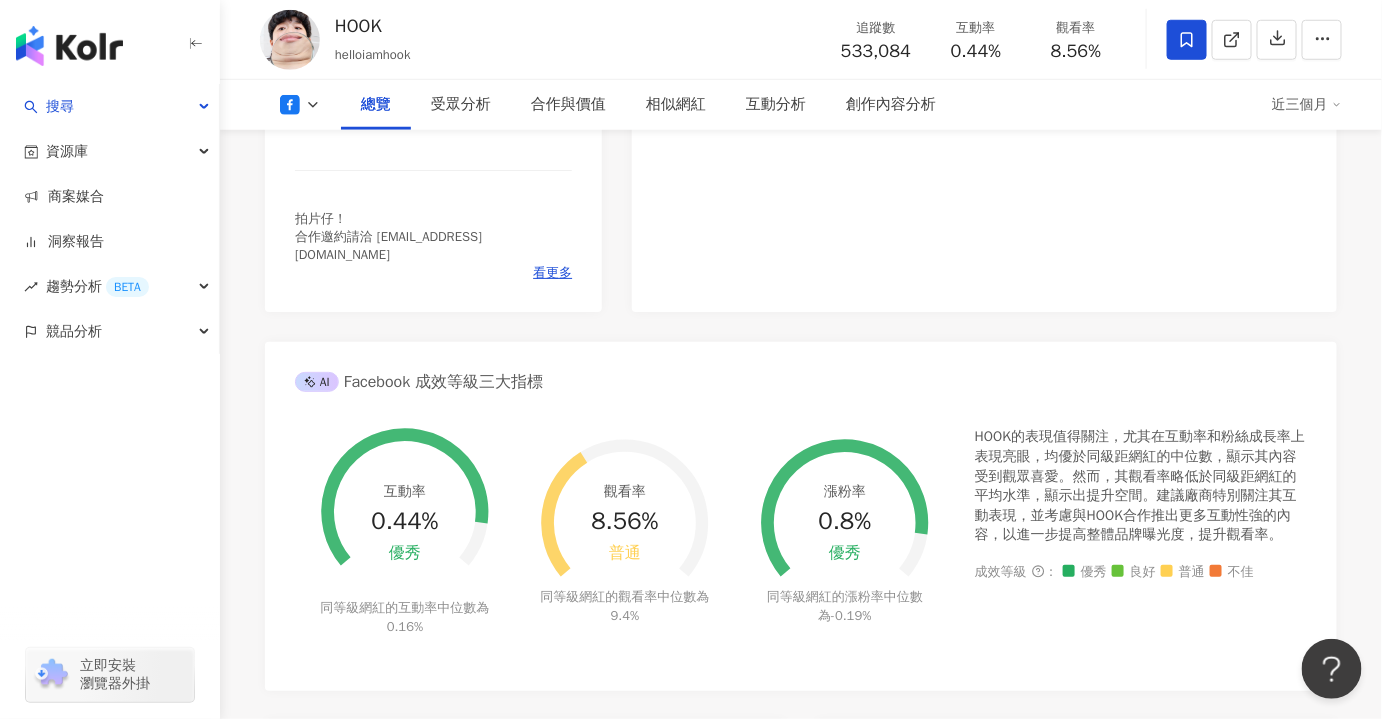scroll, scrollTop: 0, scrollLeft: 0, axis: both 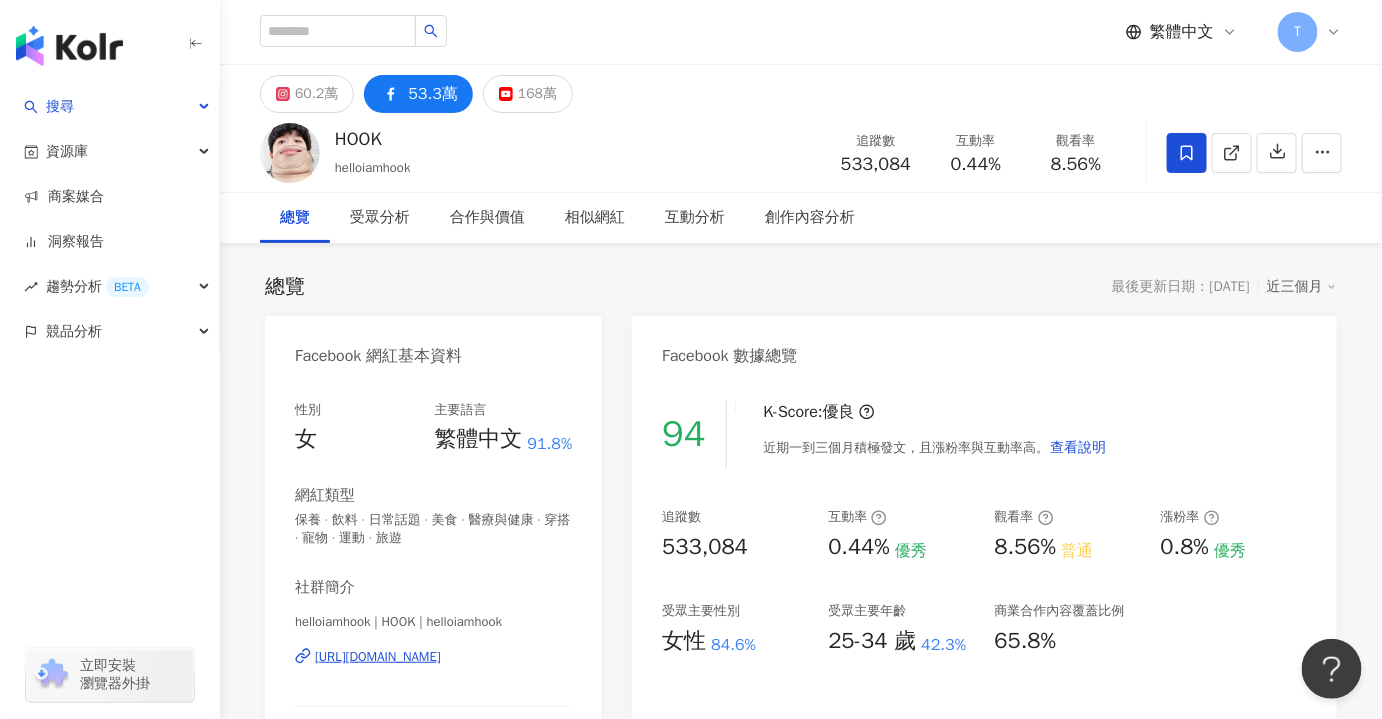 click on "繁體中文 T" at bounding box center [801, 32] 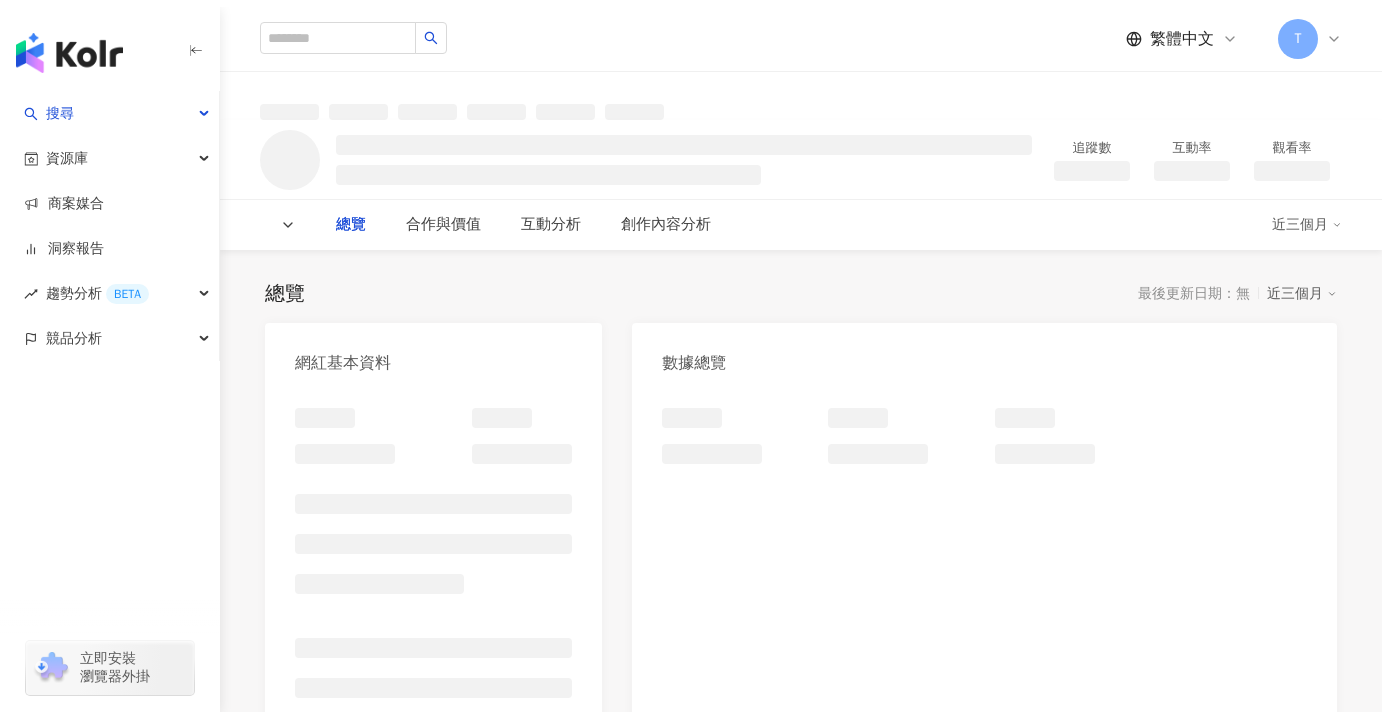 scroll, scrollTop: 0, scrollLeft: 0, axis: both 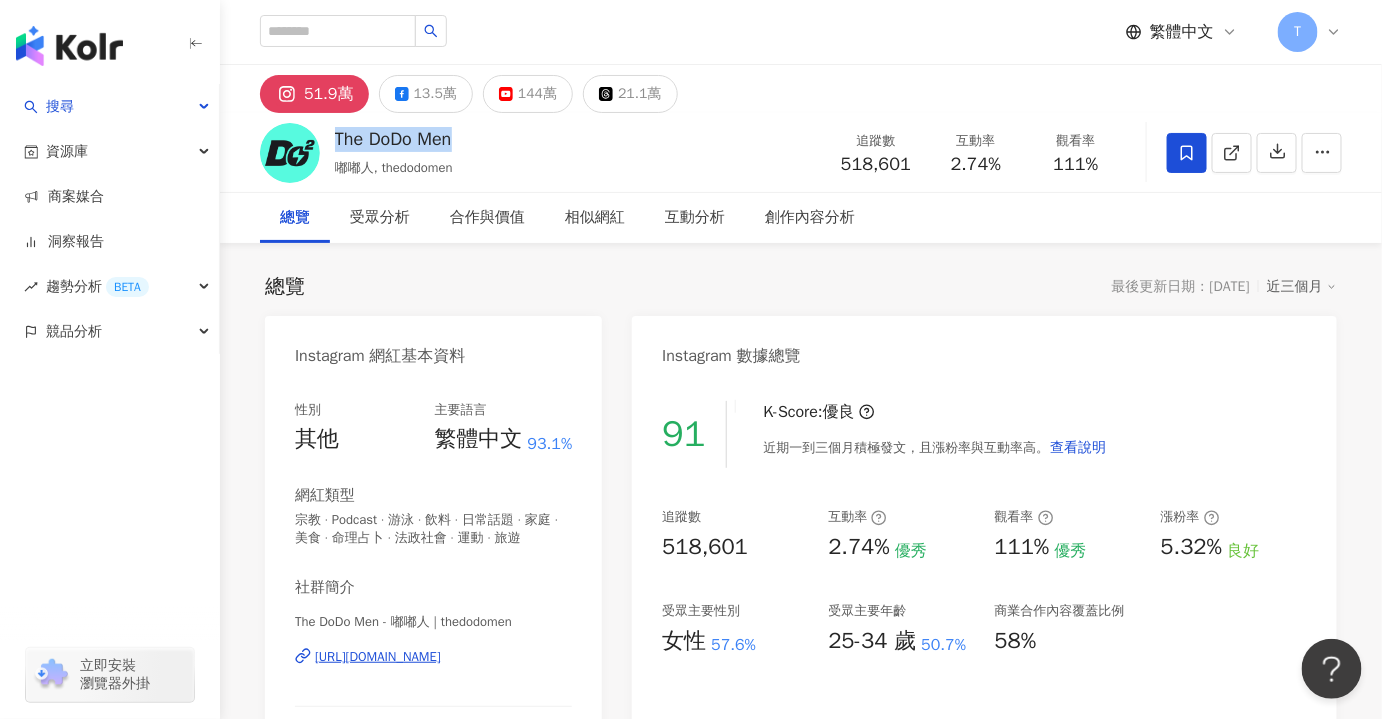 drag, startPoint x: 443, startPoint y: 150, endPoint x: 344, endPoint y: 157, distance: 99.24717 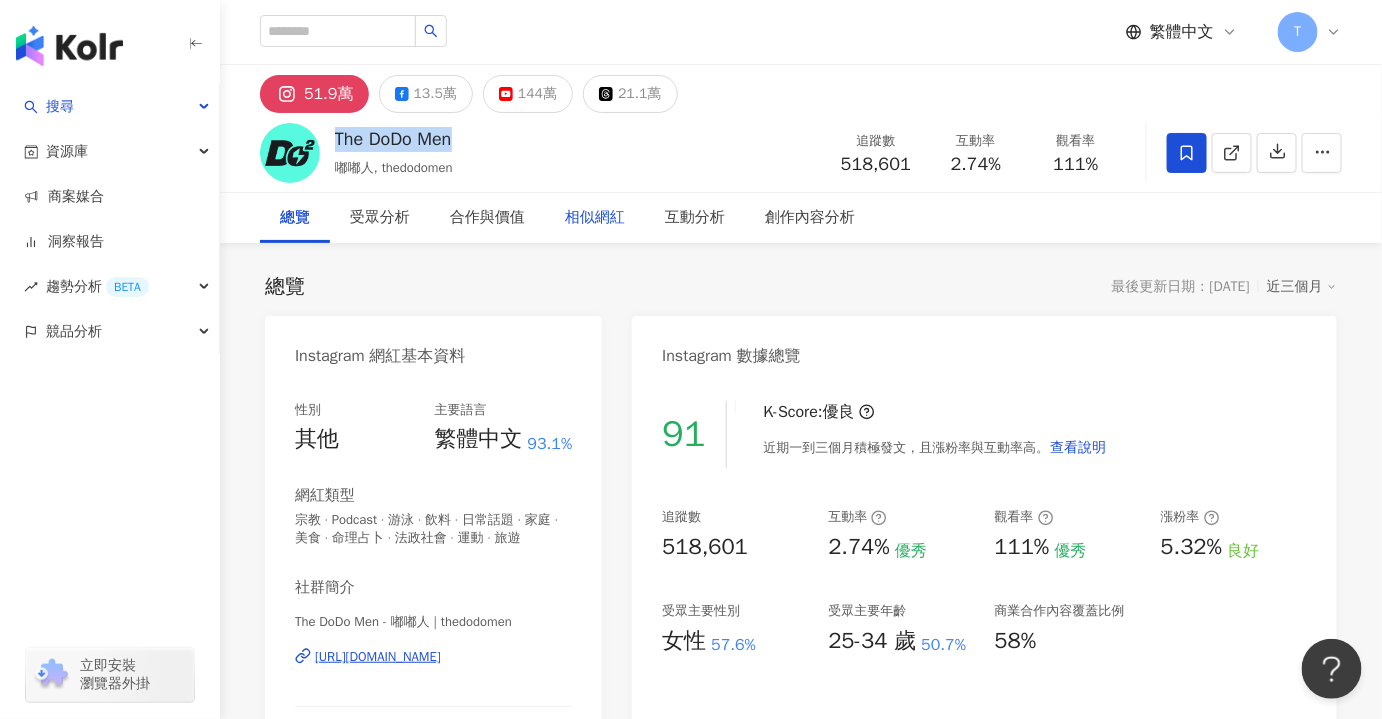 copy on "The DoDo Men" 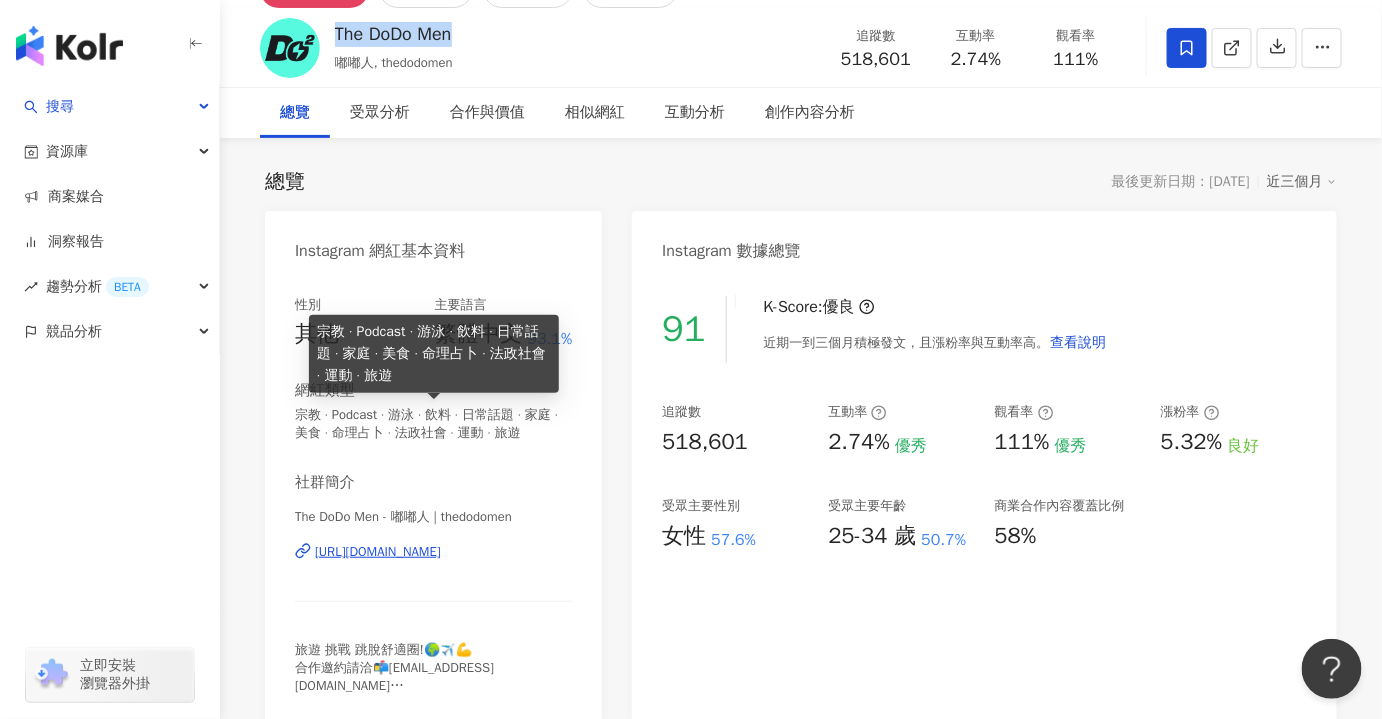 scroll, scrollTop: 272, scrollLeft: 0, axis: vertical 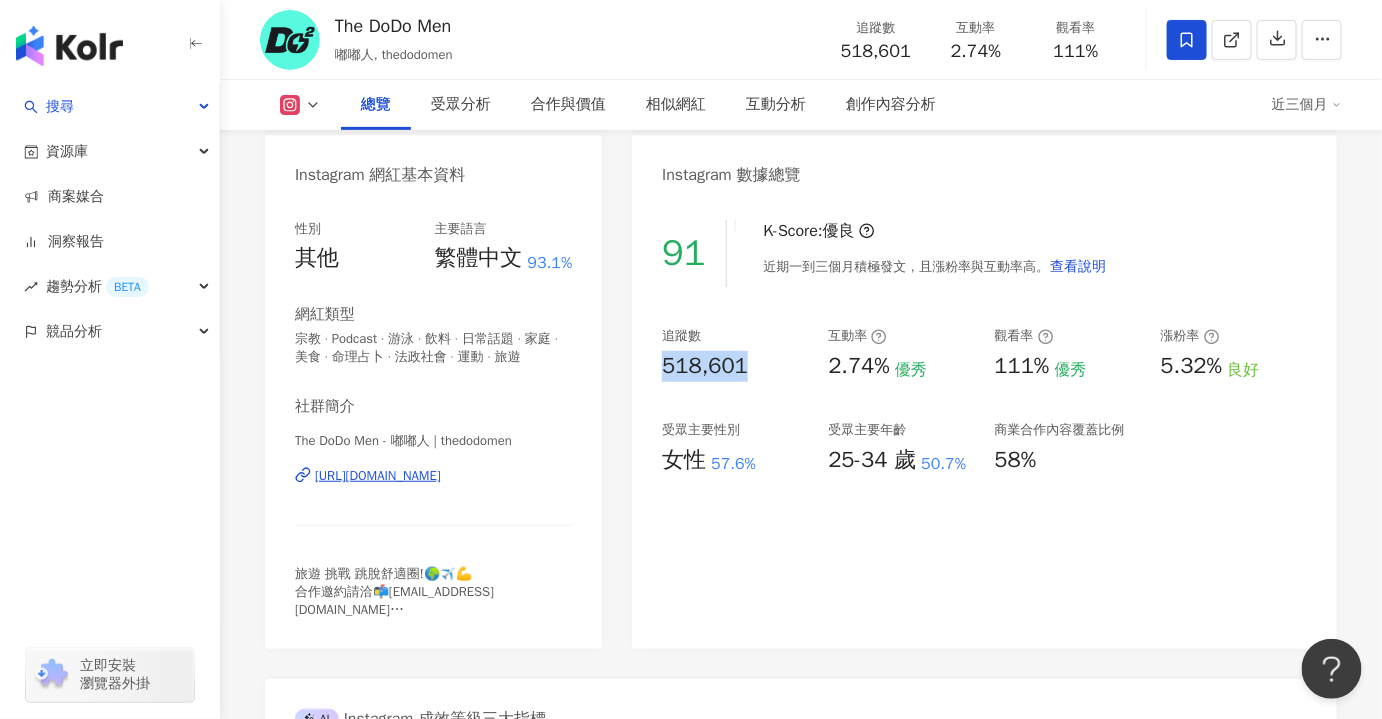 drag, startPoint x: 744, startPoint y: 367, endPoint x: 648, endPoint y: 367, distance: 96 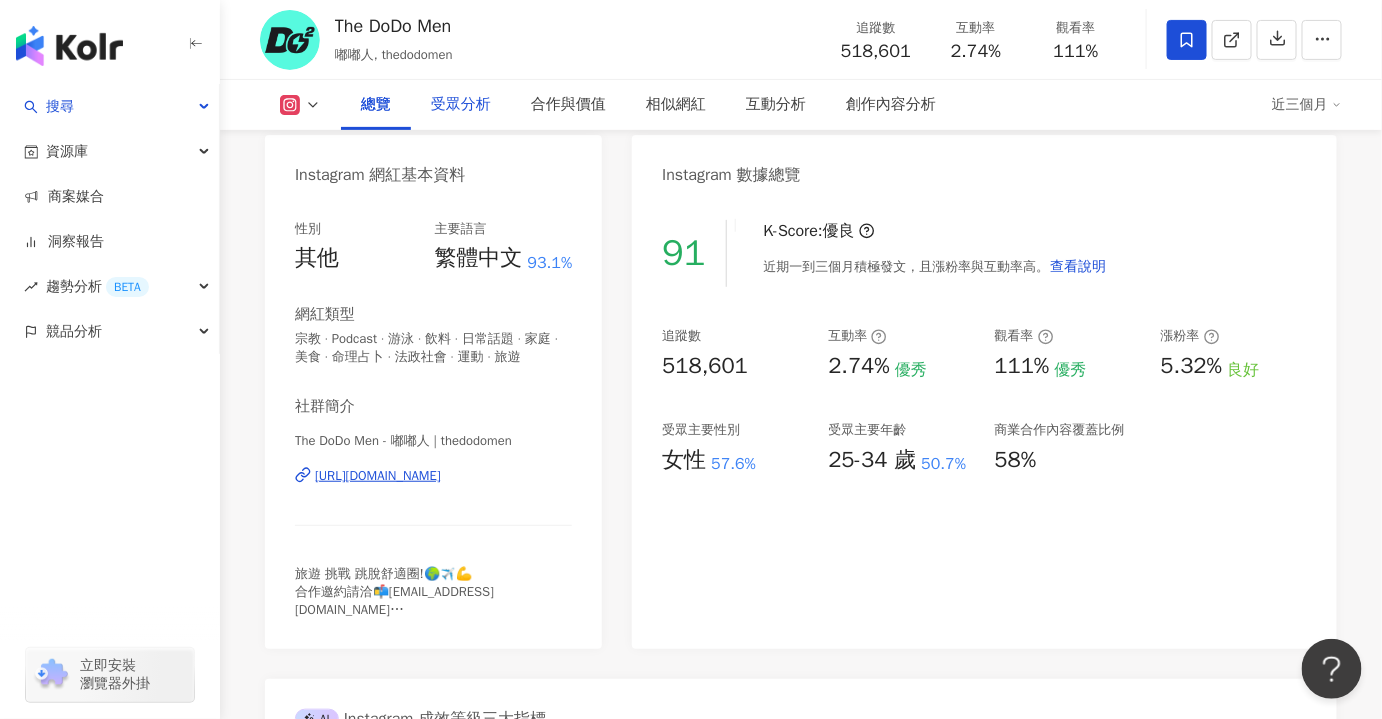 click on "受眾分析" at bounding box center [461, 105] 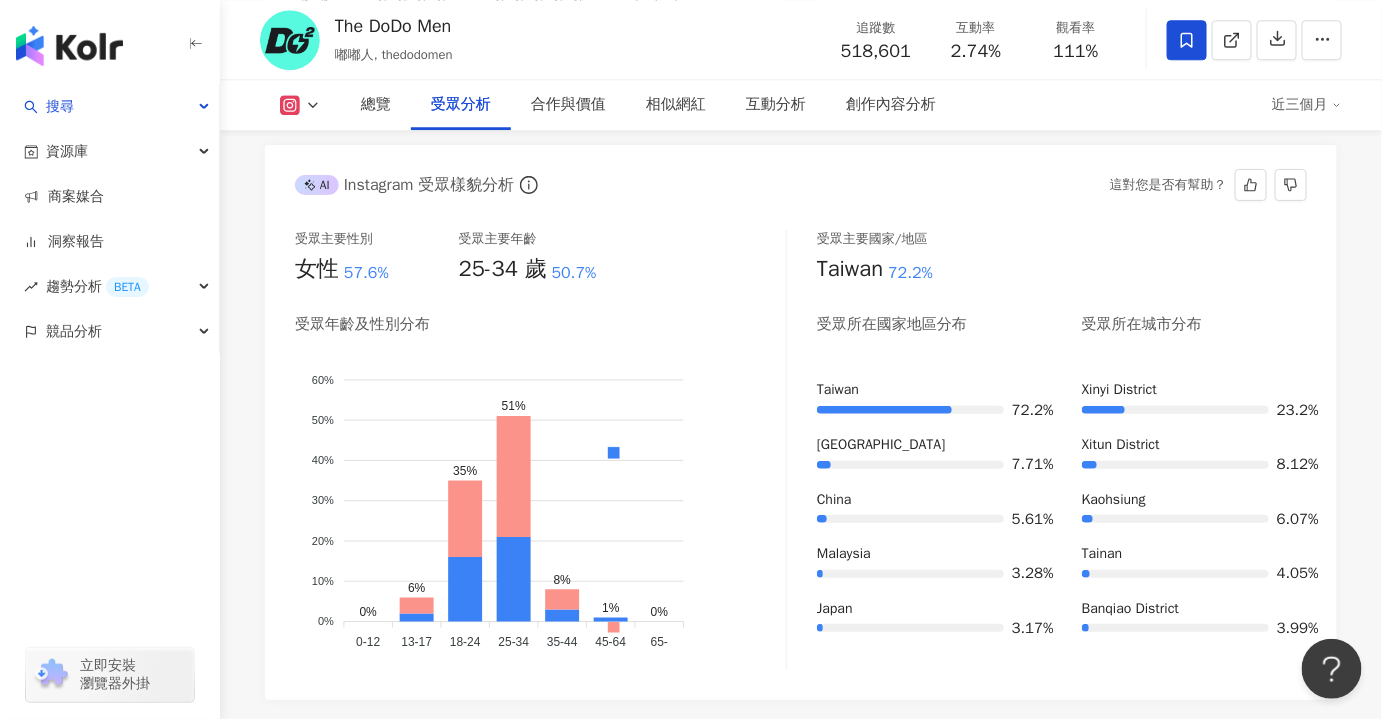 scroll, scrollTop: 1757, scrollLeft: 0, axis: vertical 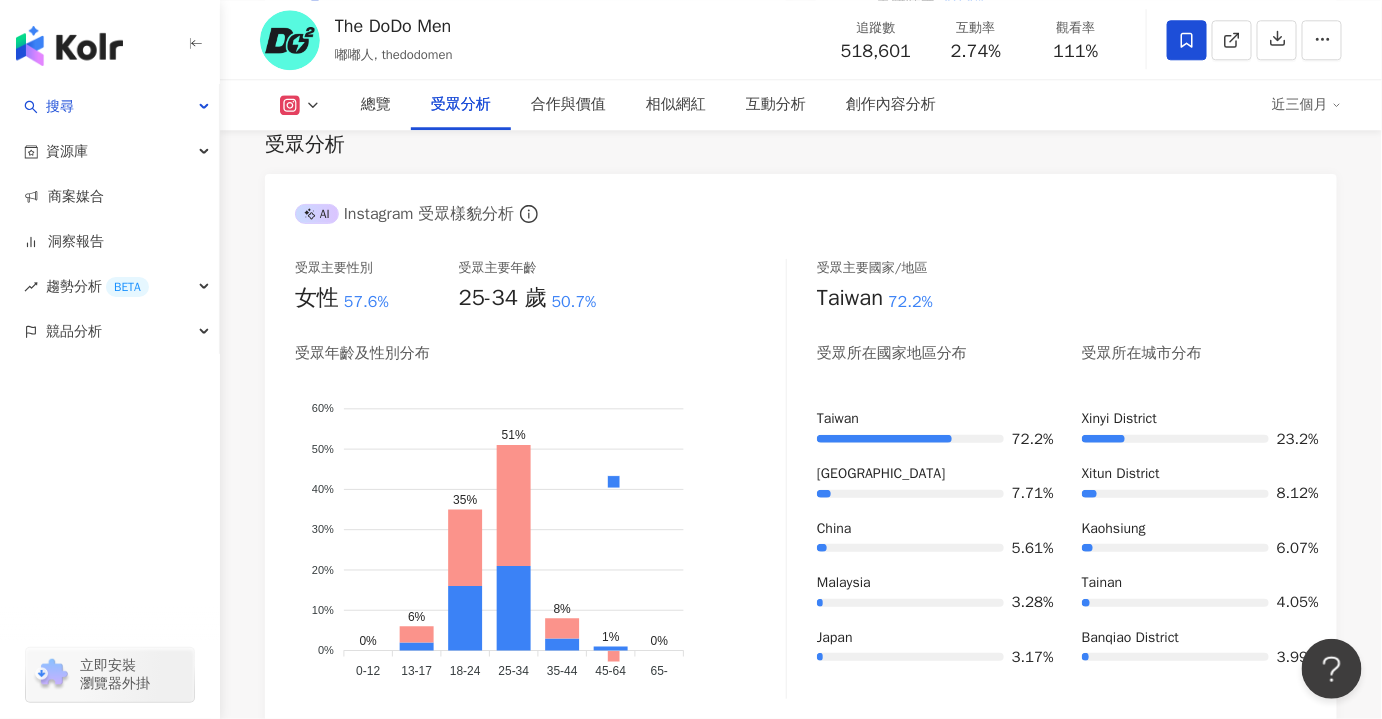 click 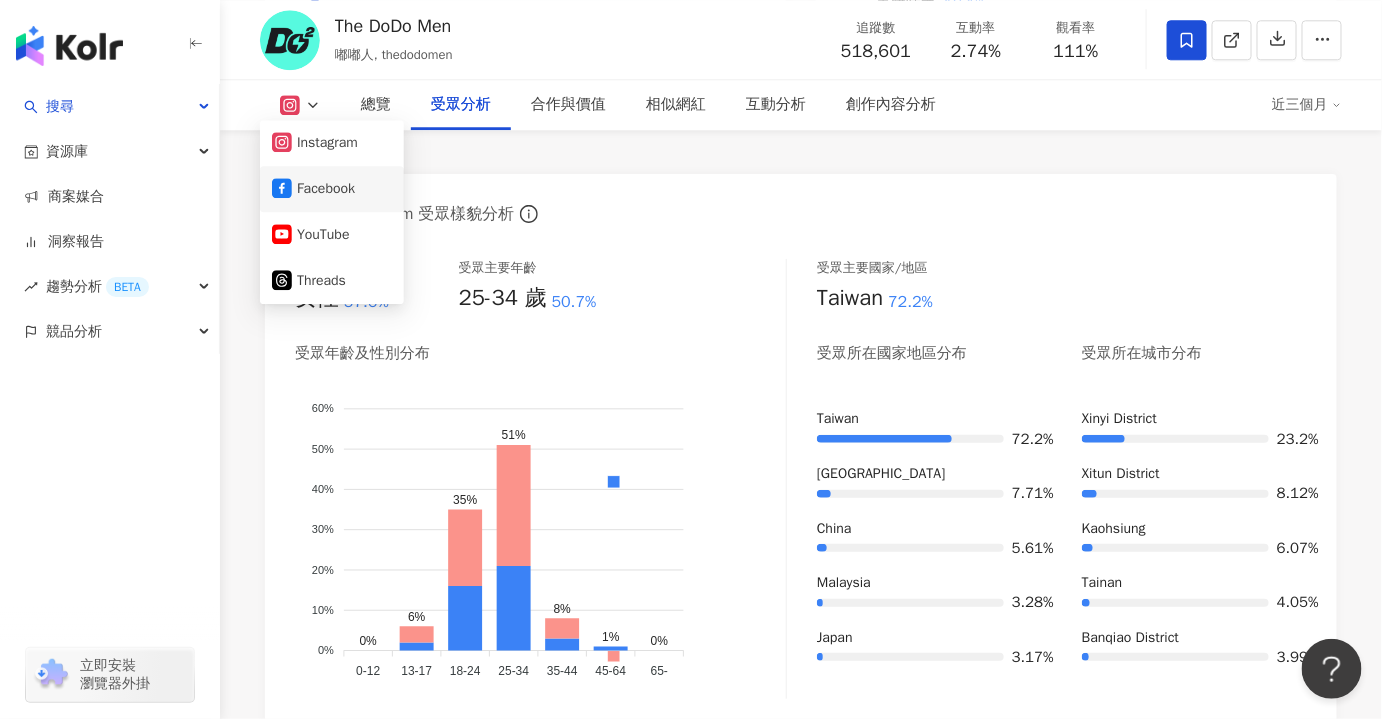 click on "Facebook" at bounding box center (332, 189) 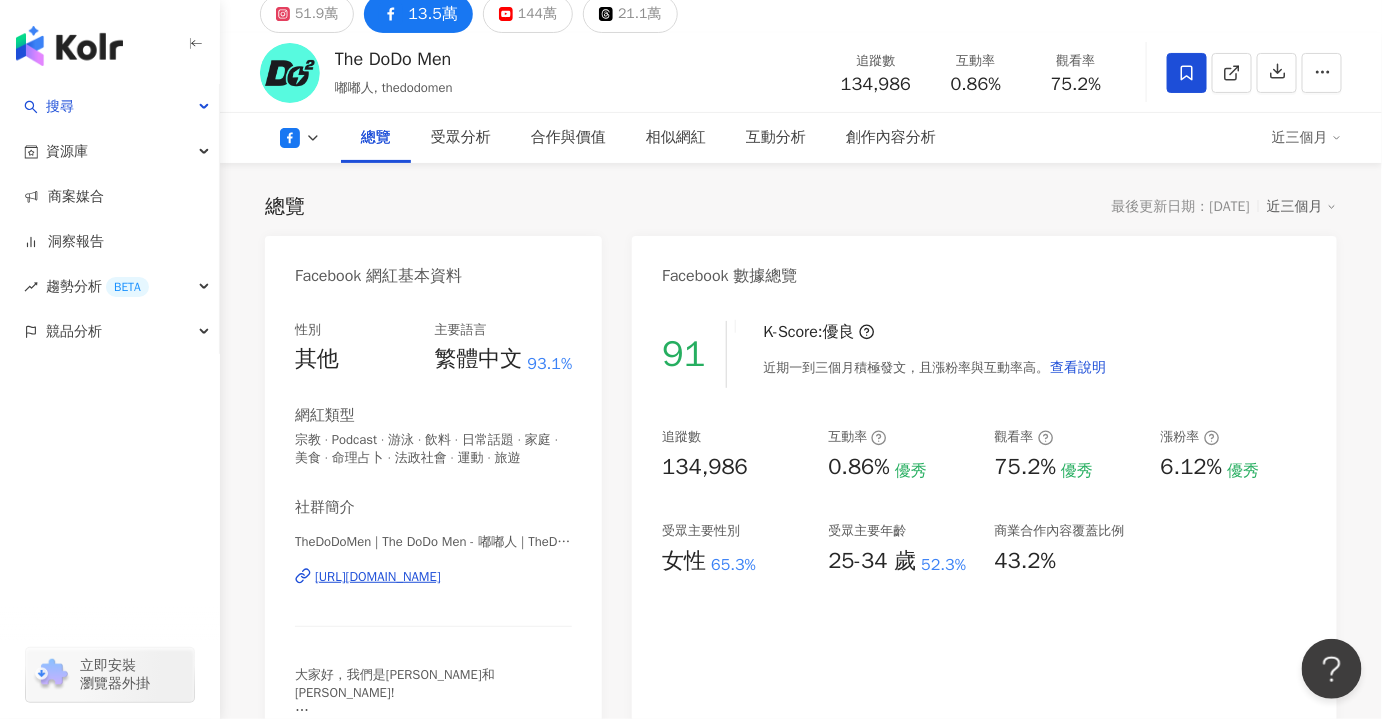 scroll, scrollTop: 49, scrollLeft: 0, axis: vertical 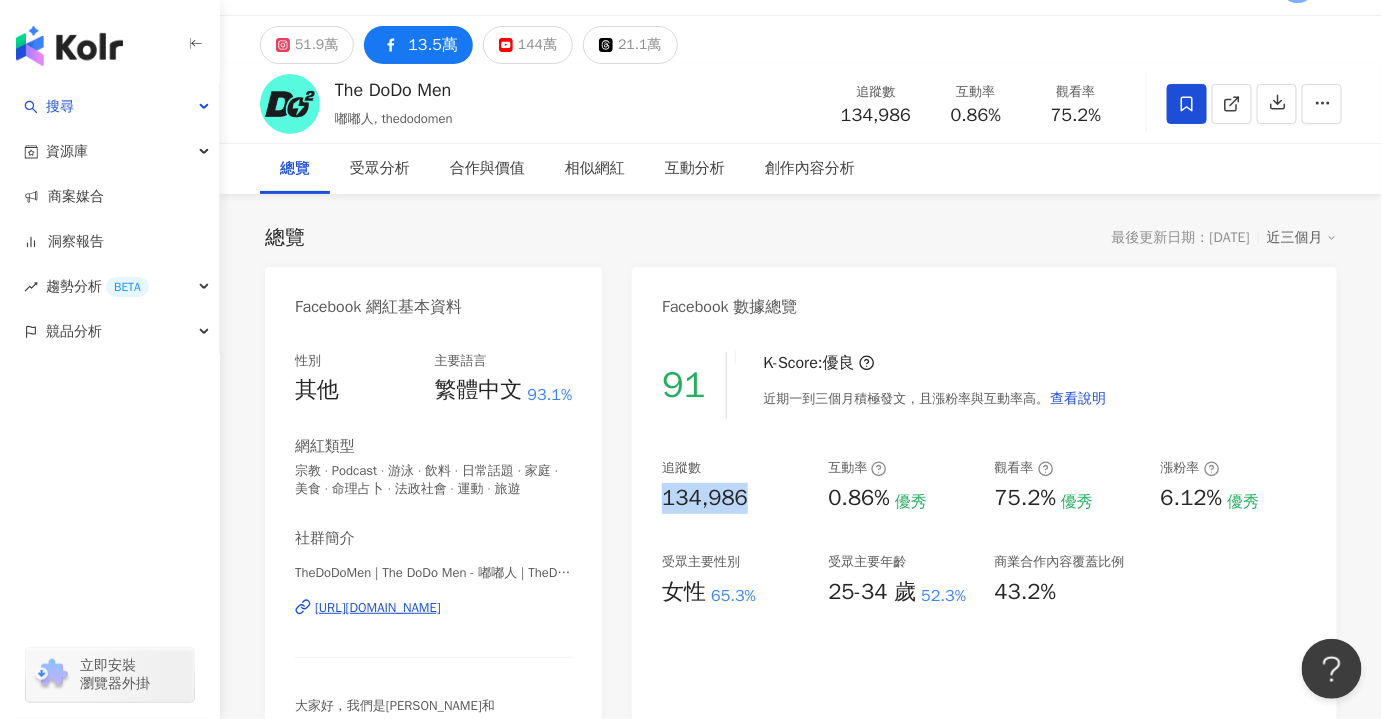drag, startPoint x: 765, startPoint y: 497, endPoint x: 656, endPoint y: 500, distance: 109.041275 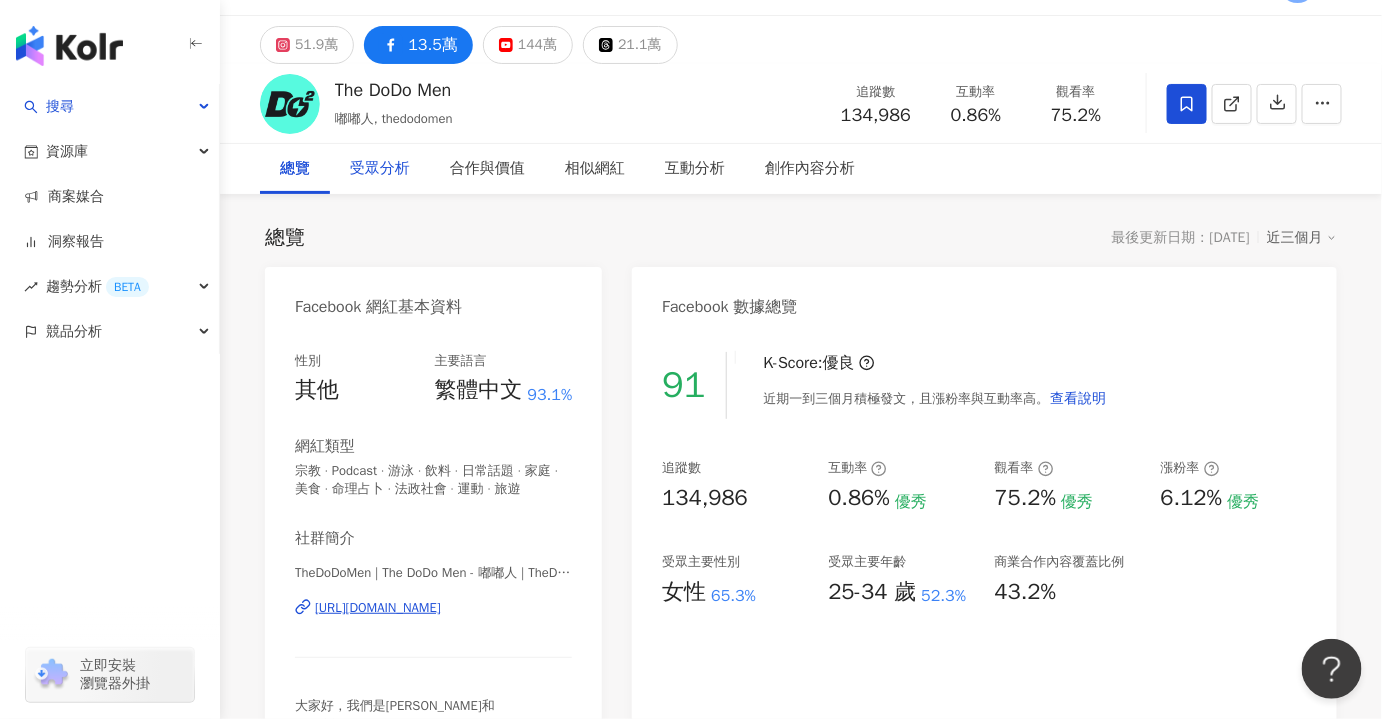 click on "受眾分析" at bounding box center [380, 169] 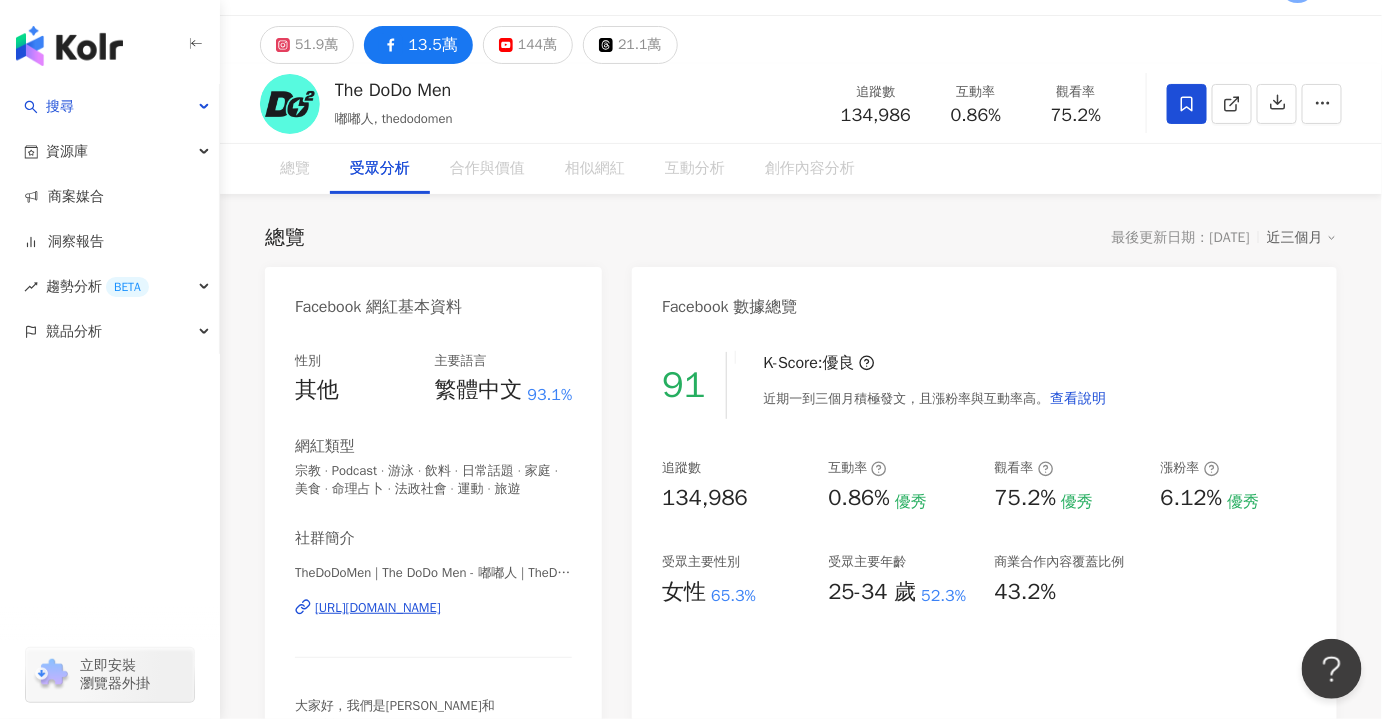 scroll, scrollTop: 1776, scrollLeft: 0, axis: vertical 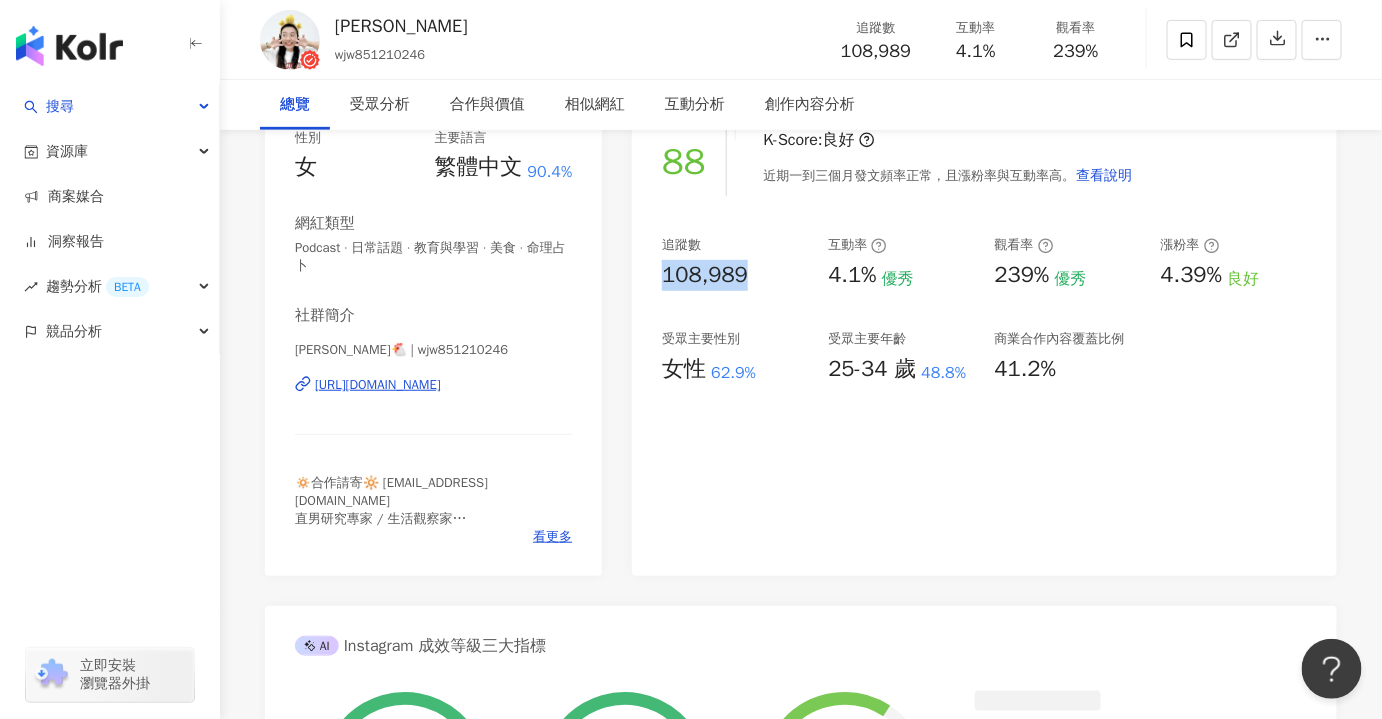 drag, startPoint x: 752, startPoint y: 282, endPoint x: 659, endPoint y: 273, distance: 93.43447 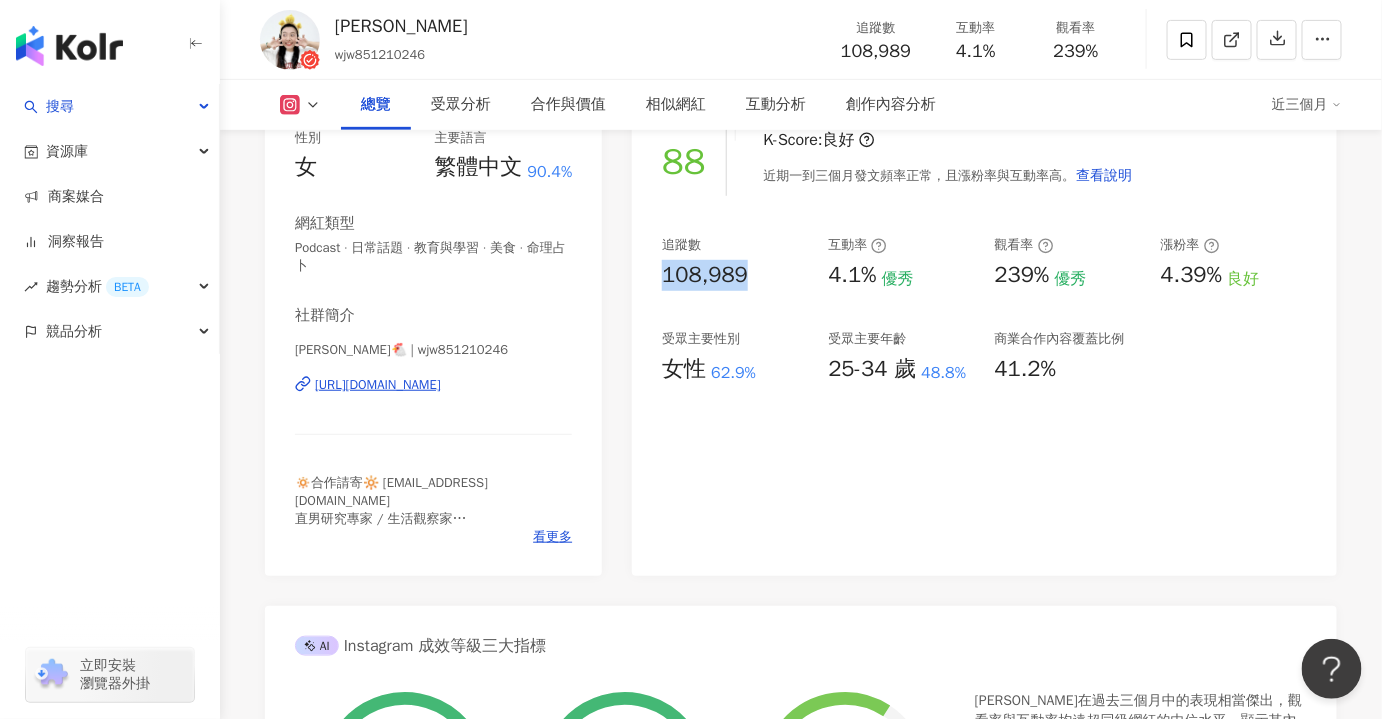 click at bounding box center (300, 105) 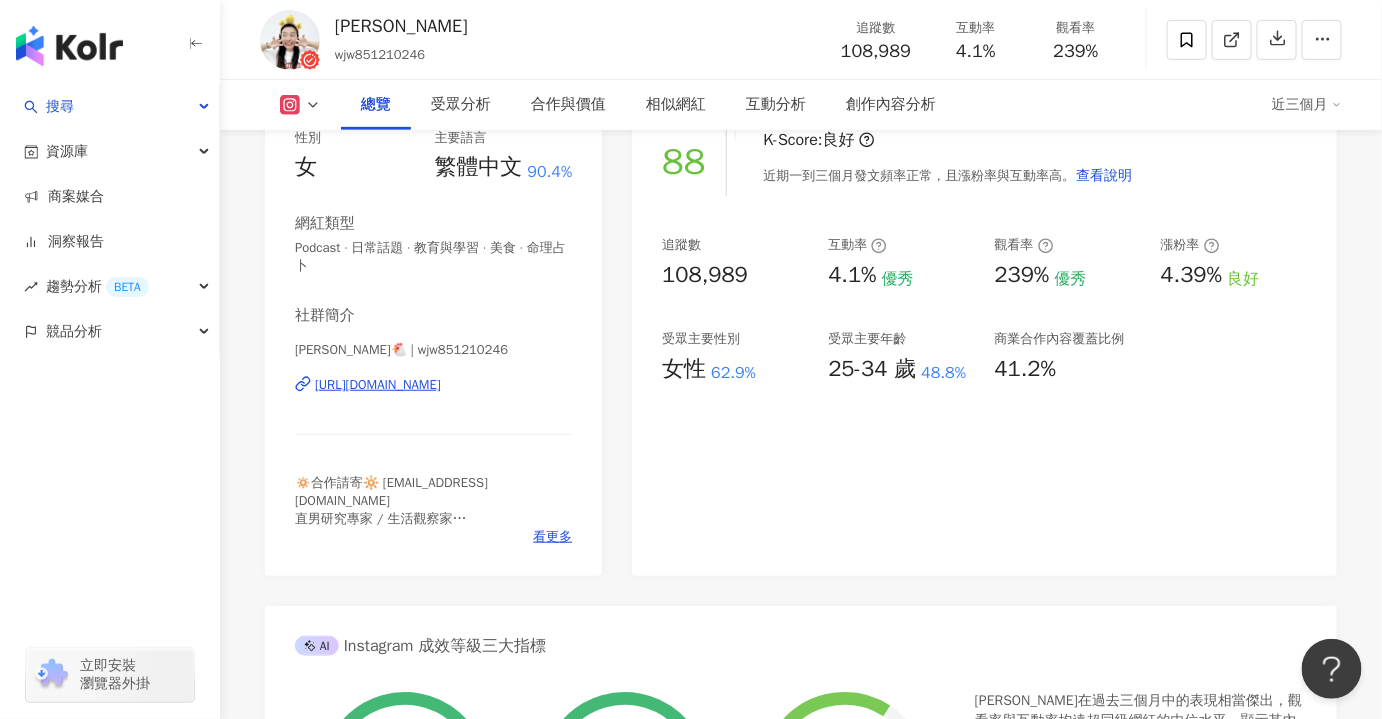 click on "88 K-Score :   良好 近期一到三個月發文頻率正常，且漲粉率與互動率高。 查看說明 追蹤數   108,989 互動率   4.1% 優秀 觀看率   239% 優秀 漲粉率   4.39% 良好 受眾主要性別   女性 62.9% 受眾主要年齡   25-34 歲 48.8% 商業合作內容覆蓋比例   41.2%" at bounding box center [984, 342] 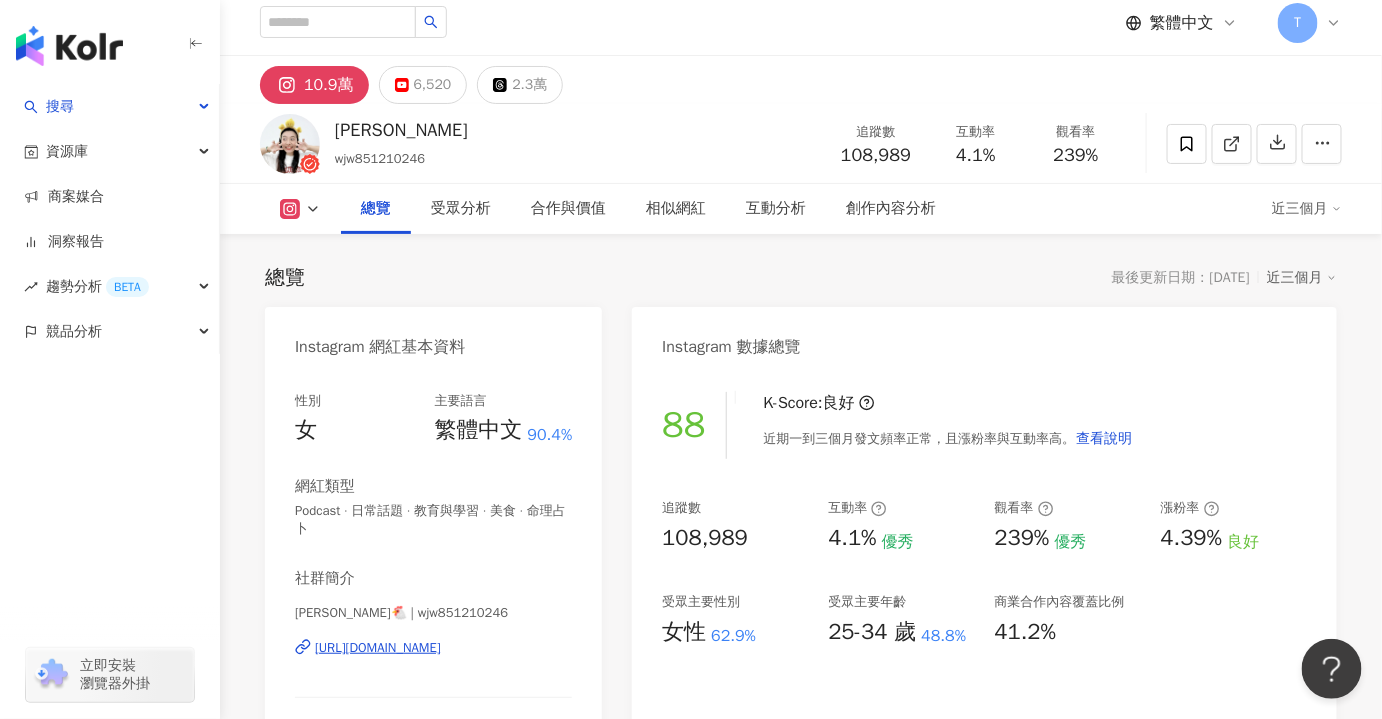 scroll, scrollTop: 0, scrollLeft: 0, axis: both 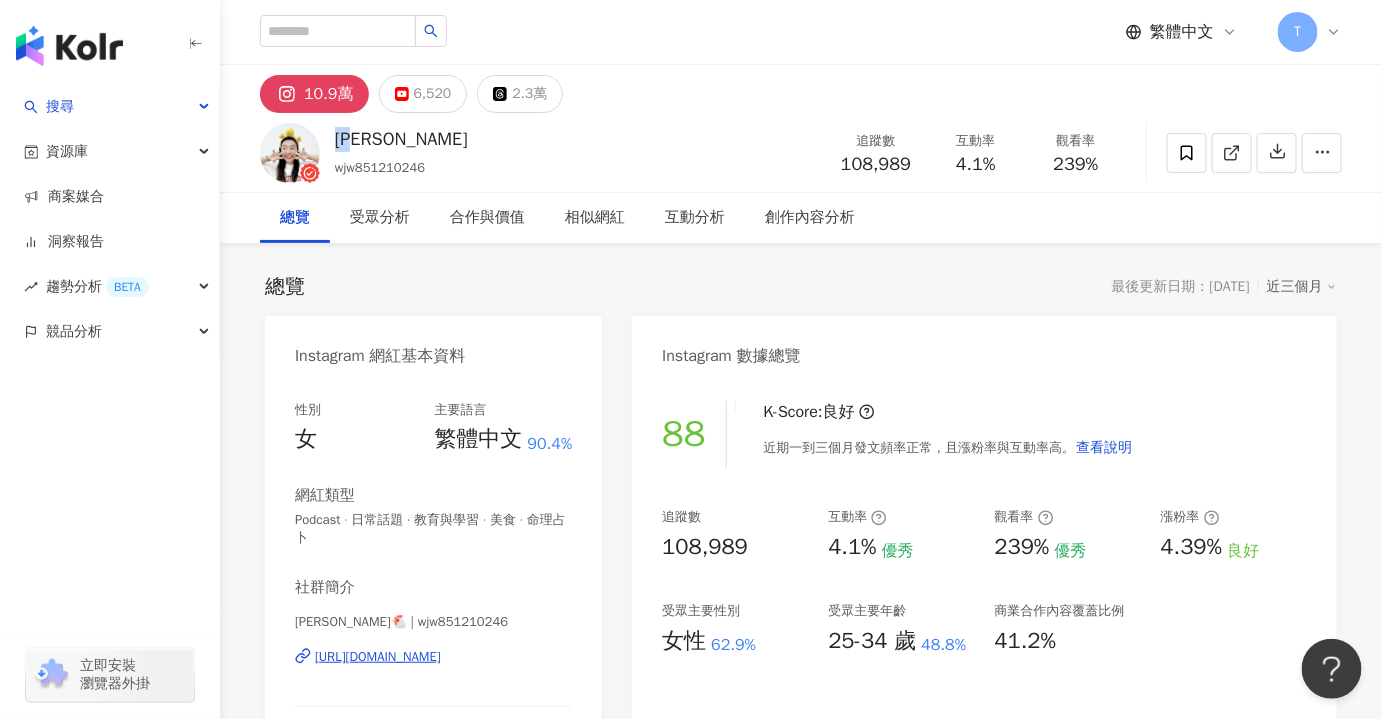 drag, startPoint x: 389, startPoint y: 135, endPoint x: 336, endPoint y: 143, distance: 53.600372 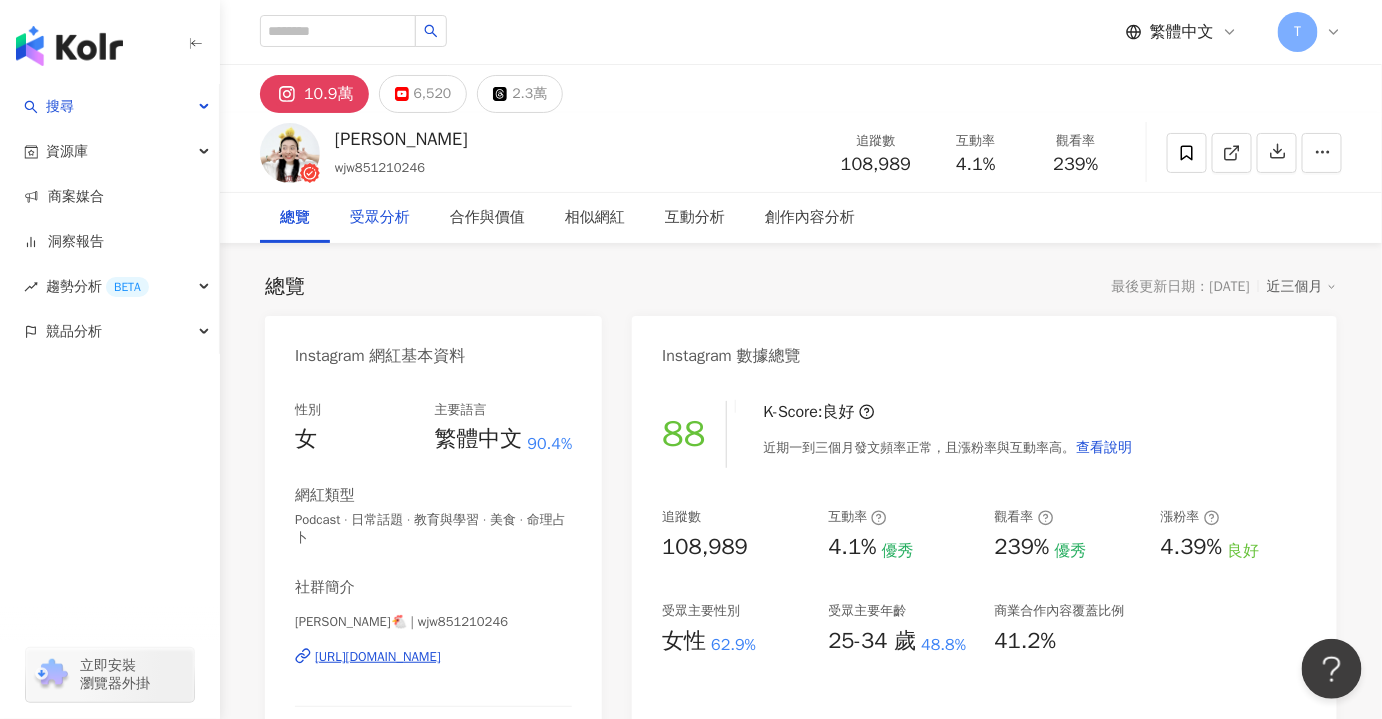 click on "受眾分析" at bounding box center [380, 218] 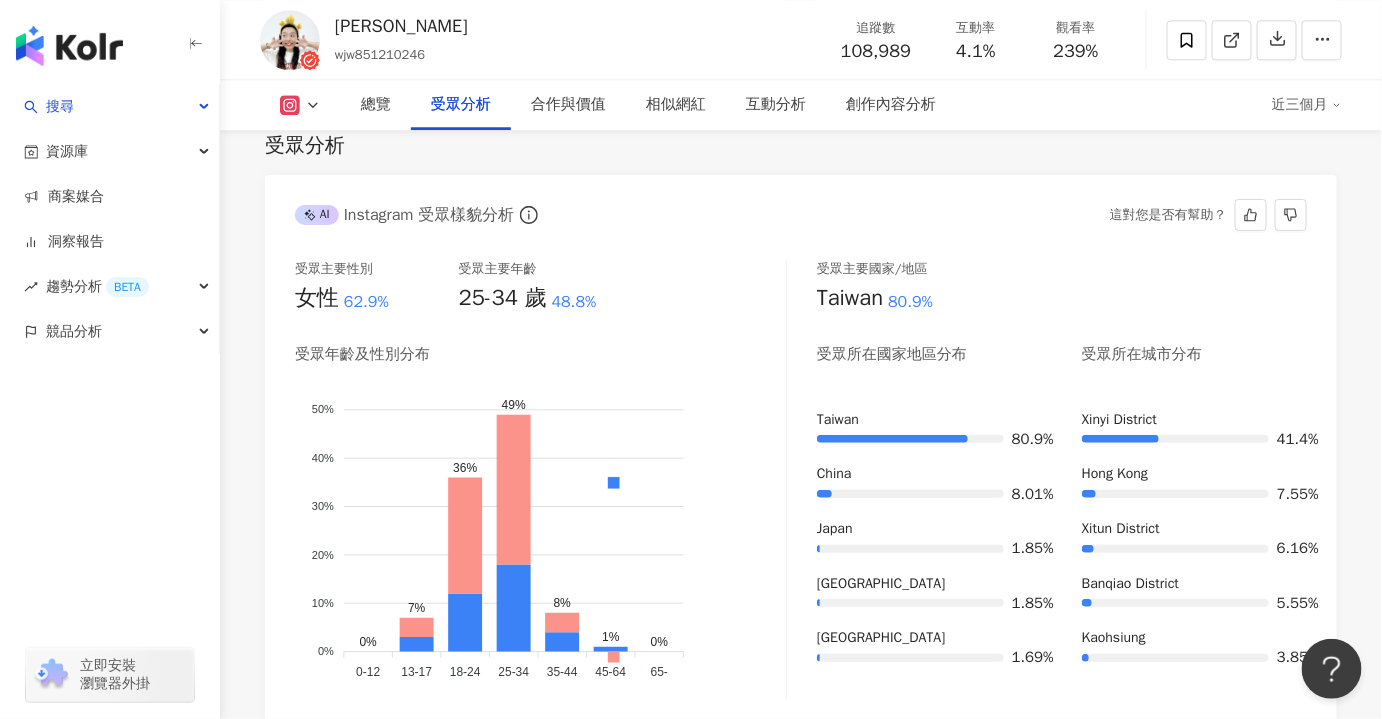 scroll, scrollTop: 1776, scrollLeft: 0, axis: vertical 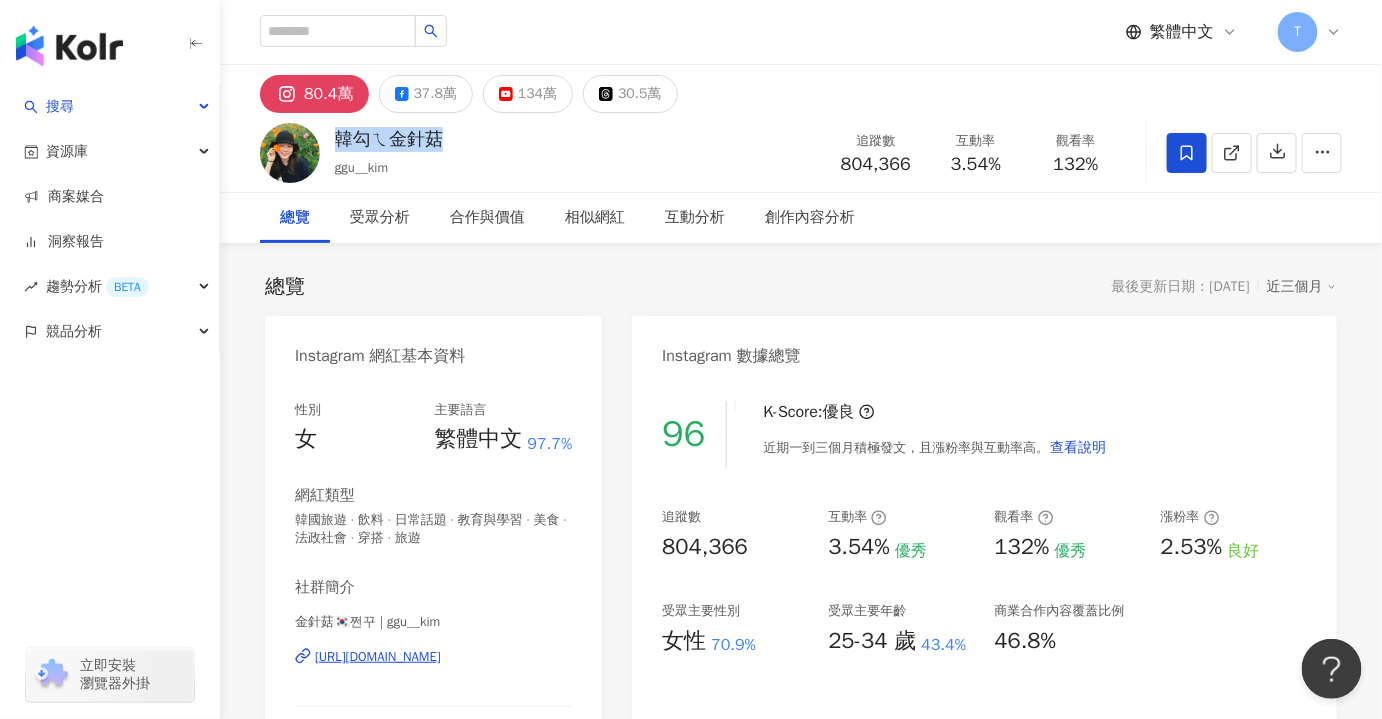 drag, startPoint x: 514, startPoint y: 145, endPoint x: 336, endPoint y: 138, distance: 178.13759 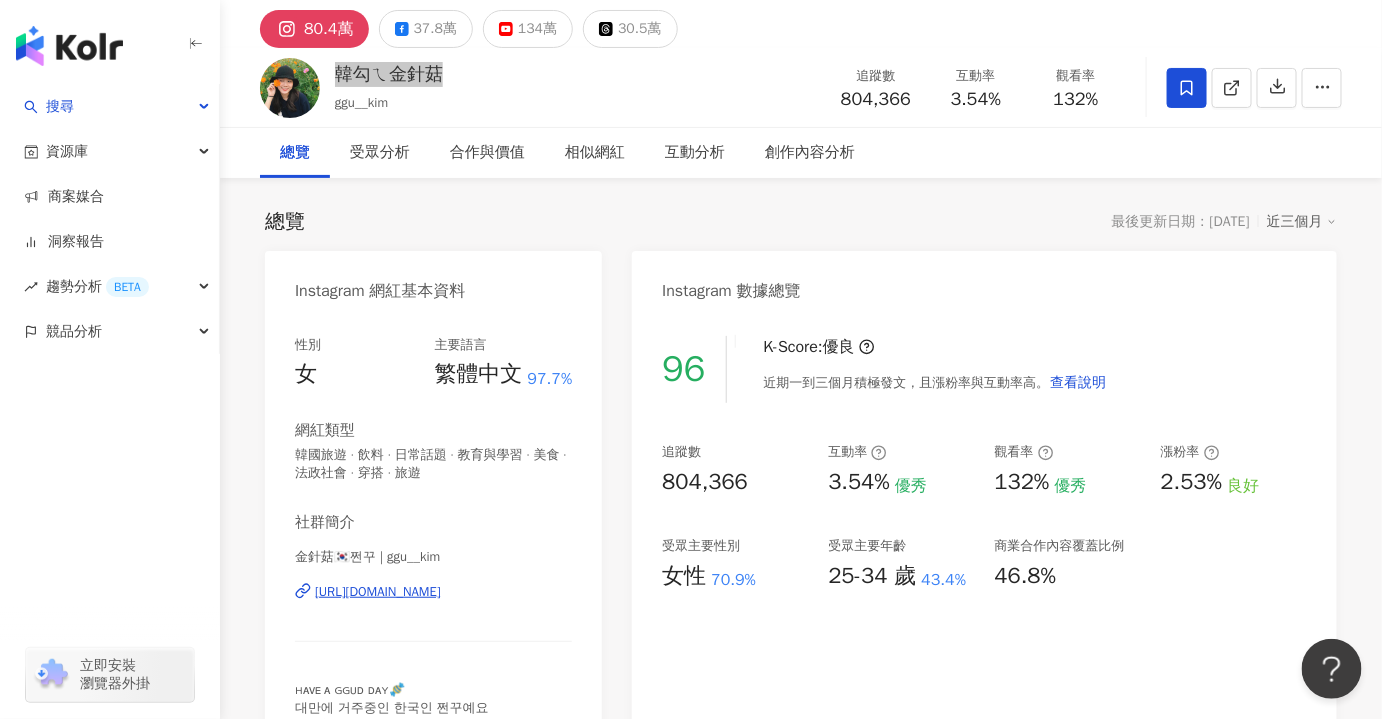 scroll, scrollTop: 181, scrollLeft: 0, axis: vertical 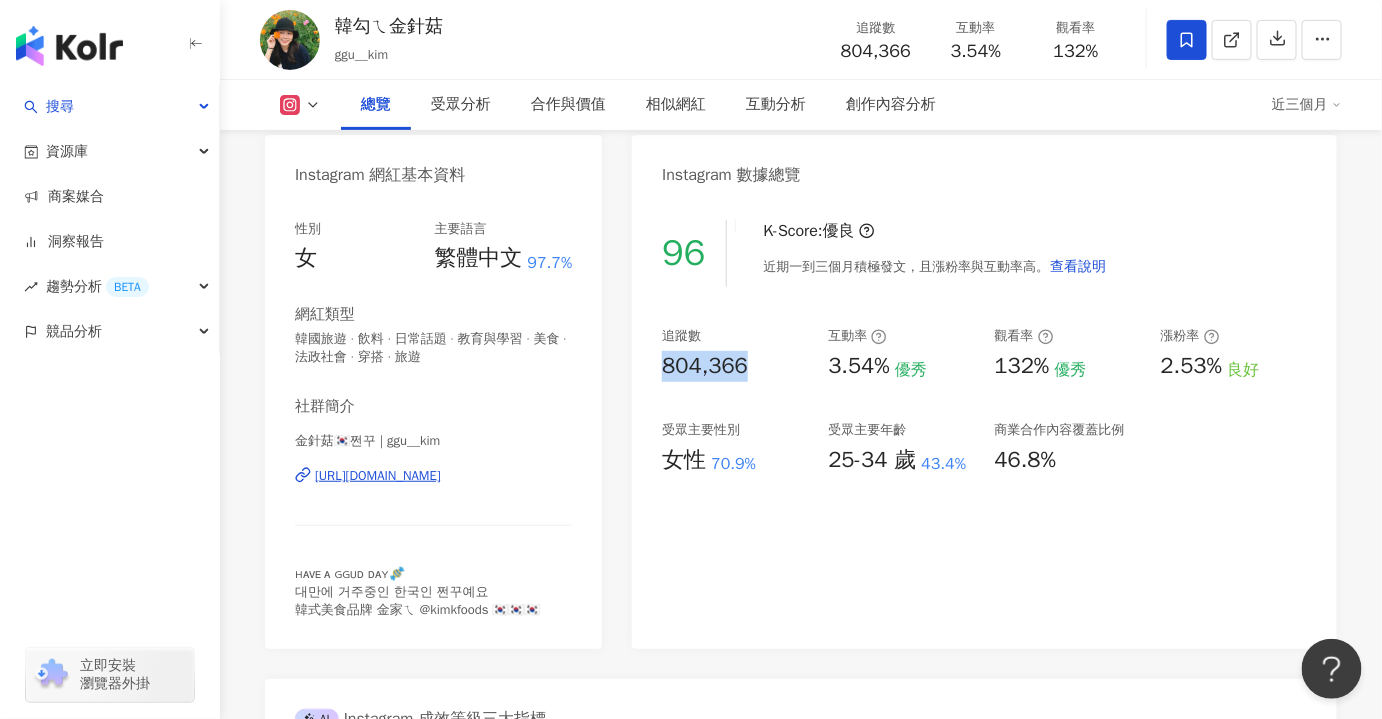 drag, startPoint x: 752, startPoint y: 378, endPoint x: 666, endPoint y: 375, distance: 86.05231 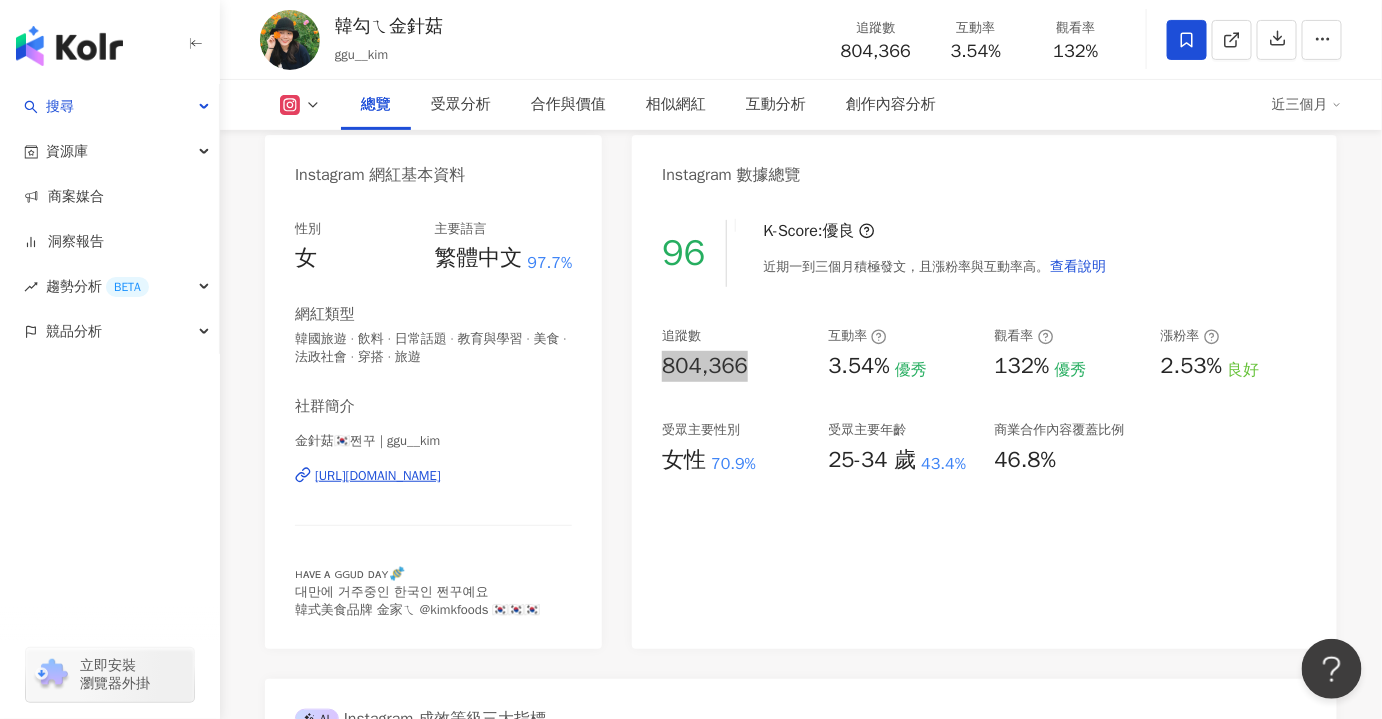 scroll, scrollTop: 90, scrollLeft: 0, axis: vertical 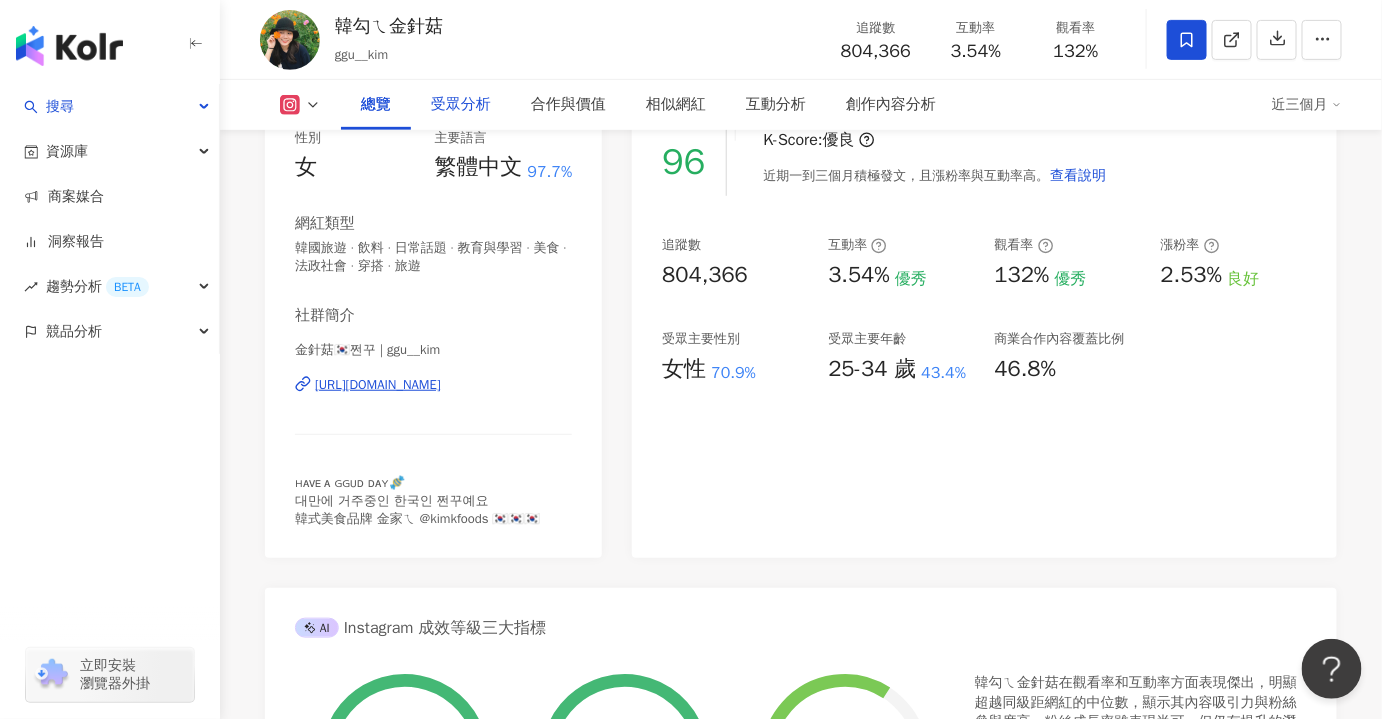 click on "受眾分析" at bounding box center [461, 105] 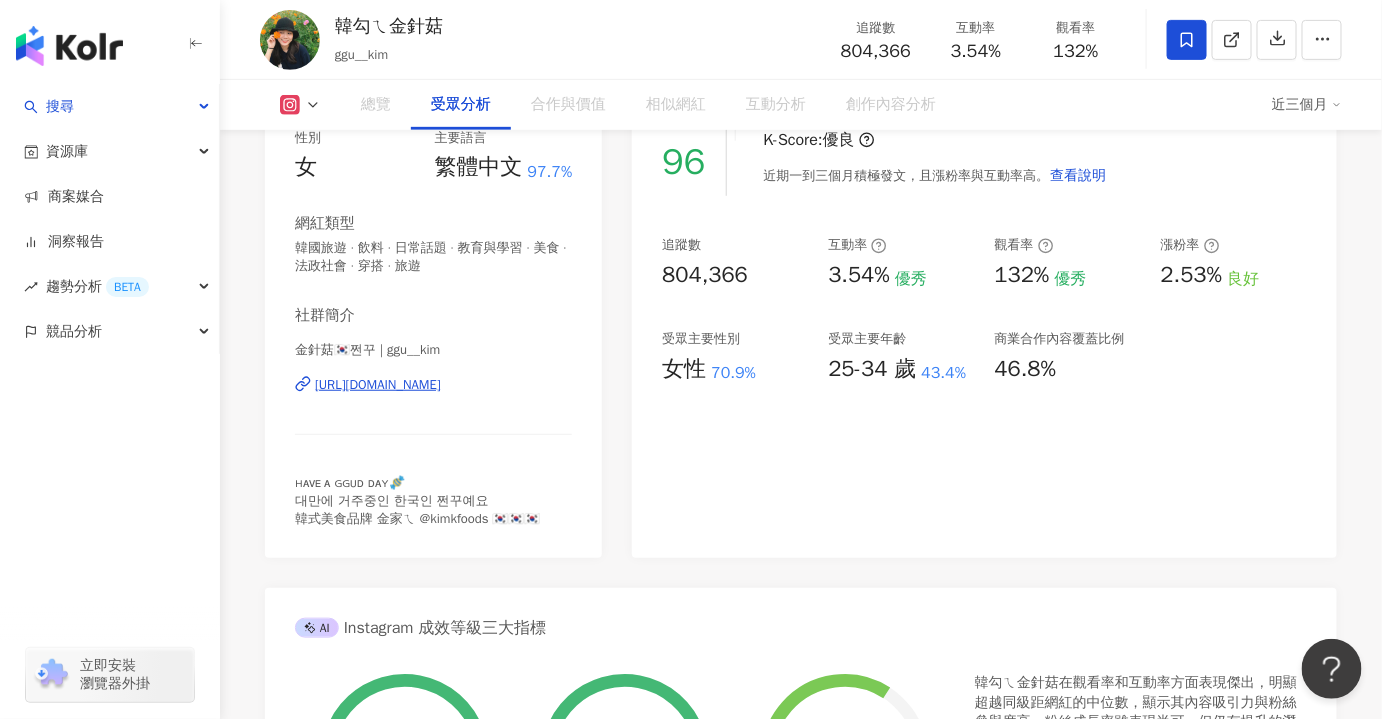 scroll, scrollTop: 1739, scrollLeft: 0, axis: vertical 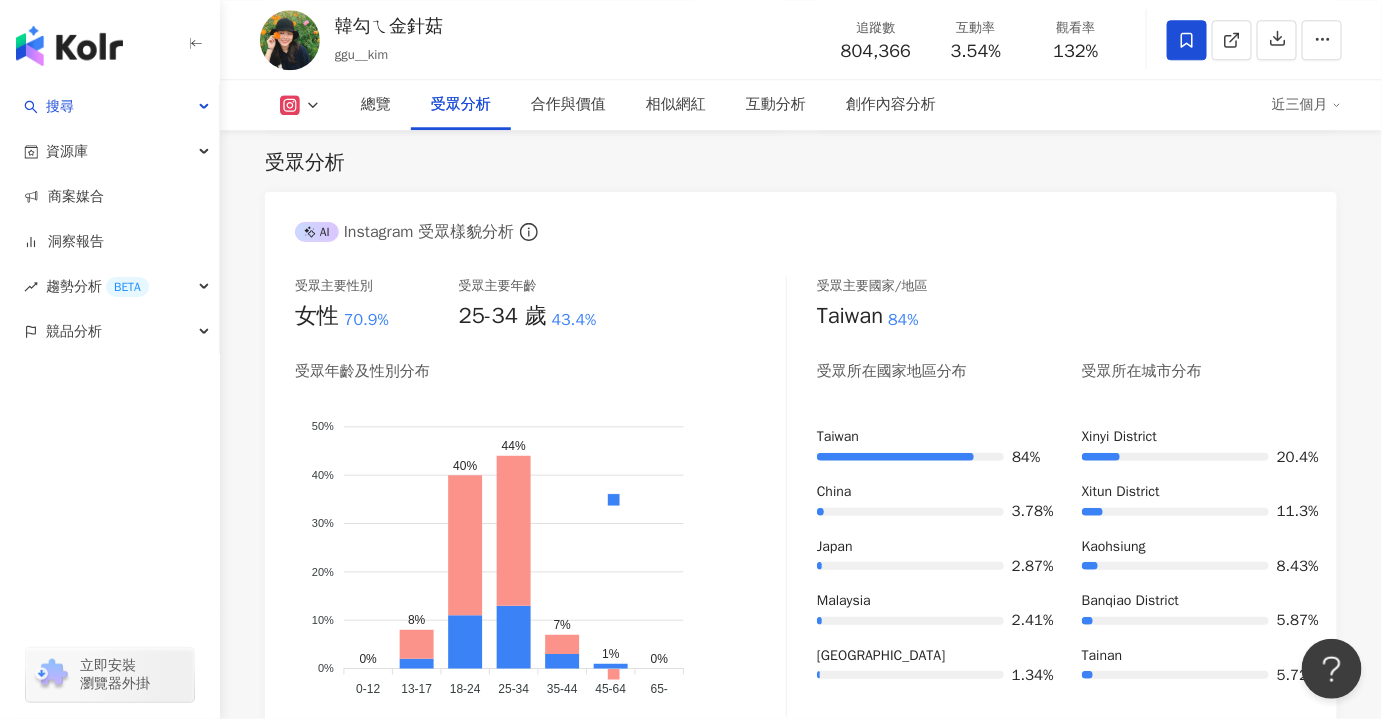 click 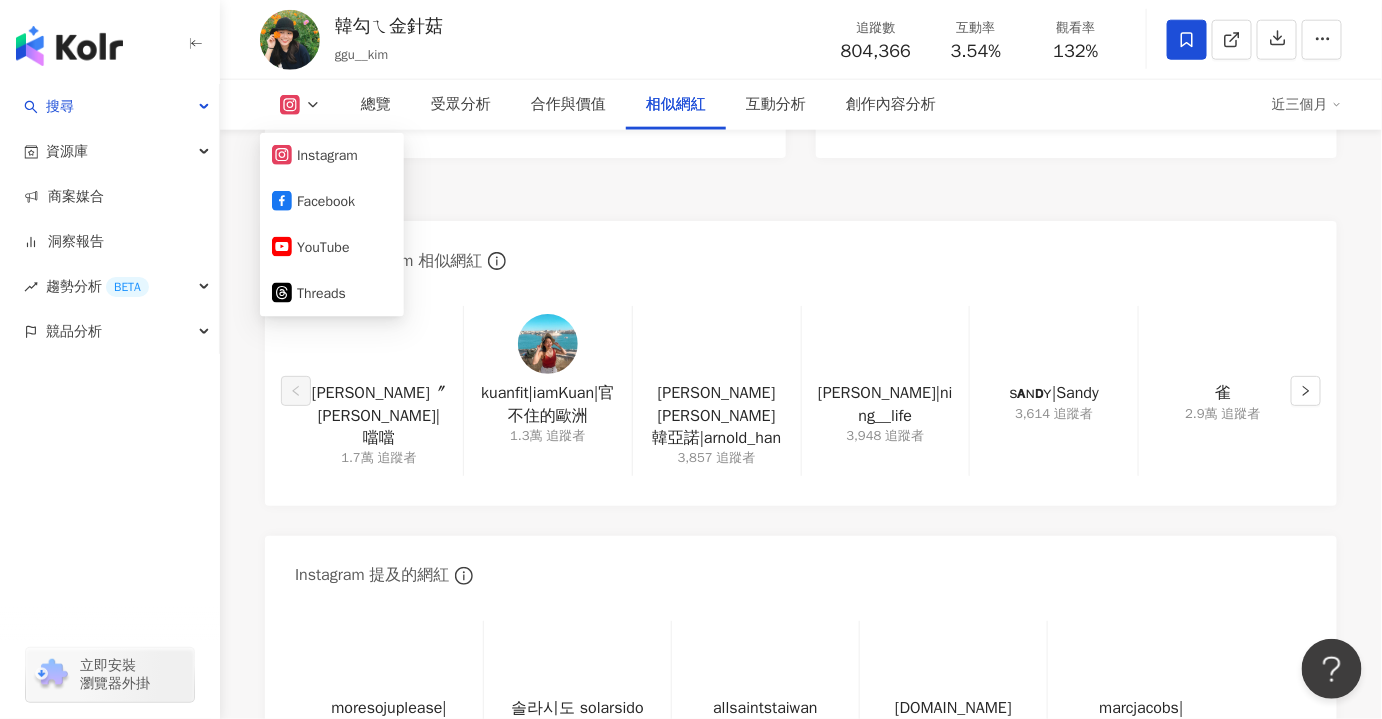 scroll, scrollTop: 3285, scrollLeft: 0, axis: vertical 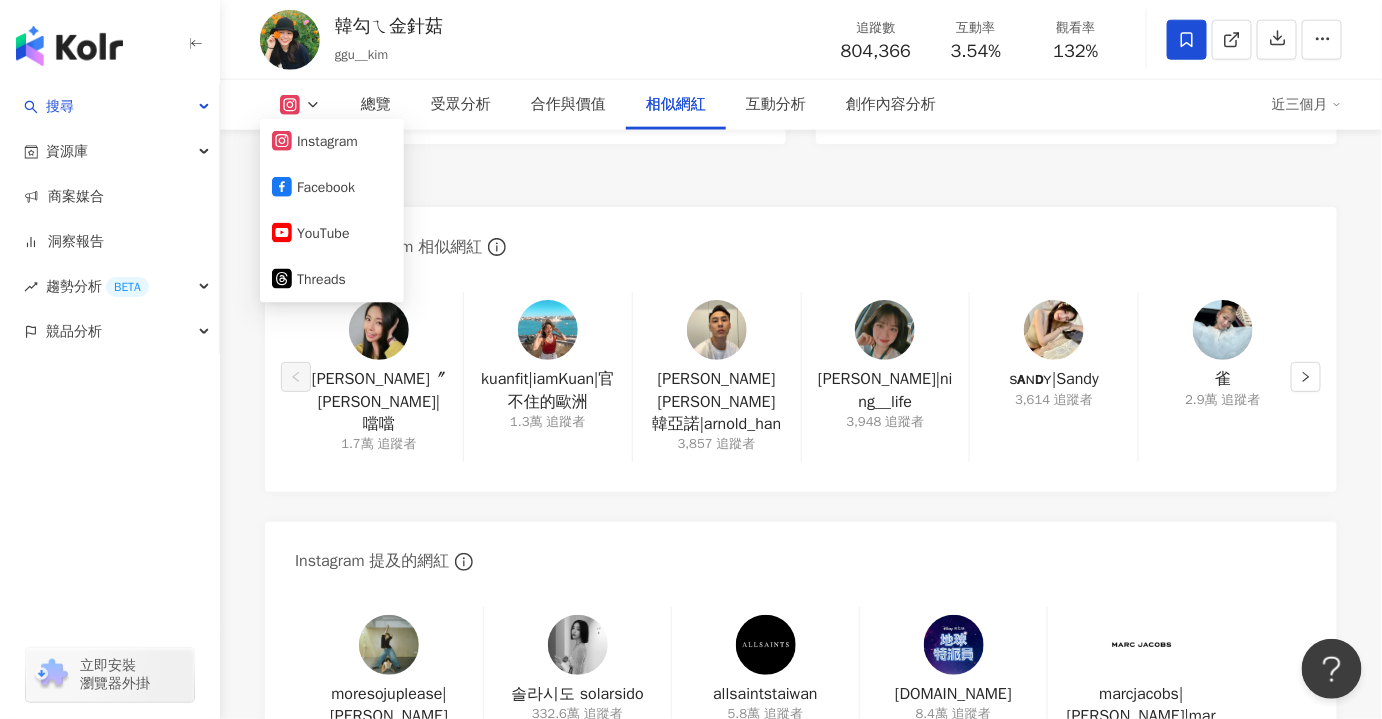 click on "相似網紅" at bounding box center [801, 178] 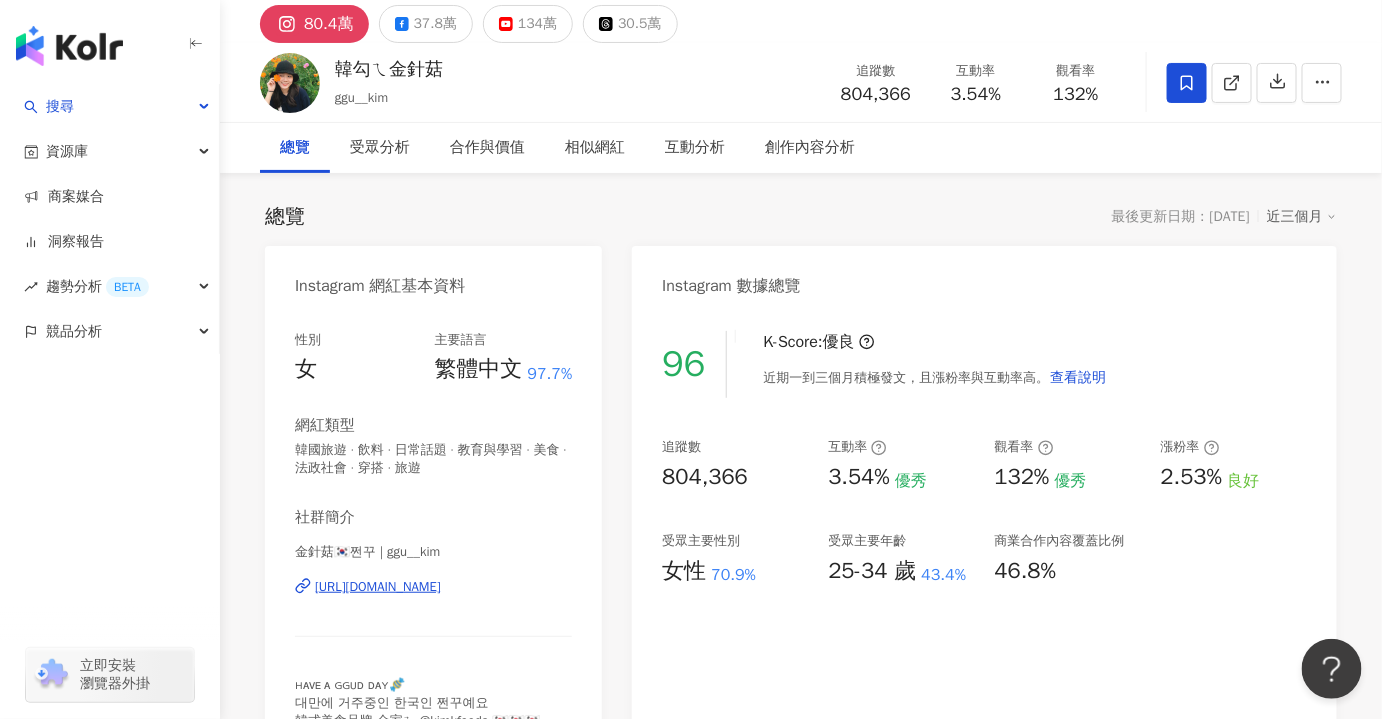 scroll, scrollTop: 181, scrollLeft: 0, axis: vertical 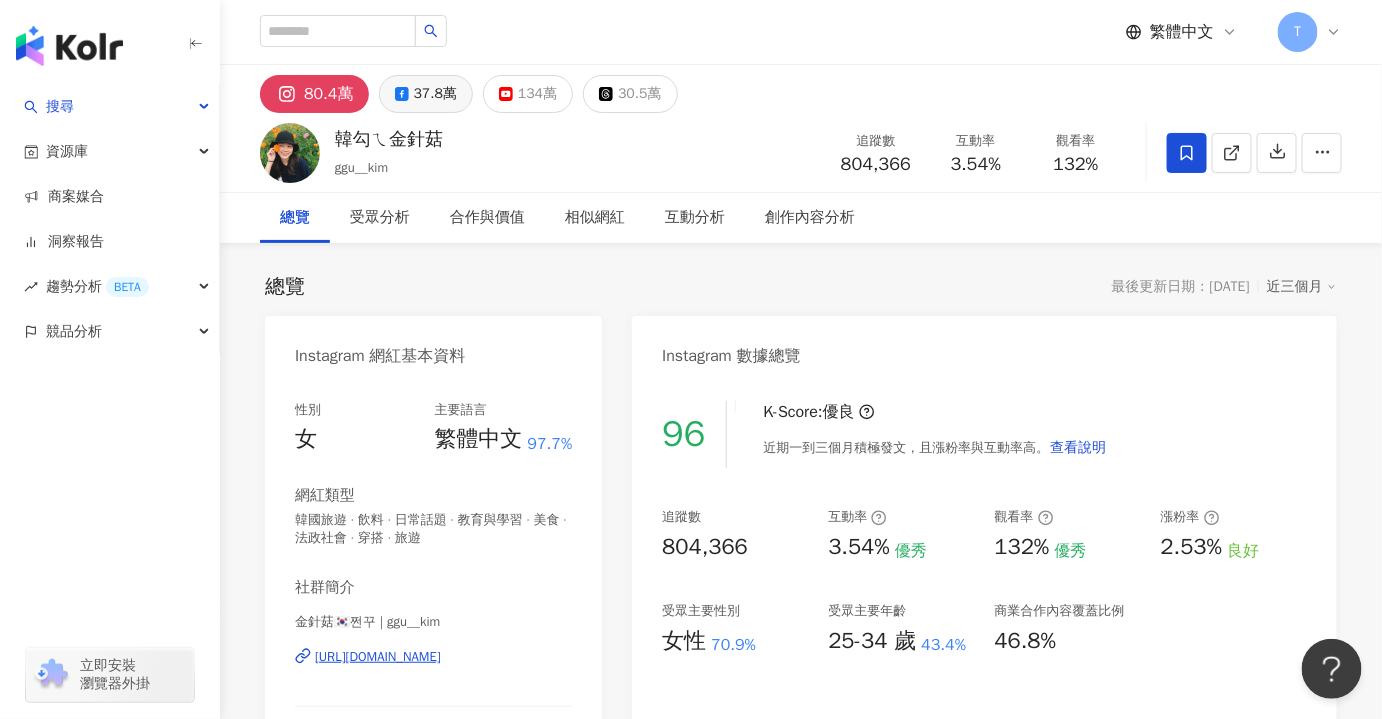 click on "37.8萬" at bounding box center (435, 94) 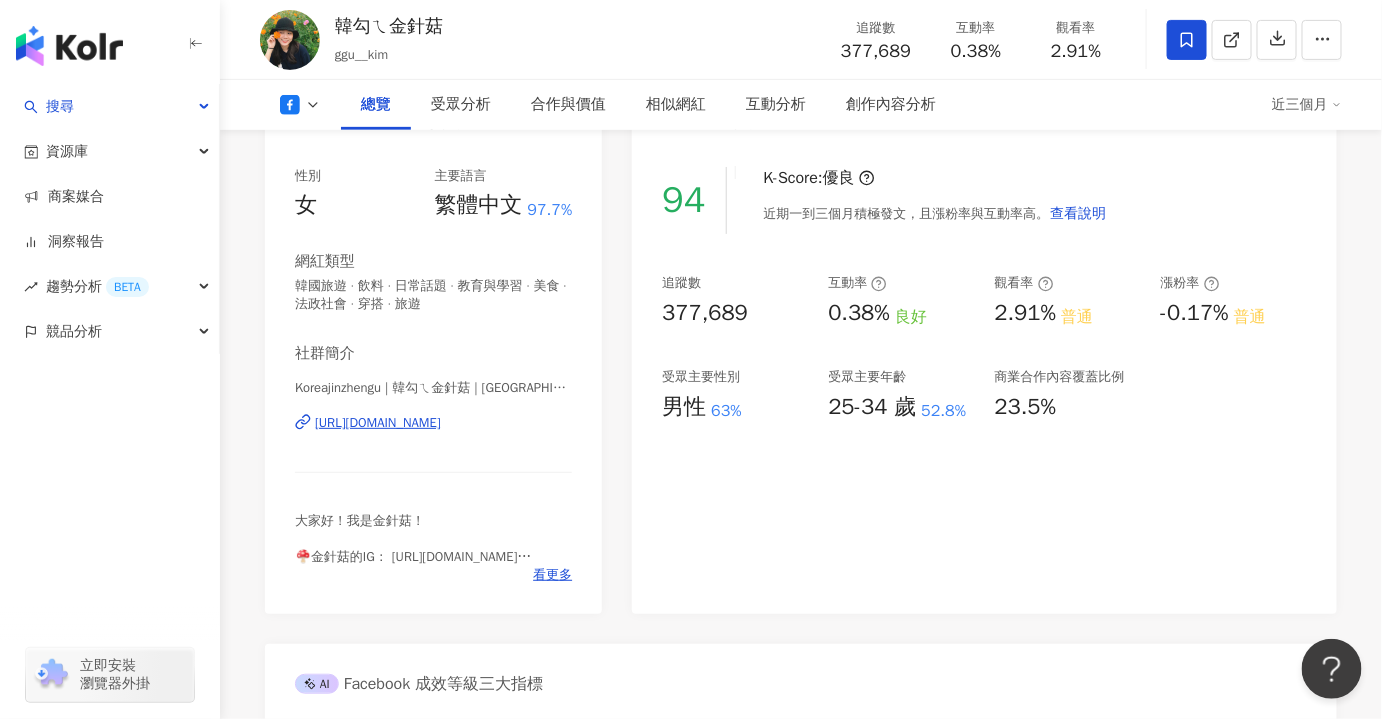 scroll, scrollTop: 0, scrollLeft: 0, axis: both 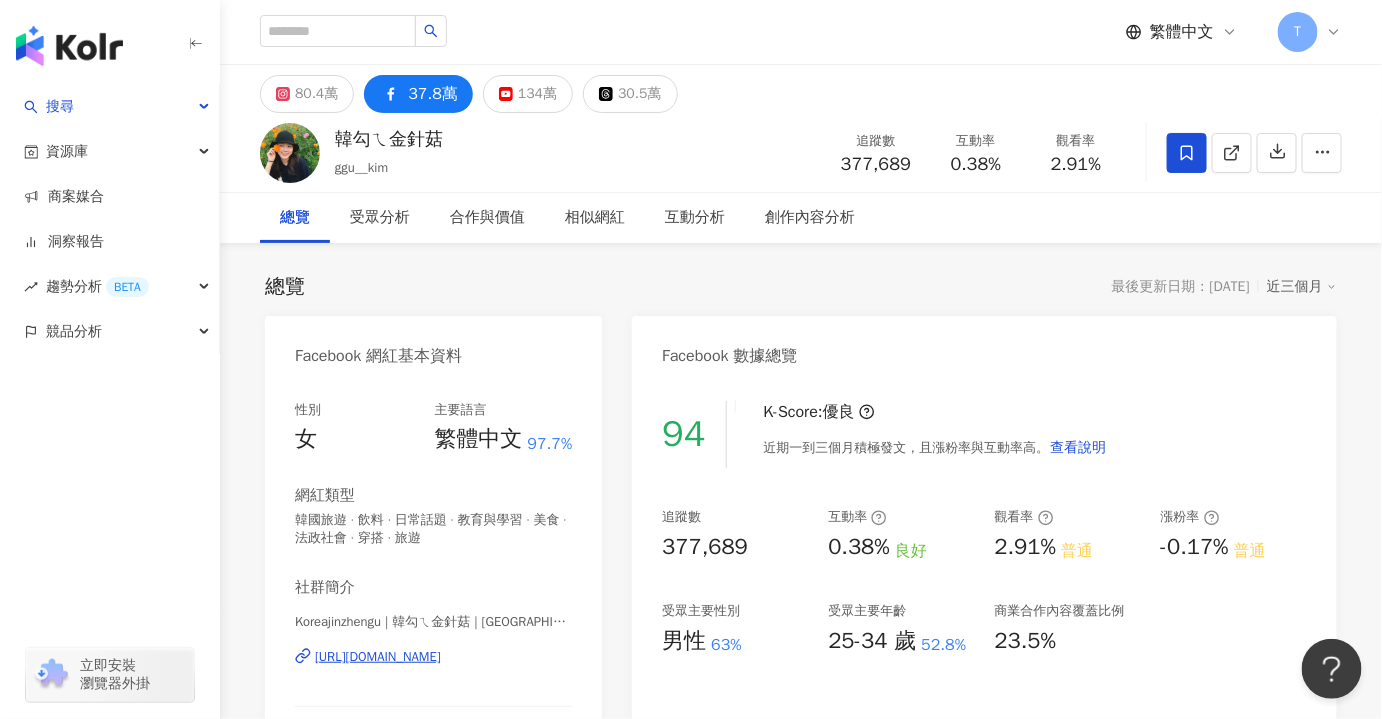 click on "94 K-Score :   優良 近期一到三個月積極發文，且漲粉率與互動率高。 查看說明 追蹤數   377,689 互動率   0.38% 良好 觀看率   2.91% 普通 漲粉率   -0.17% 普通 受眾主要性別   男性 63% 受眾主要年齡   25-34 歲 52.8% 商業合作內容覆蓋比例   23.5%" at bounding box center [984, 614] 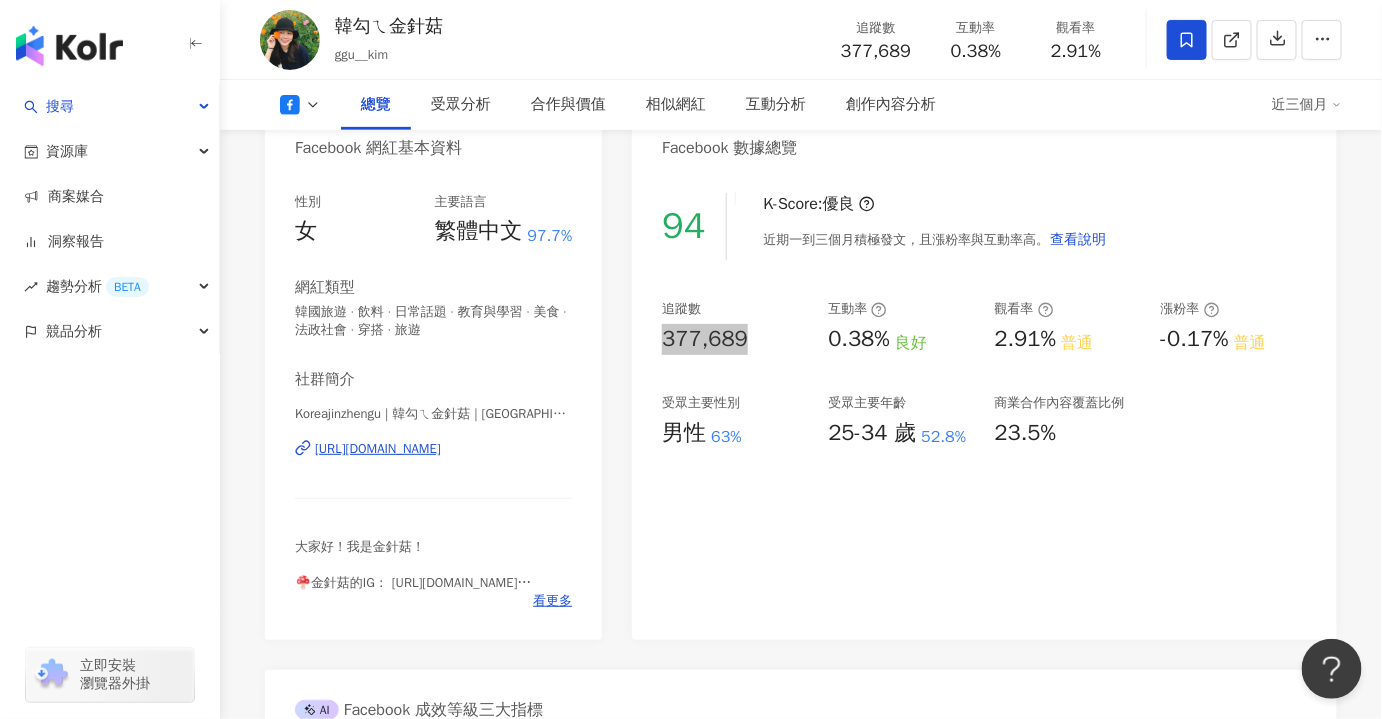 scroll, scrollTop: 272, scrollLeft: 0, axis: vertical 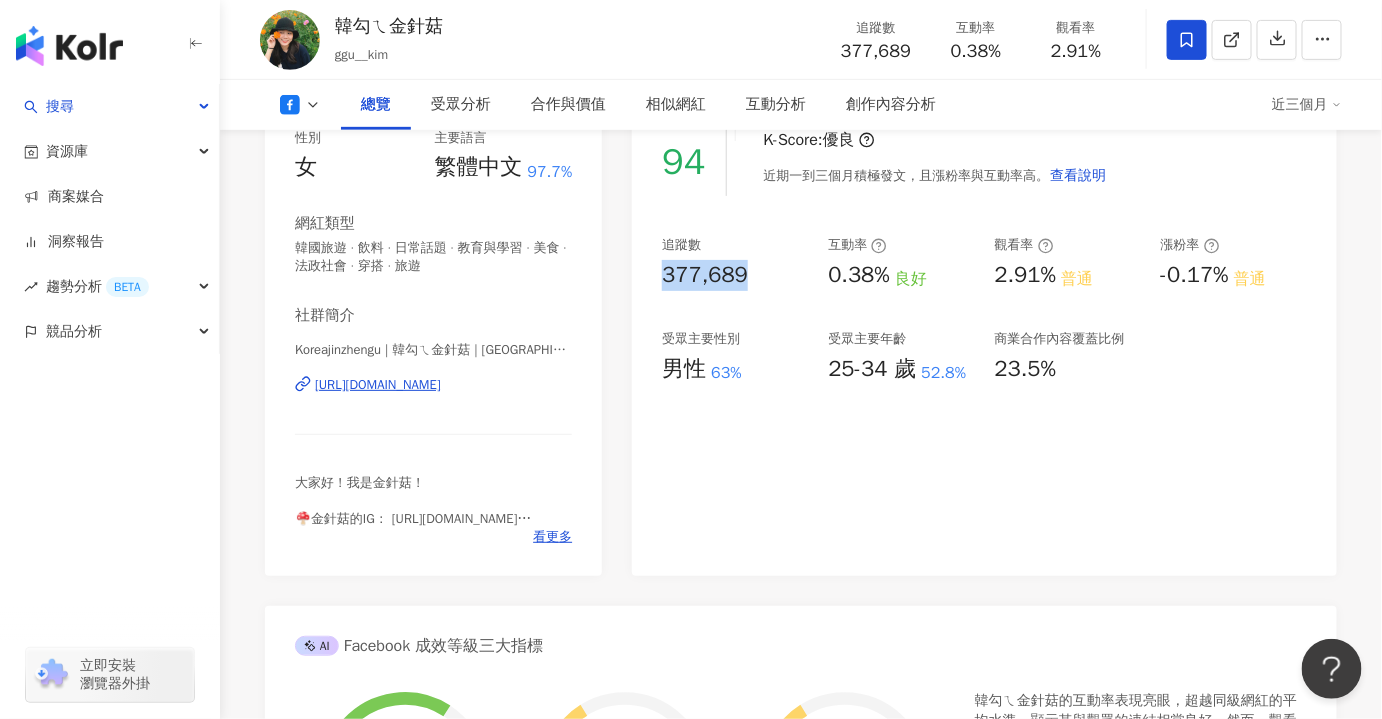 click on "追蹤數   377,689 互動率   0.38% 良好 觀看率   2.91% 普通 漲粉率   -0.17% 普通 受眾主要性別   男性 63% 受眾主要年齡   25-34 歲 52.8% 商業合作內容覆蓋比例   23.5%" at bounding box center (984, 310) 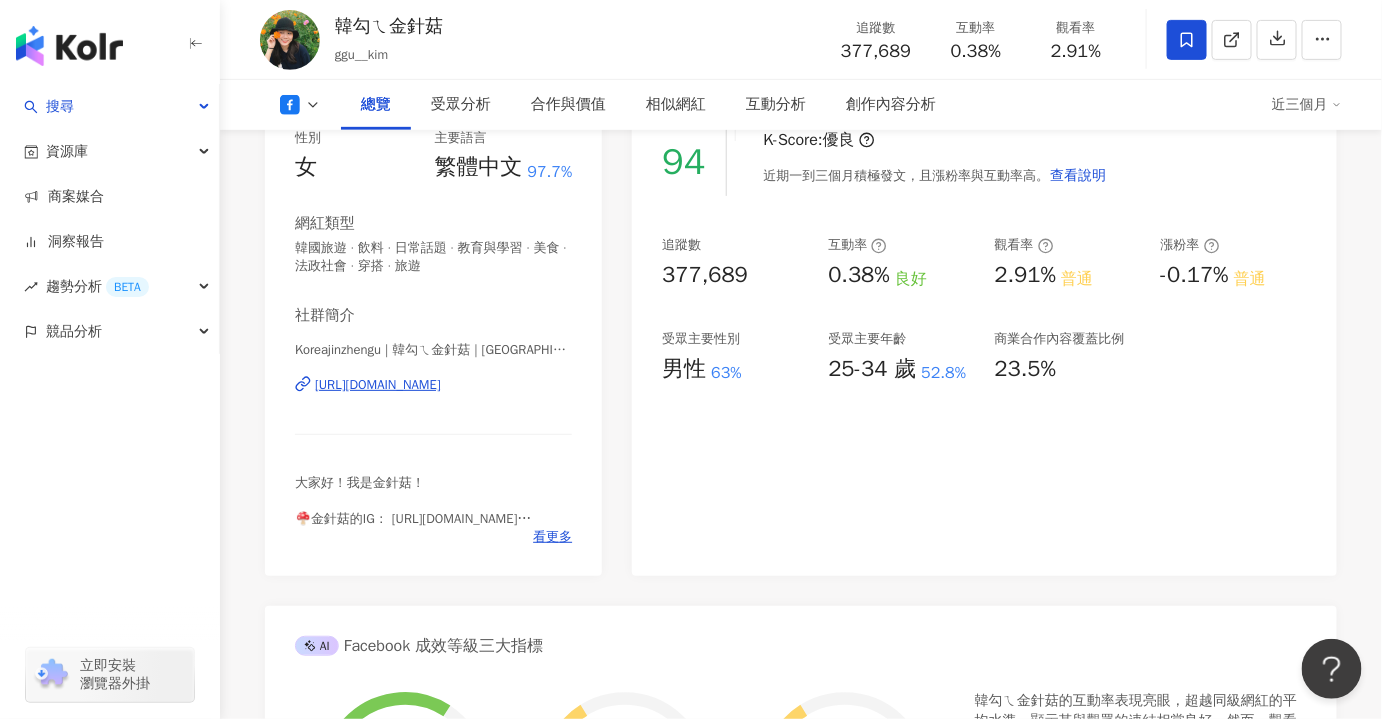 click on "受眾主要性別" at bounding box center [701, 339] 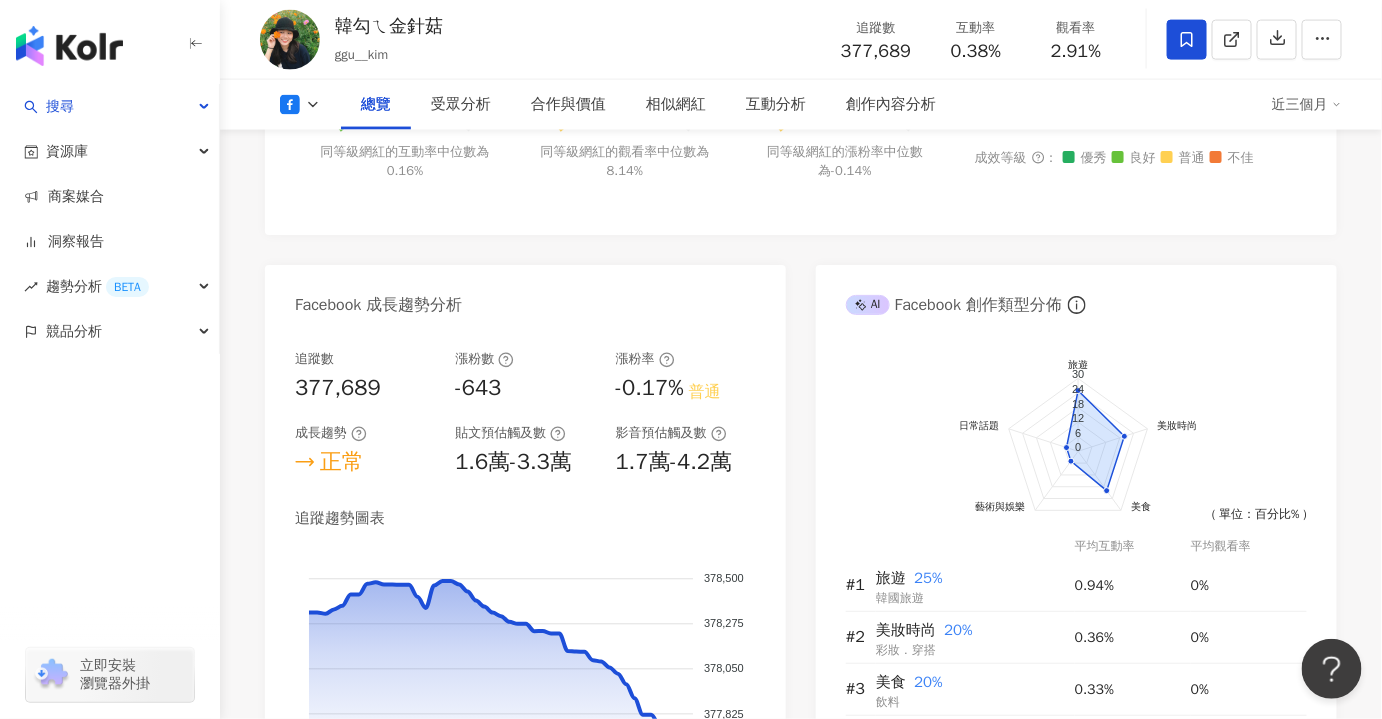 scroll, scrollTop: 1181, scrollLeft: 0, axis: vertical 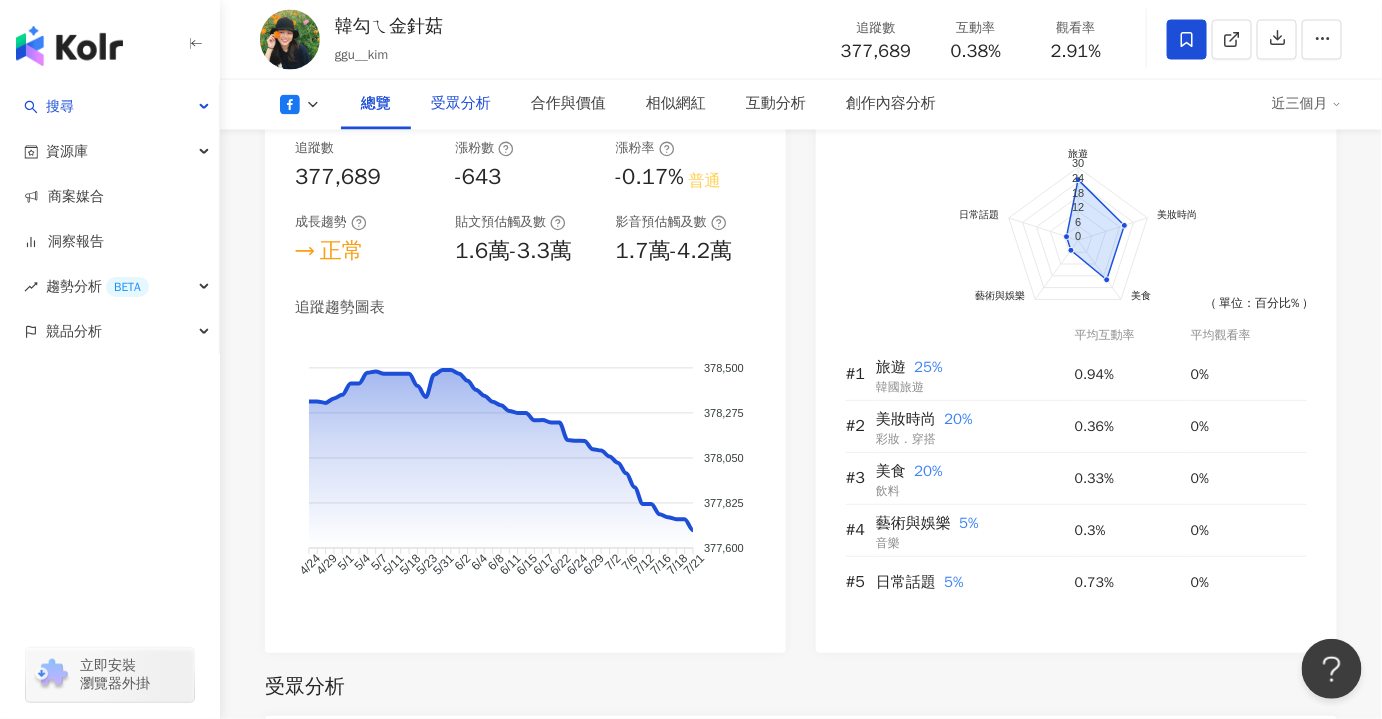 click on "受眾分析" at bounding box center [461, 105] 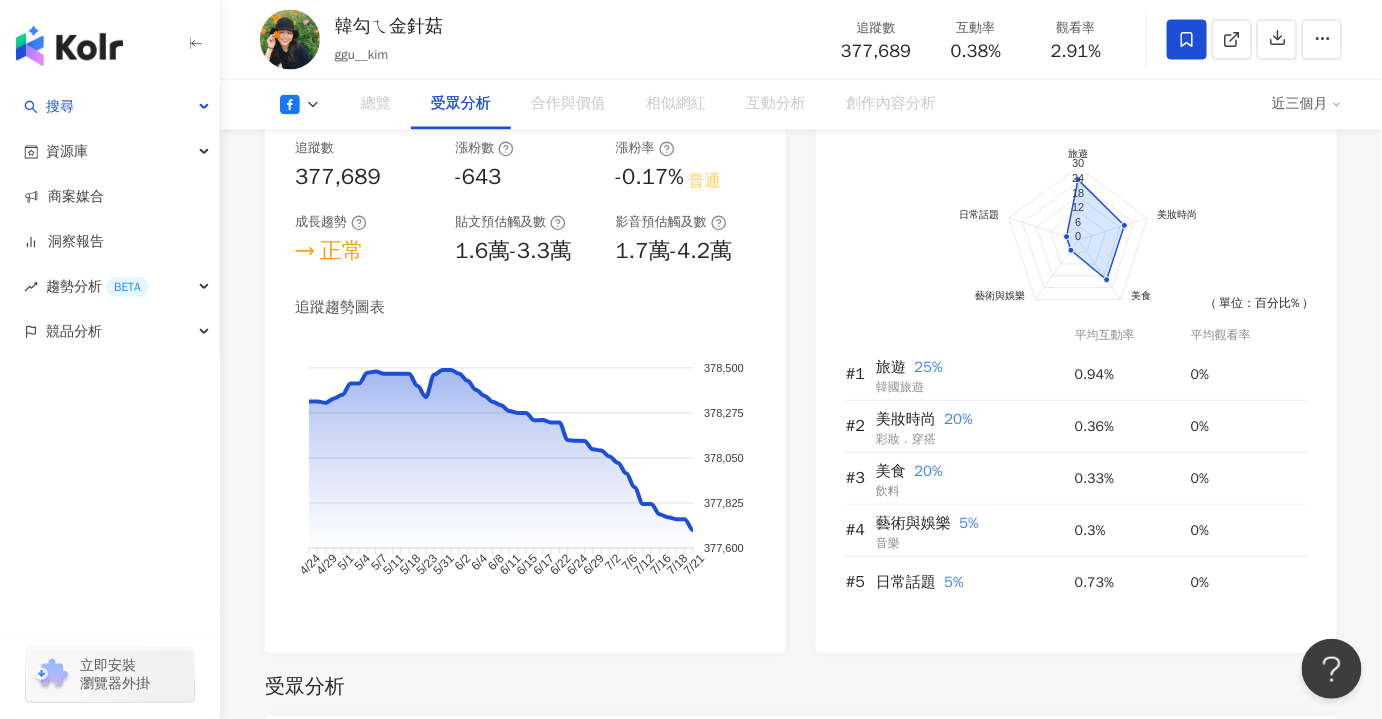 scroll, scrollTop: 1704, scrollLeft: 0, axis: vertical 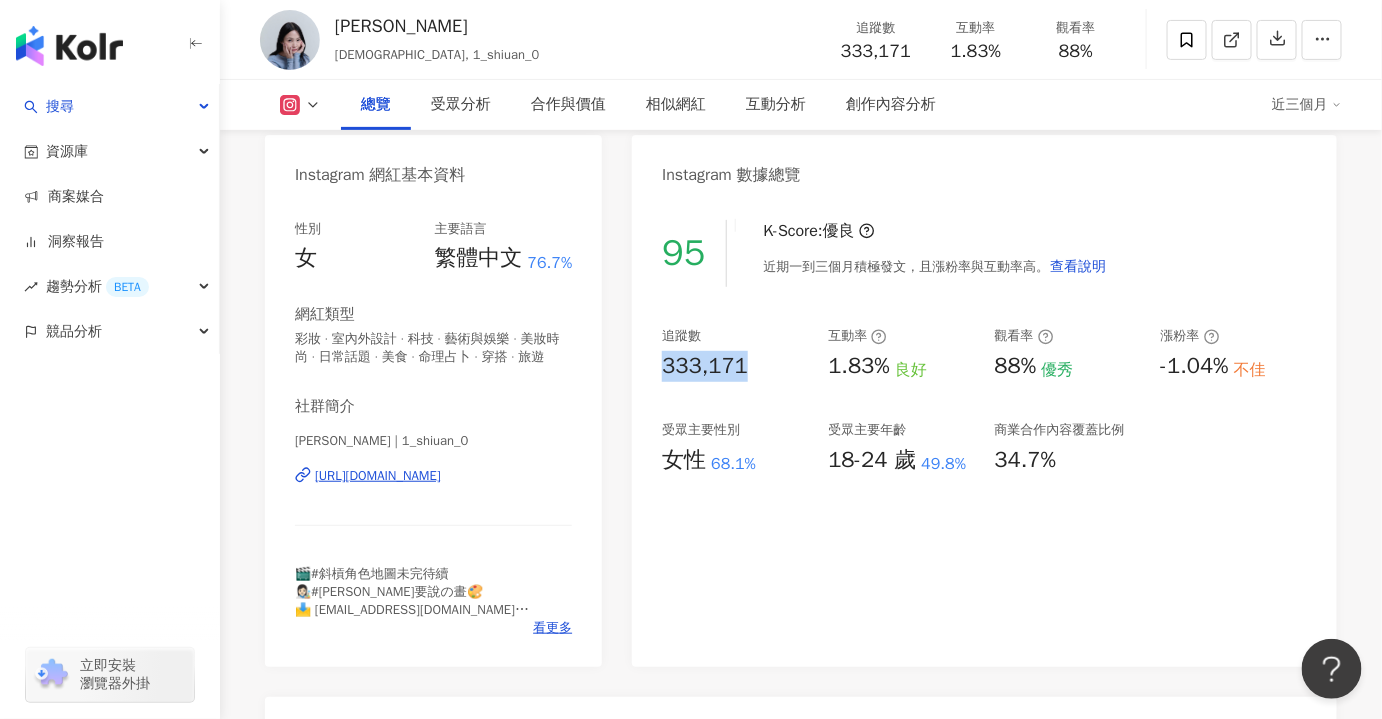 drag, startPoint x: 781, startPoint y: 367, endPoint x: 664, endPoint y: 373, distance: 117.15375 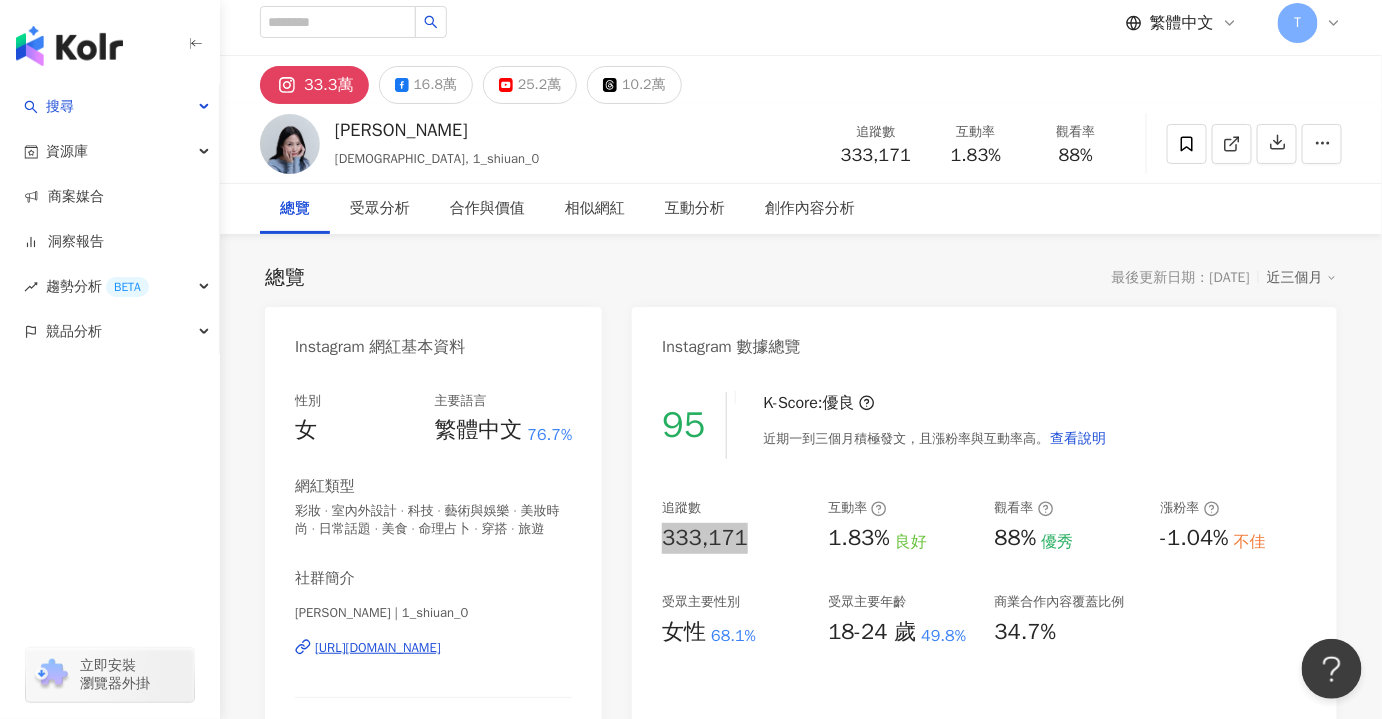scroll, scrollTop: 0, scrollLeft: 0, axis: both 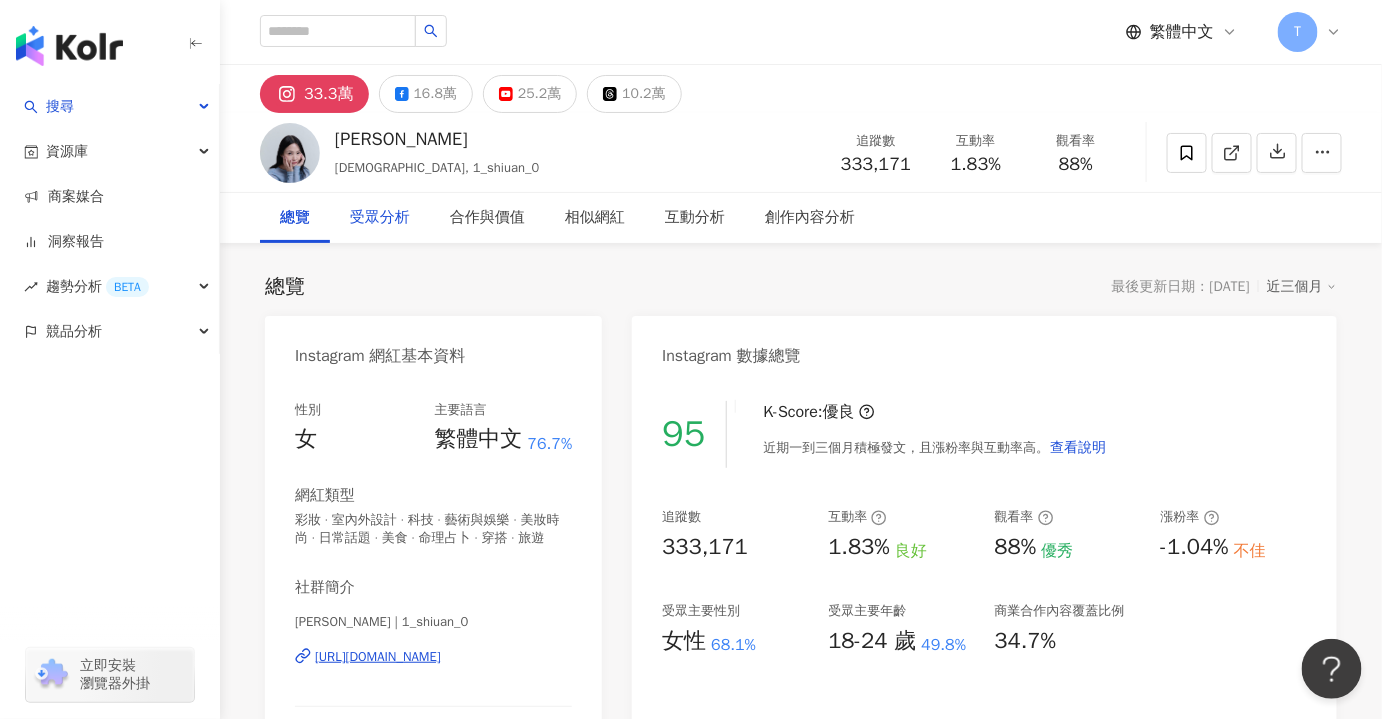 click on "受眾分析" at bounding box center (380, 218) 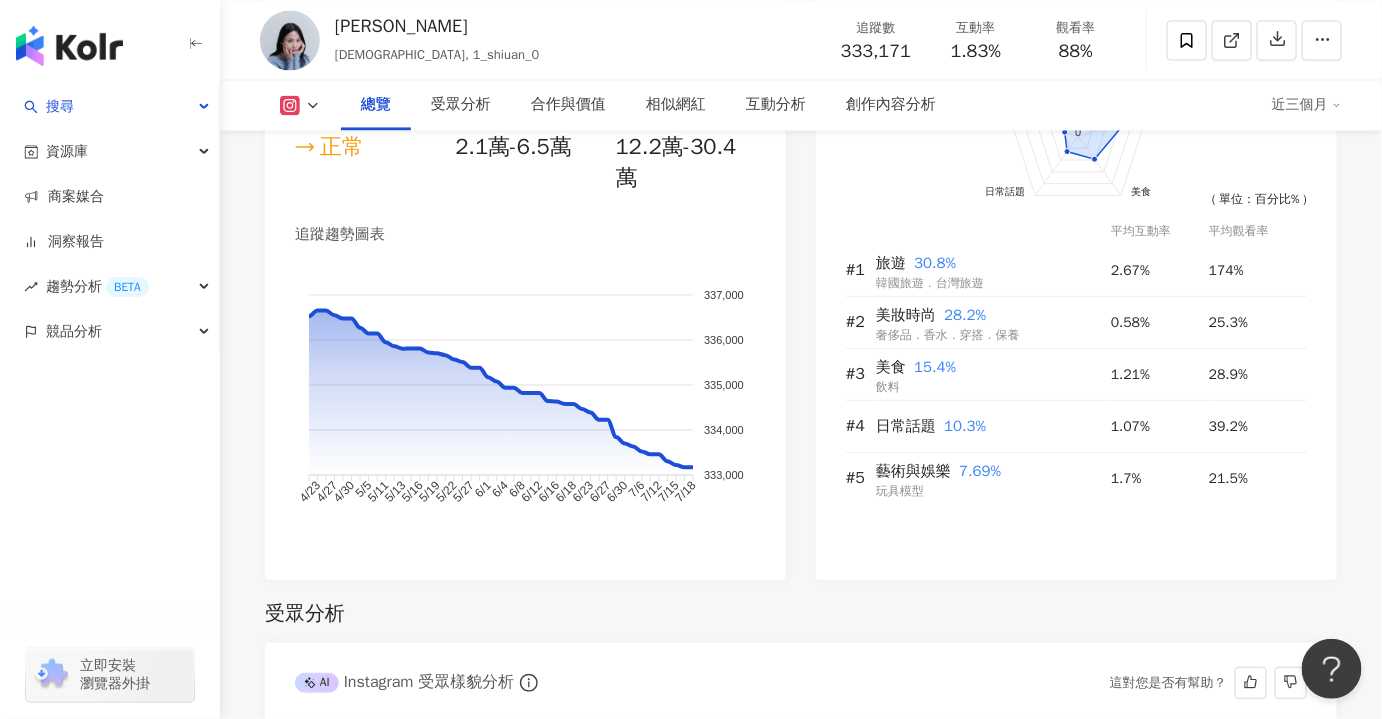 scroll, scrollTop: 1097, scrollLeft: 0, axis: vertical 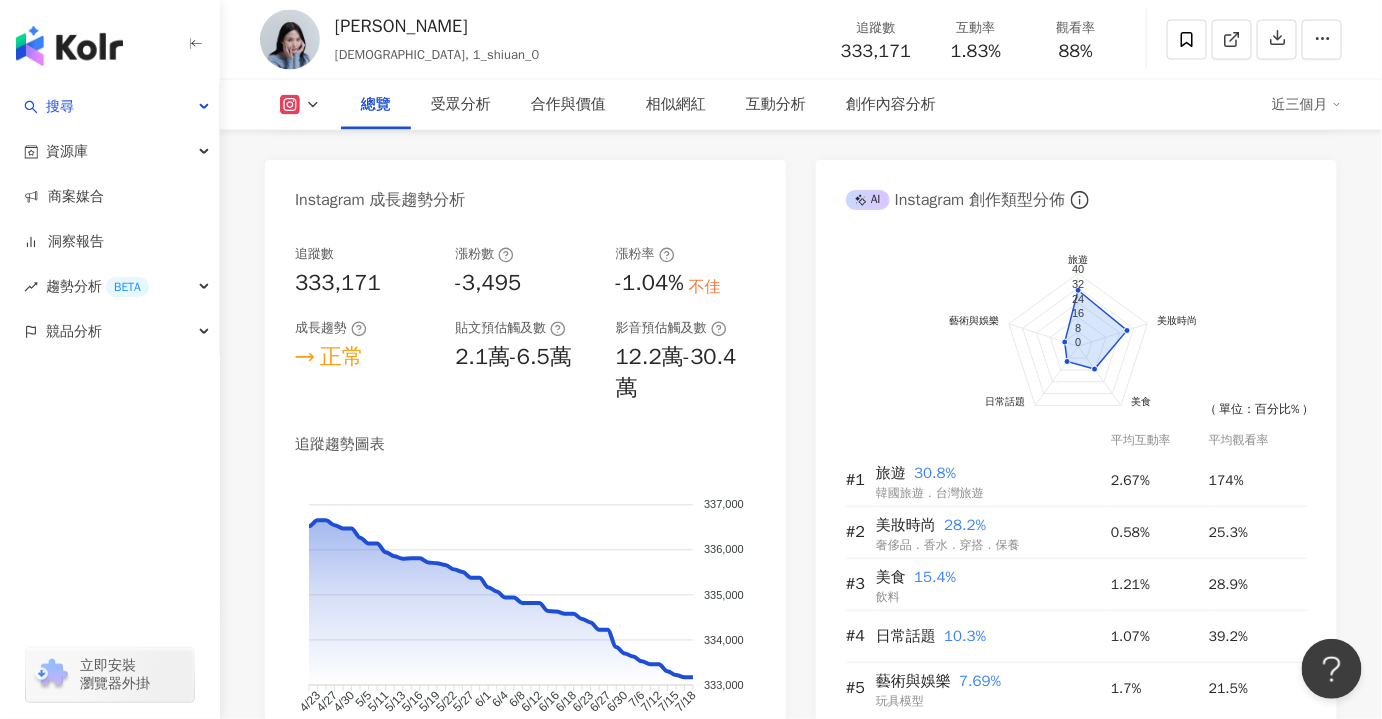 click 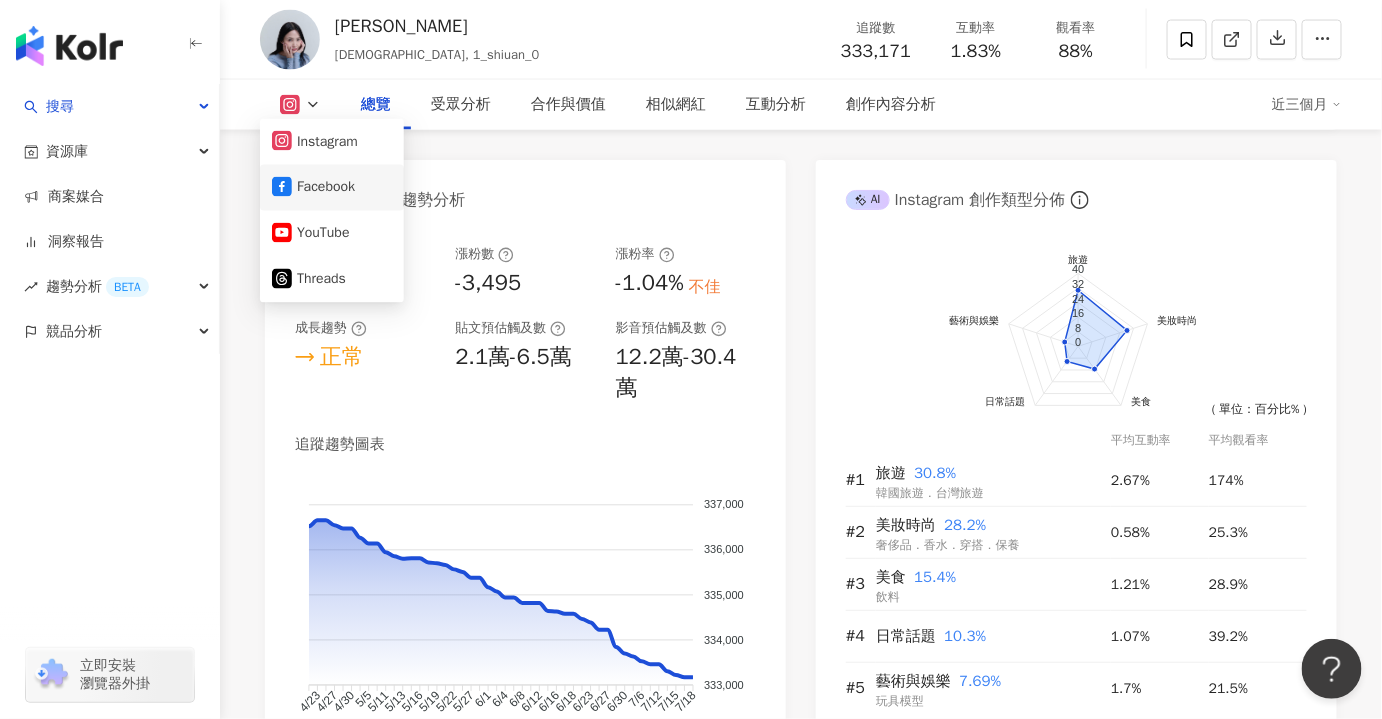 click on "Facebook" at bounding box center (332, 188) 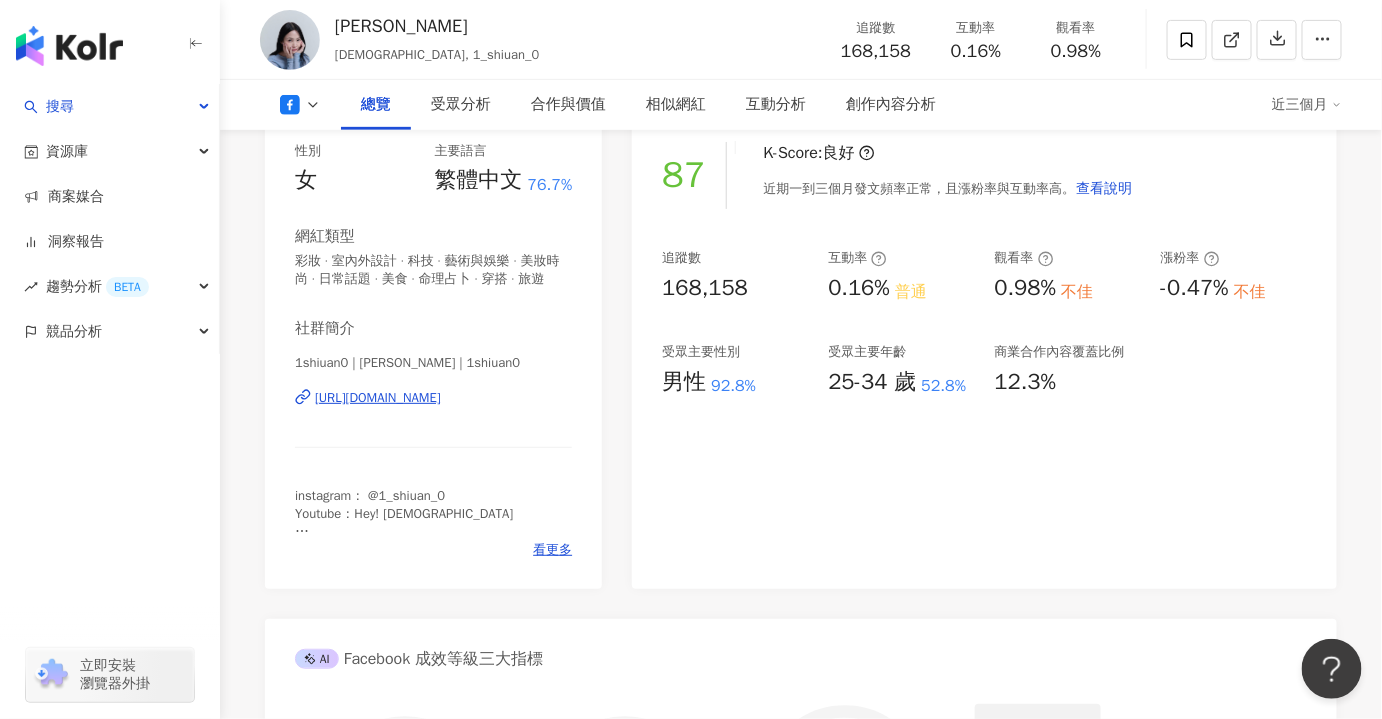 scroll, scrollTop: 0, scrollLeft: 0, axis: both 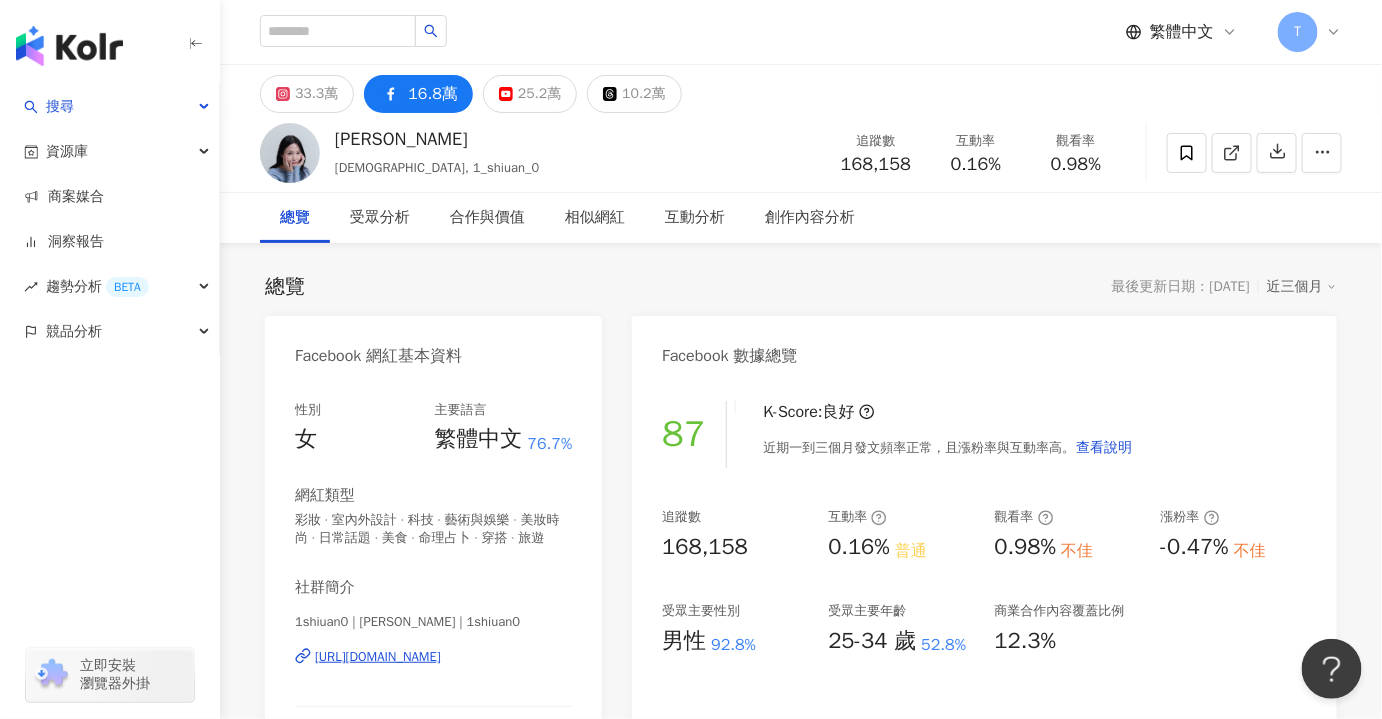 click on "87 K-Score :   良好 近期一到三個月發文頻率正常，且漲粉率與互動率高。 查看說明 追蹤數   168,158 互動率   0.16% 普通 觀看率   0.98% 不佳 漲粉率   -0.47% 不佳 受眾主要性別   男性 92.8% 受眾主要年齡   25-34 歲 52.8% 商業合作內容覆蓋比例   12.3%" at bounding box center (984, 614) 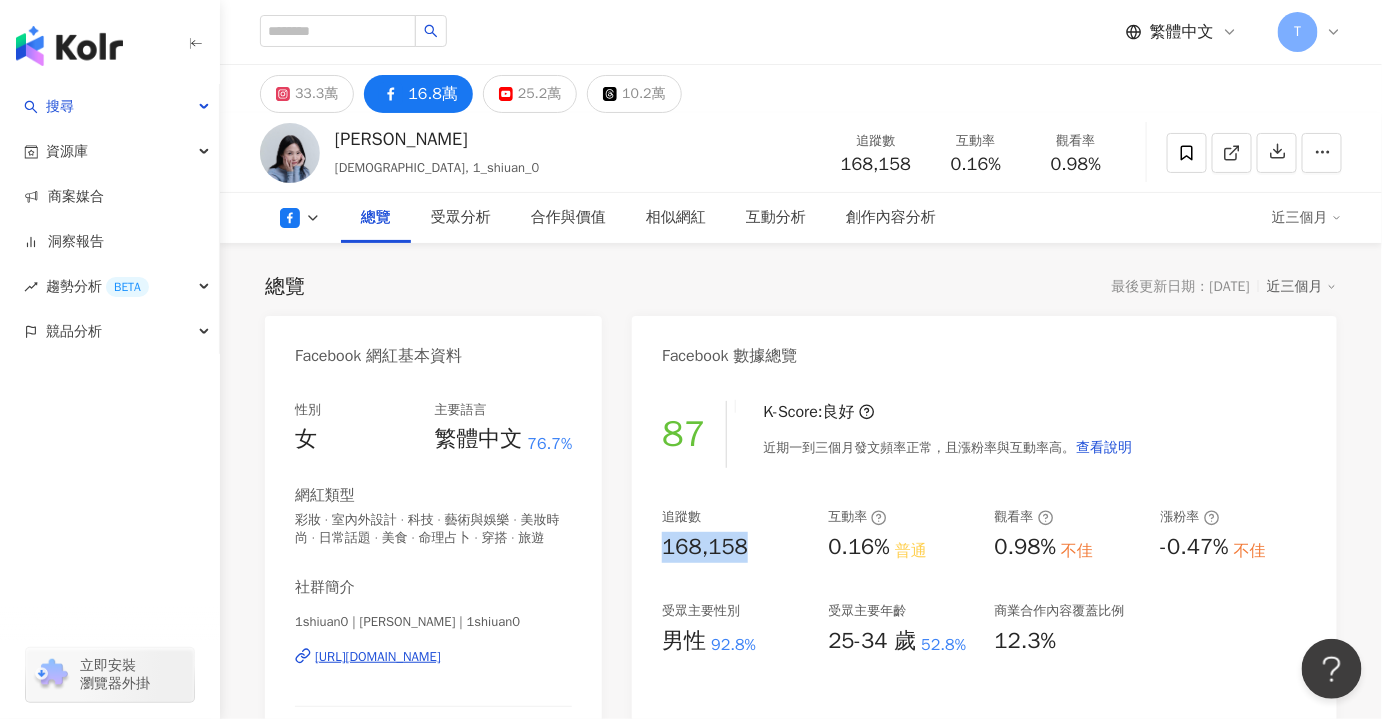scroll, scrollTop: 272, scrollLeft: 0, axis: vertical 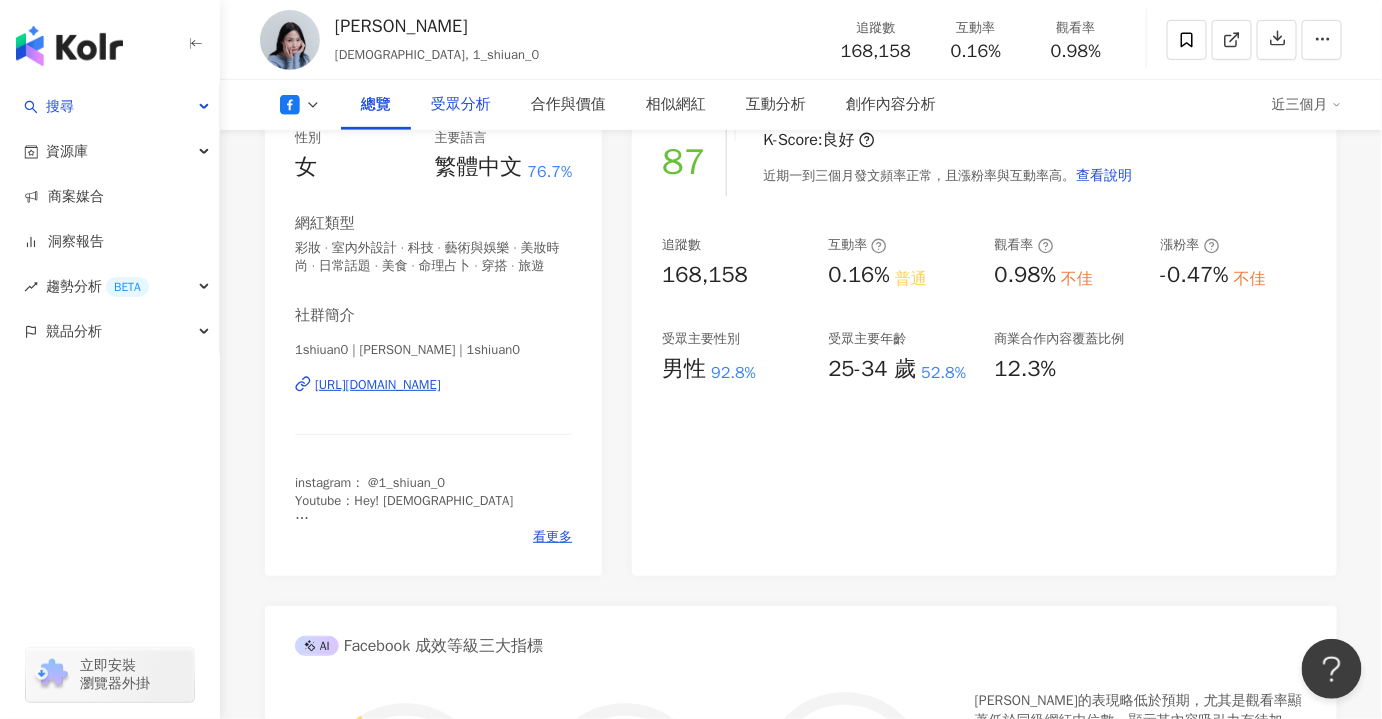 click on "受眾分析" at bounding box center [461, 105] 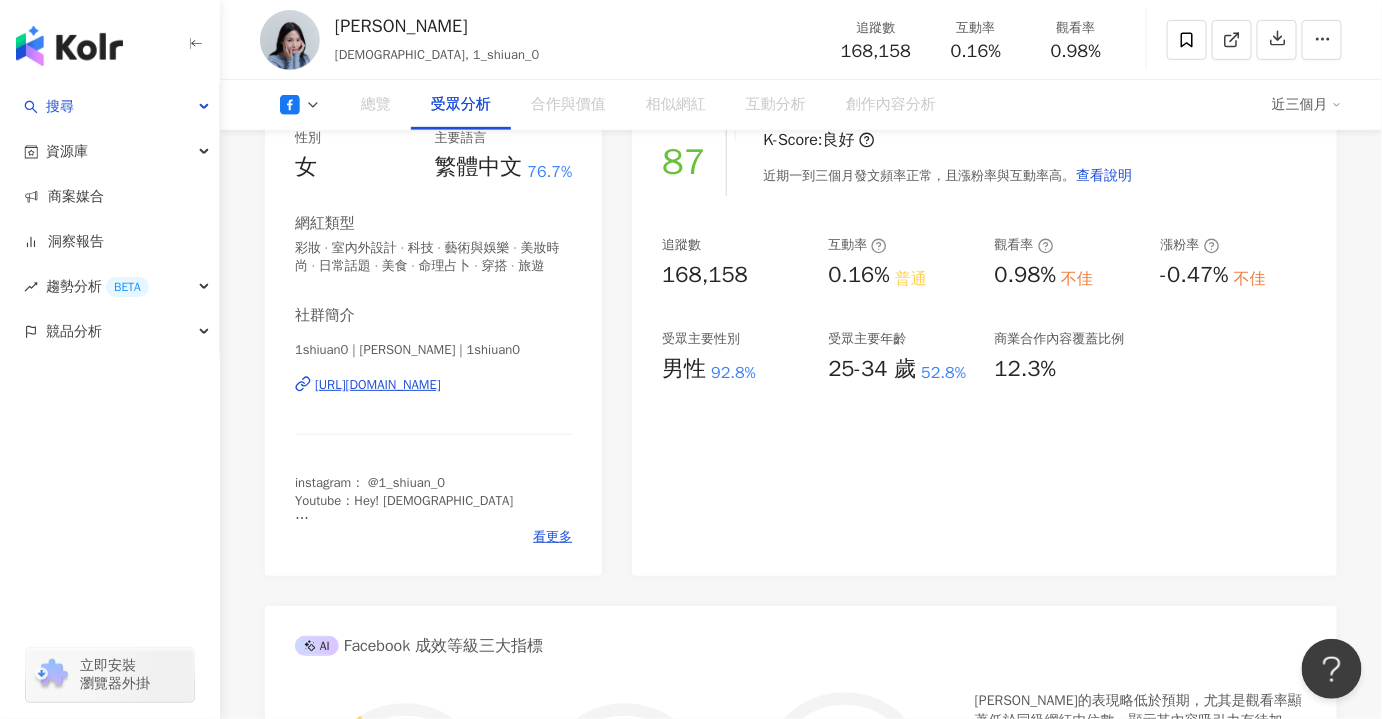 scroll, scrollTop: 1745, scrollLeft: 0, axis: vertical 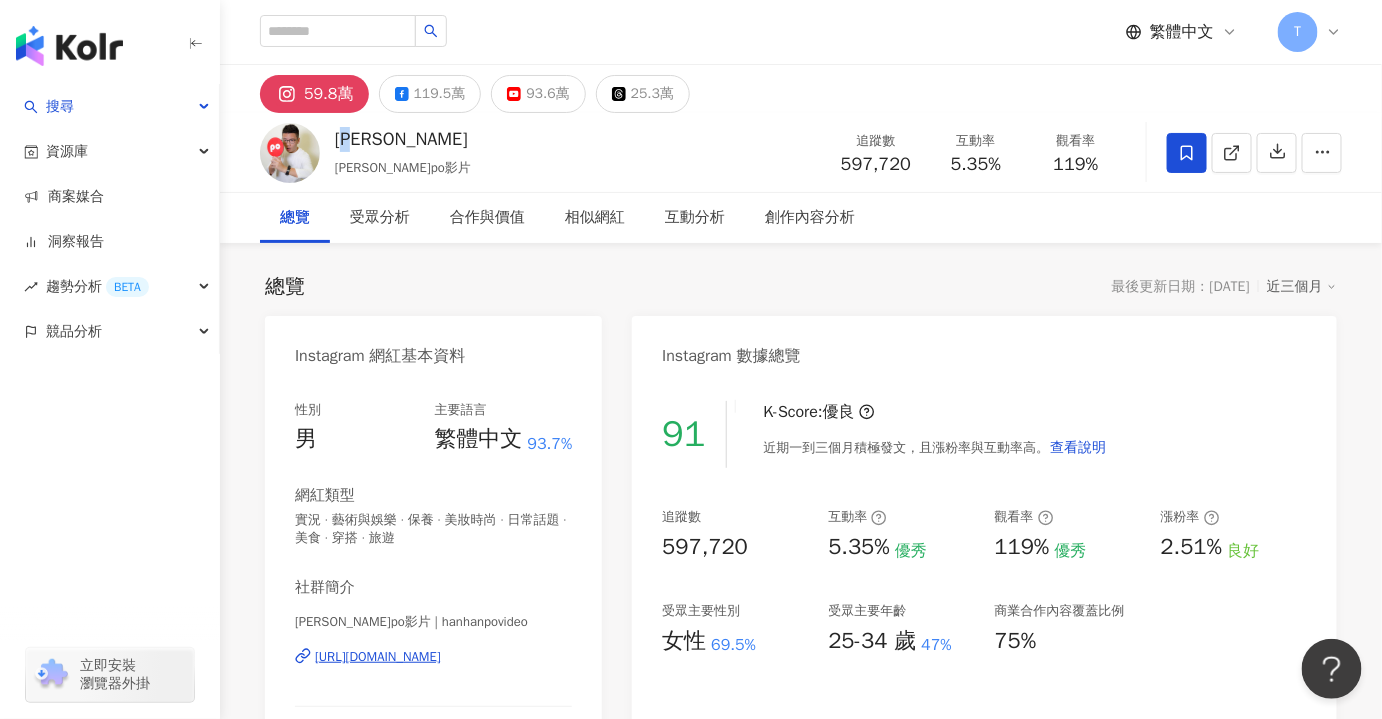 click on "[PERSON_NAME]翰po影片 追蹤數 597,720 互動率 5.35% 觀看率 119%" at bounding box center [801, 152] 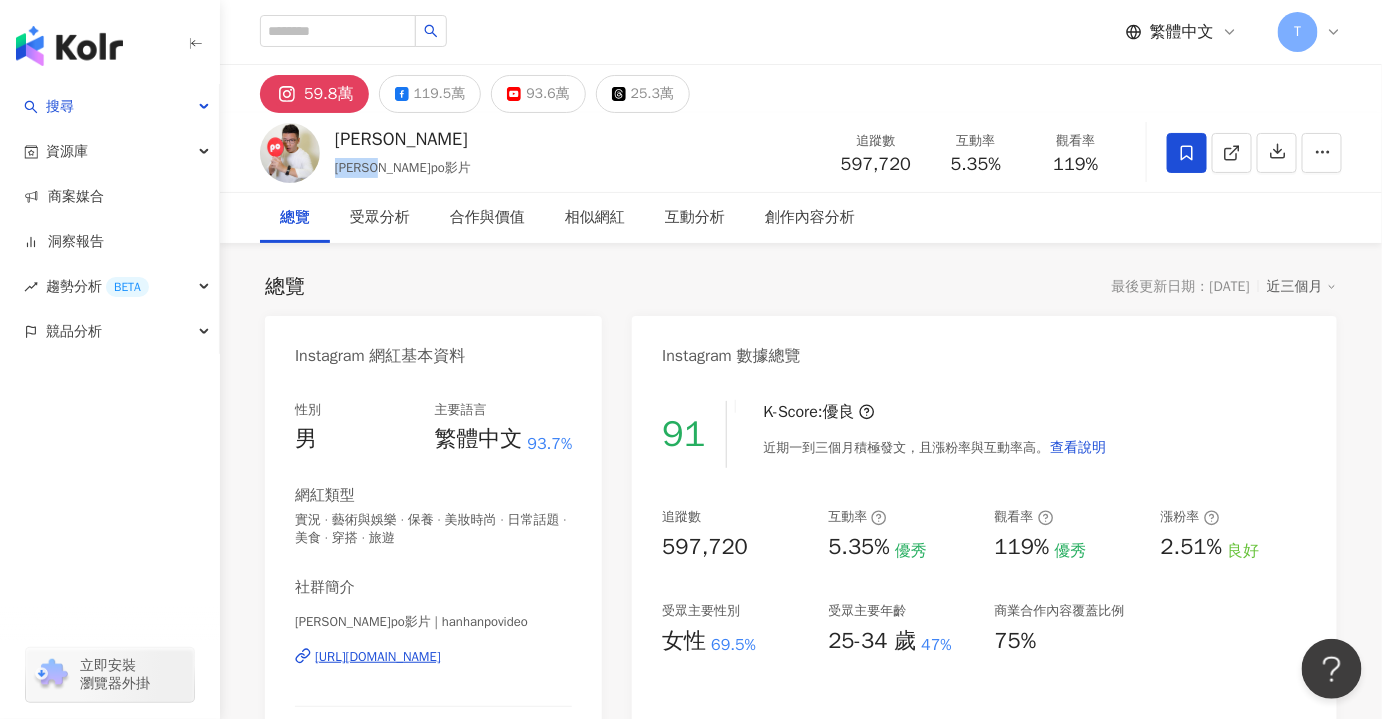 drag, startPoint x: 431, startPoint y: 169, endPoint x: 333, endPoint y: 174, distance: 98.12747 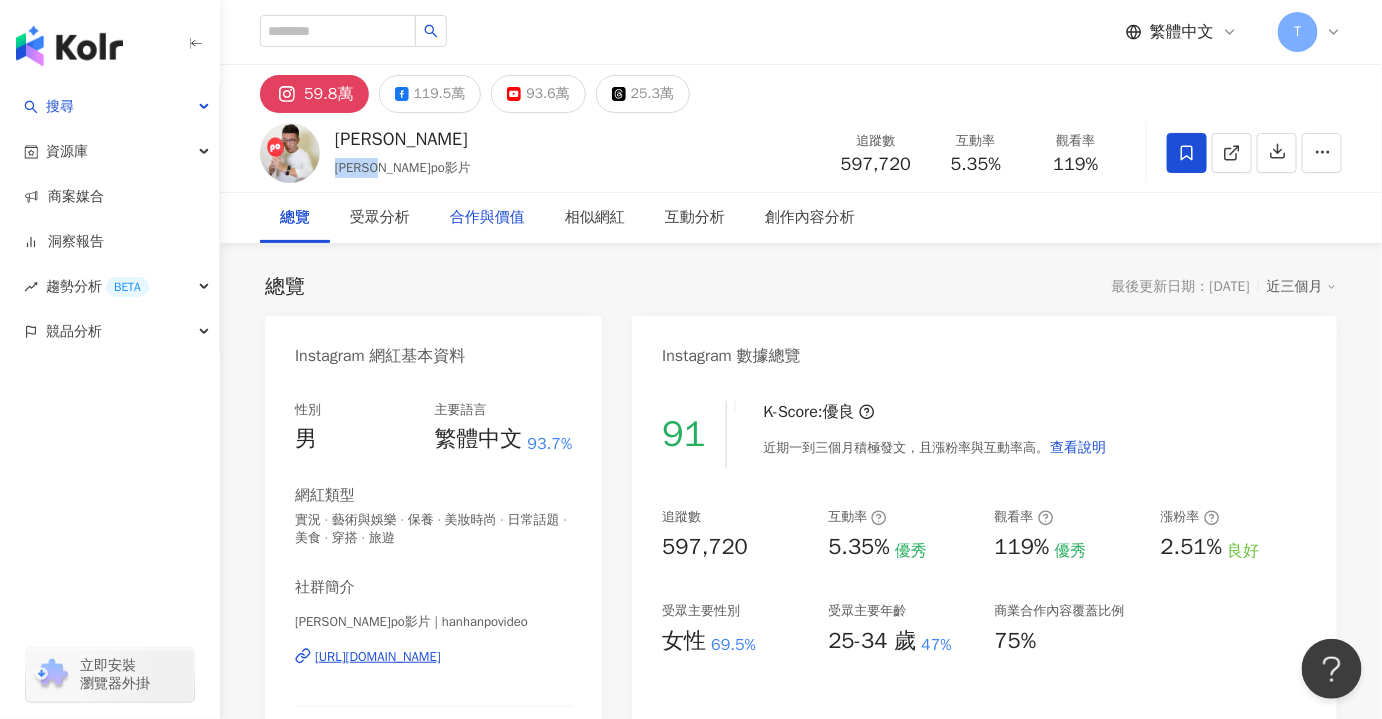 copy on "[PERSON_NAME]po影片" 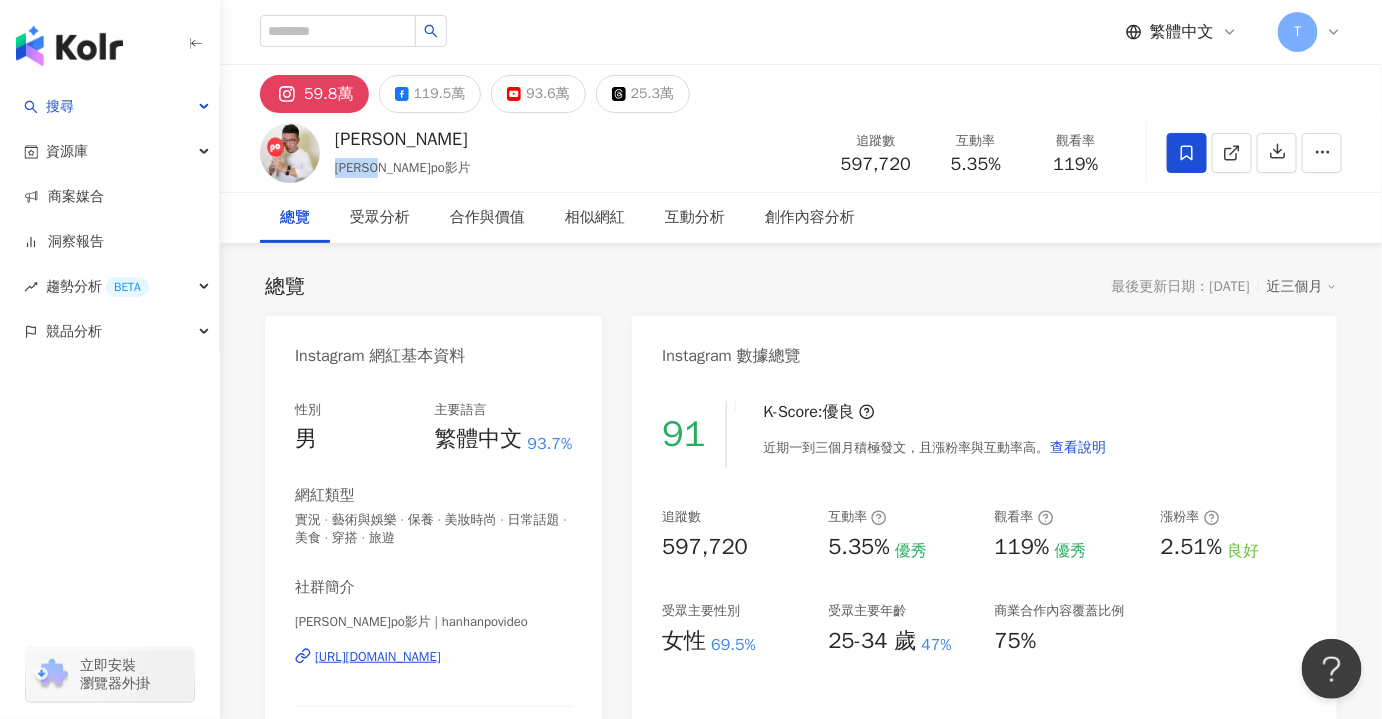click on "[URL][DOMAIN_NAME]" at bounding box center (378, 657) 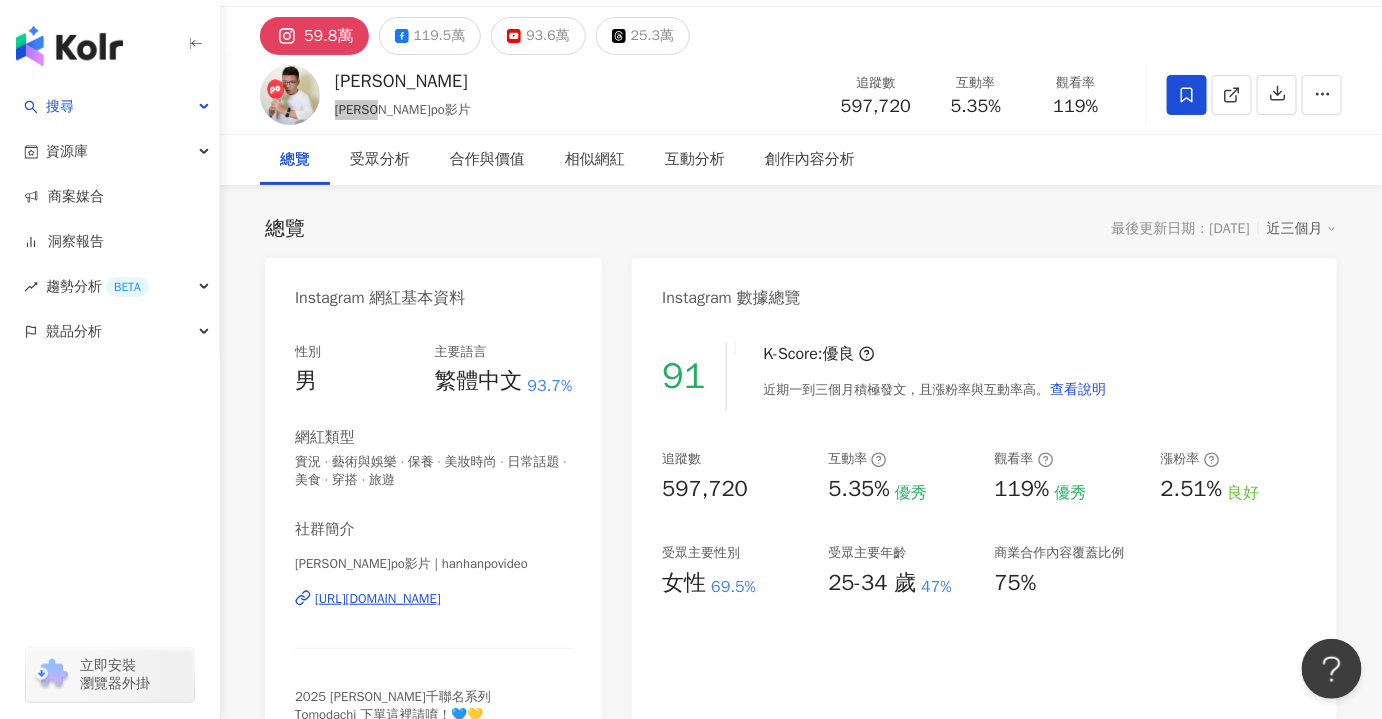 scroll, scrollTop: 90, scrollLeft: 0, axis: vertical 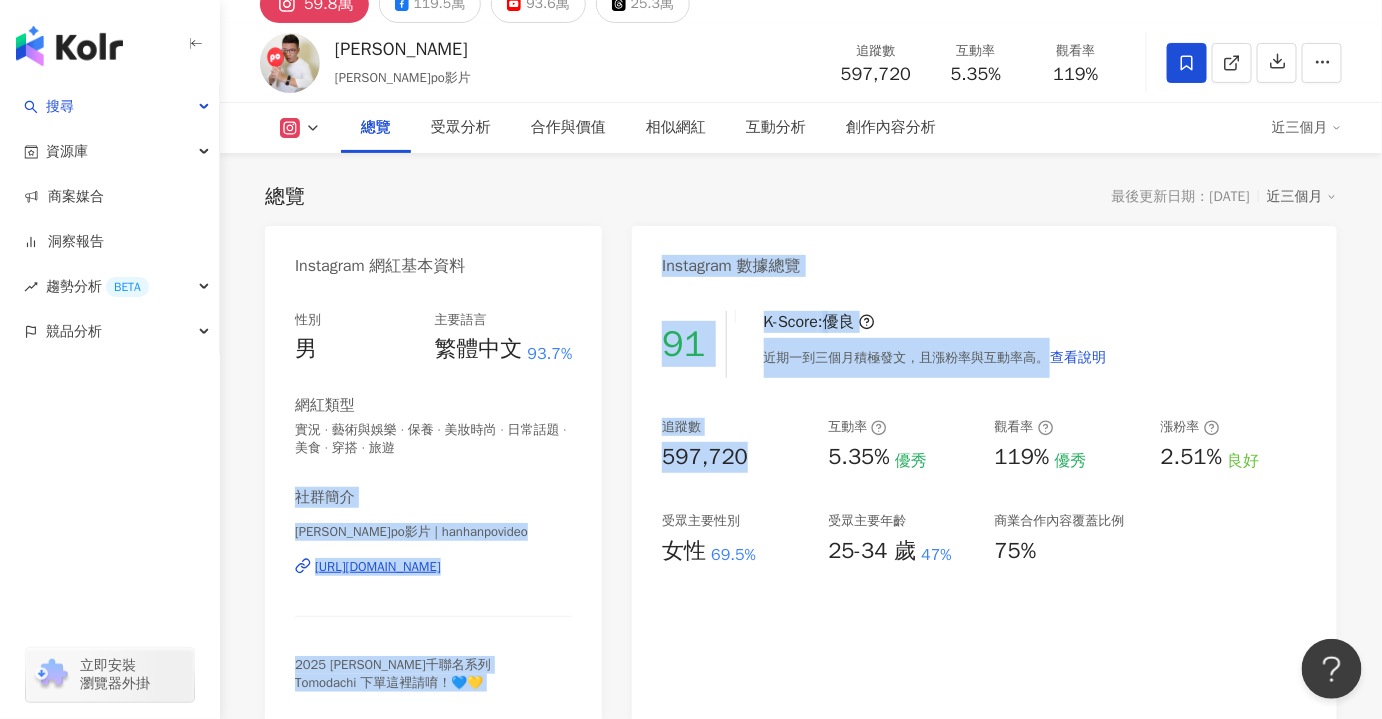 drag, startPoint x: 717, startPoint y: 455, endPoint x: 614, endPoint y: 458, distance: 103.04368 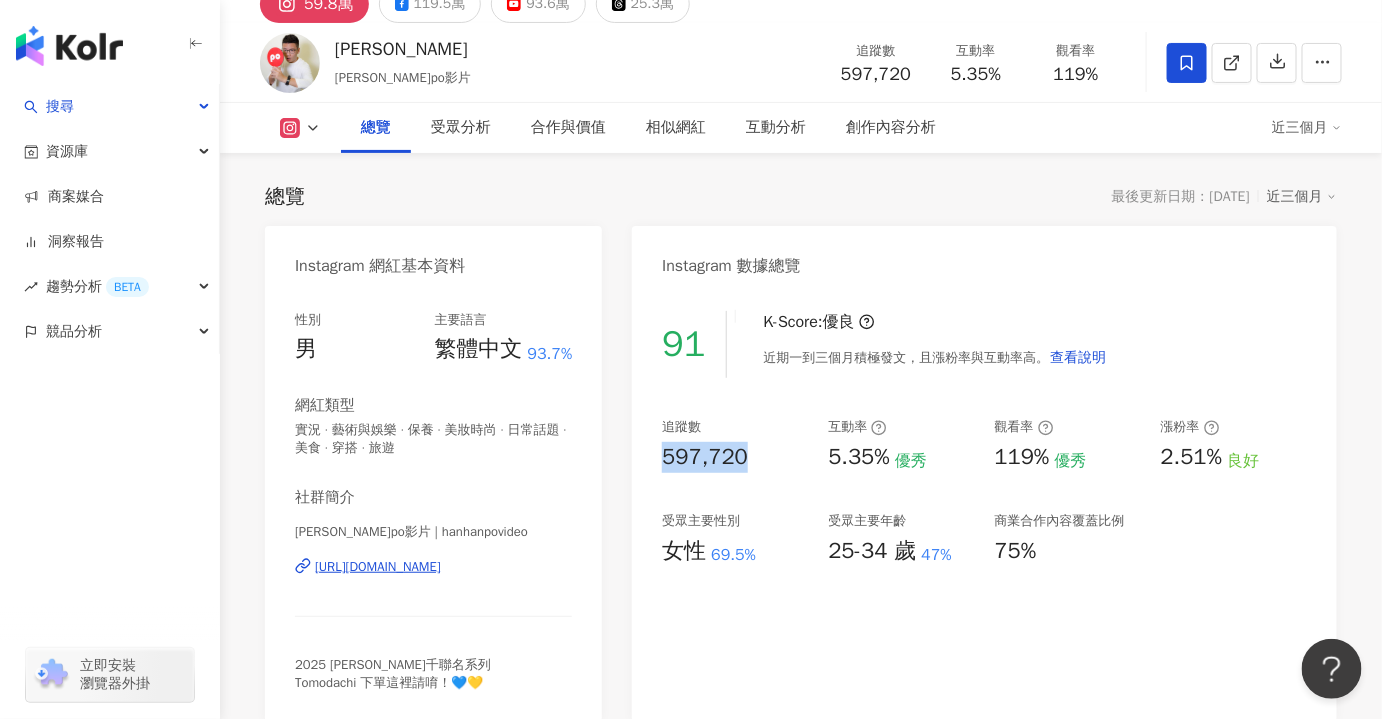 drag, startPoint x: 764, startPoint y: 450, endPoint x: 662, endPoint y: 452, distance: 102.01961 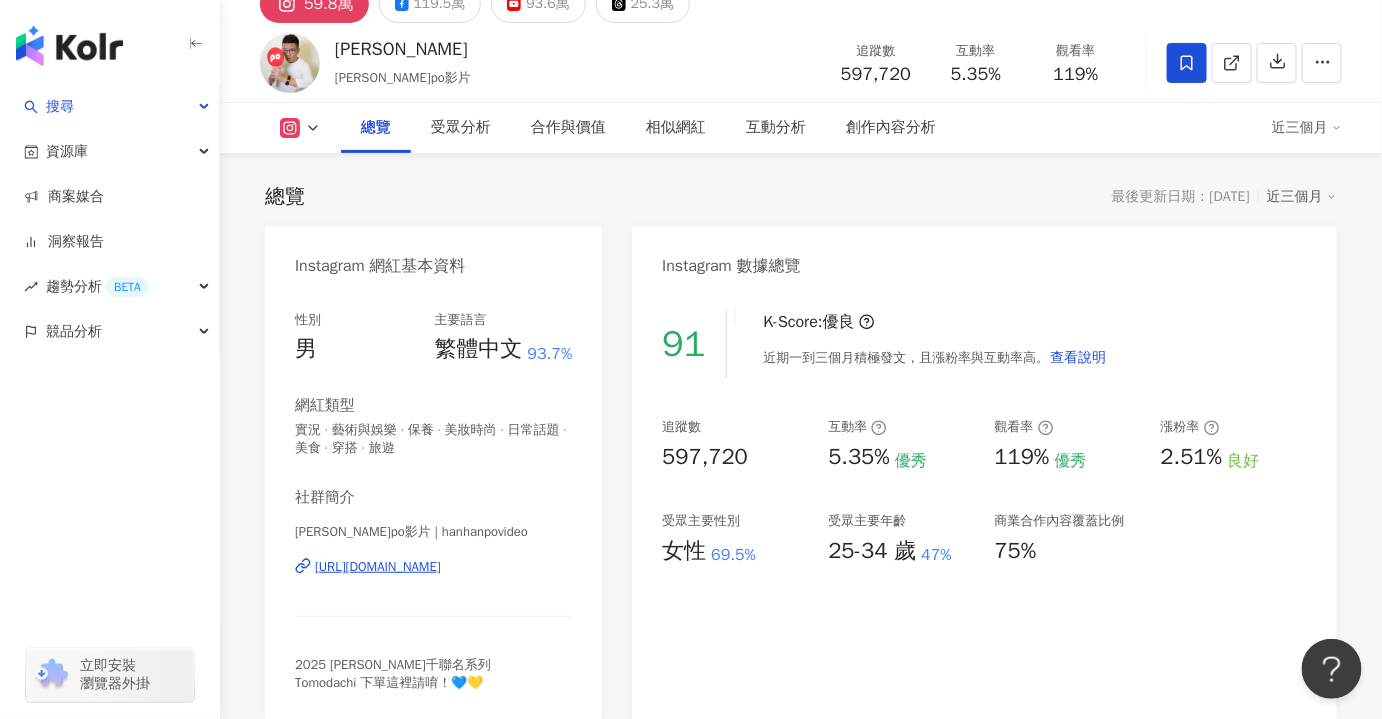 click on "91 K-Score :   優良 近期一到三個月積極發文，且漲粉率與互動率高。 查看說明 追蹤數   597,720 互動率   5.35% 優秀 觀看率   119% 優秀 漲粉率   2.51% 良好 受眾主要性別   女性 69.5% 受眾主要年齡   25-34 歲 47% 商業合作內容覆蓋比例   75%" at bounding box center [984, 506] 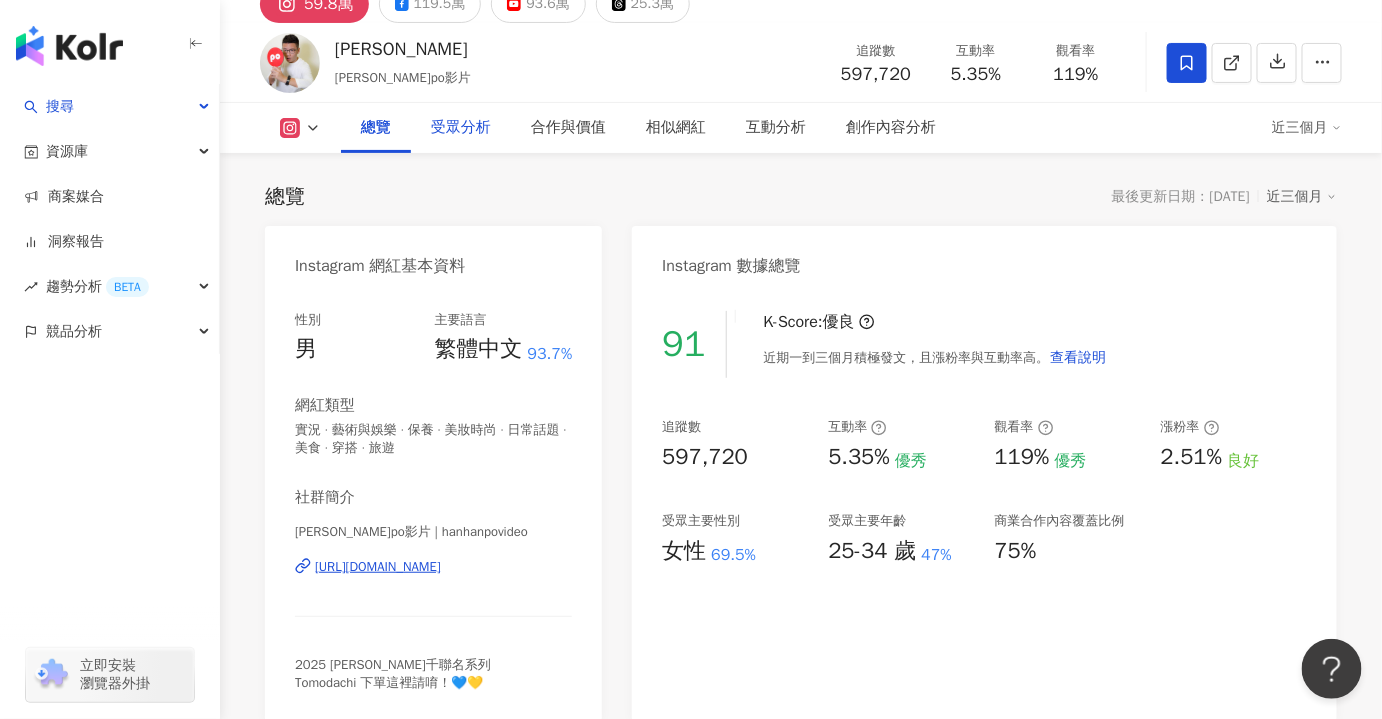 click on "受眾分析" at bounding box center (461, 128) 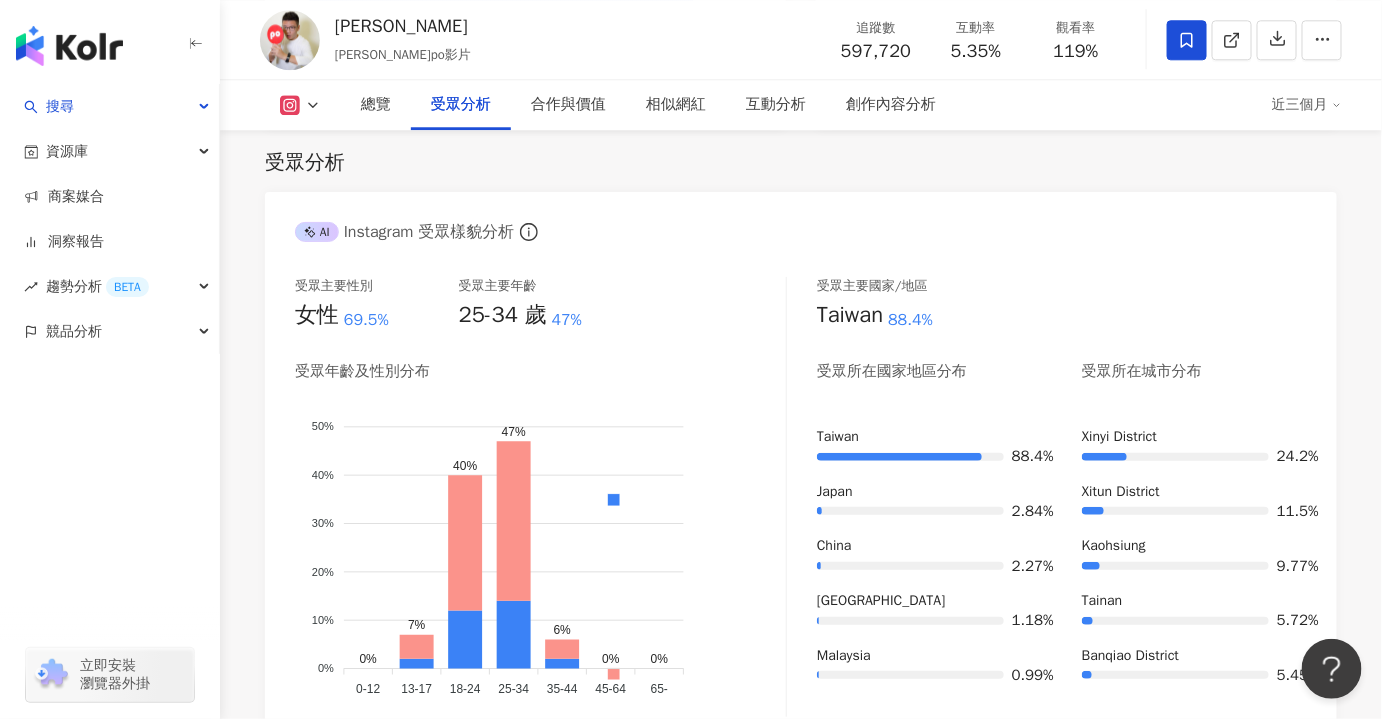 scroll, scrollTop: 1812, scrollLeft: 0, axis: vertical 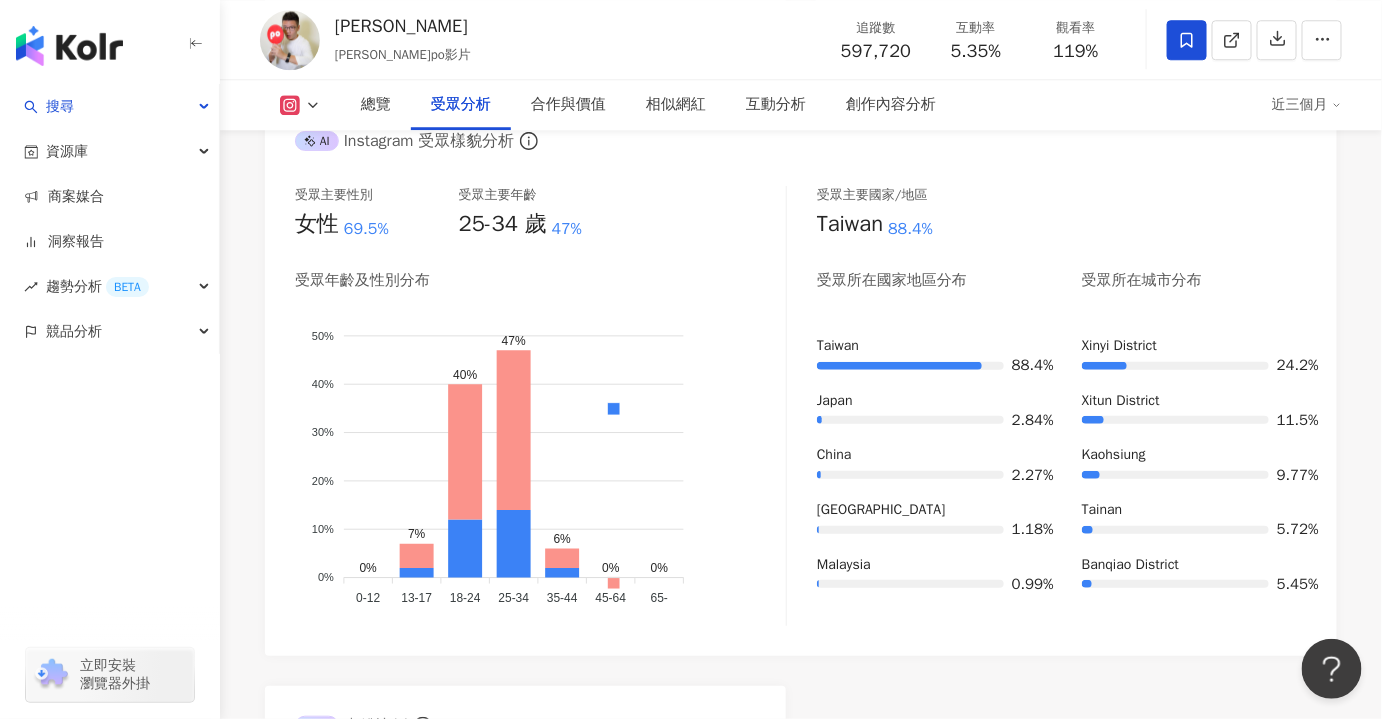 click 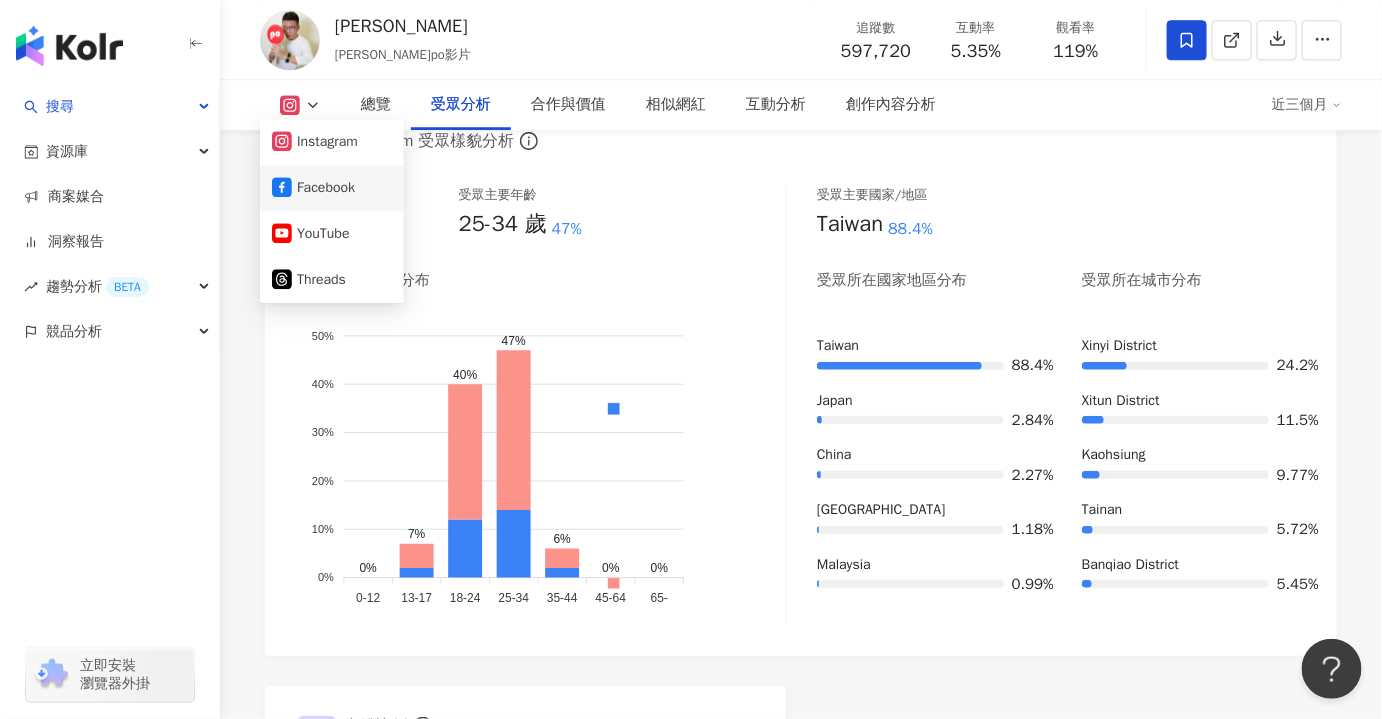 click on "Facebook" at bounding box center (332, 188) 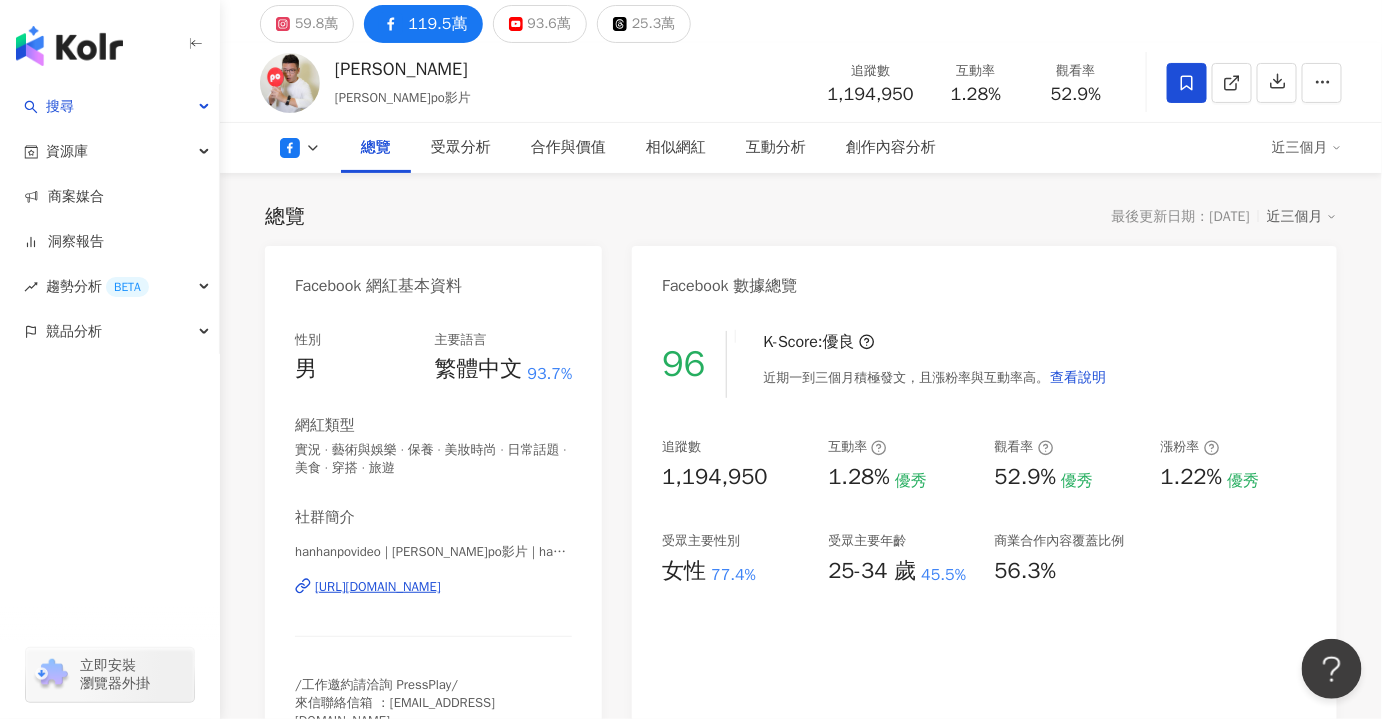 scroll, scrollTop: 181, scrollLeft: 0, axis: vertical 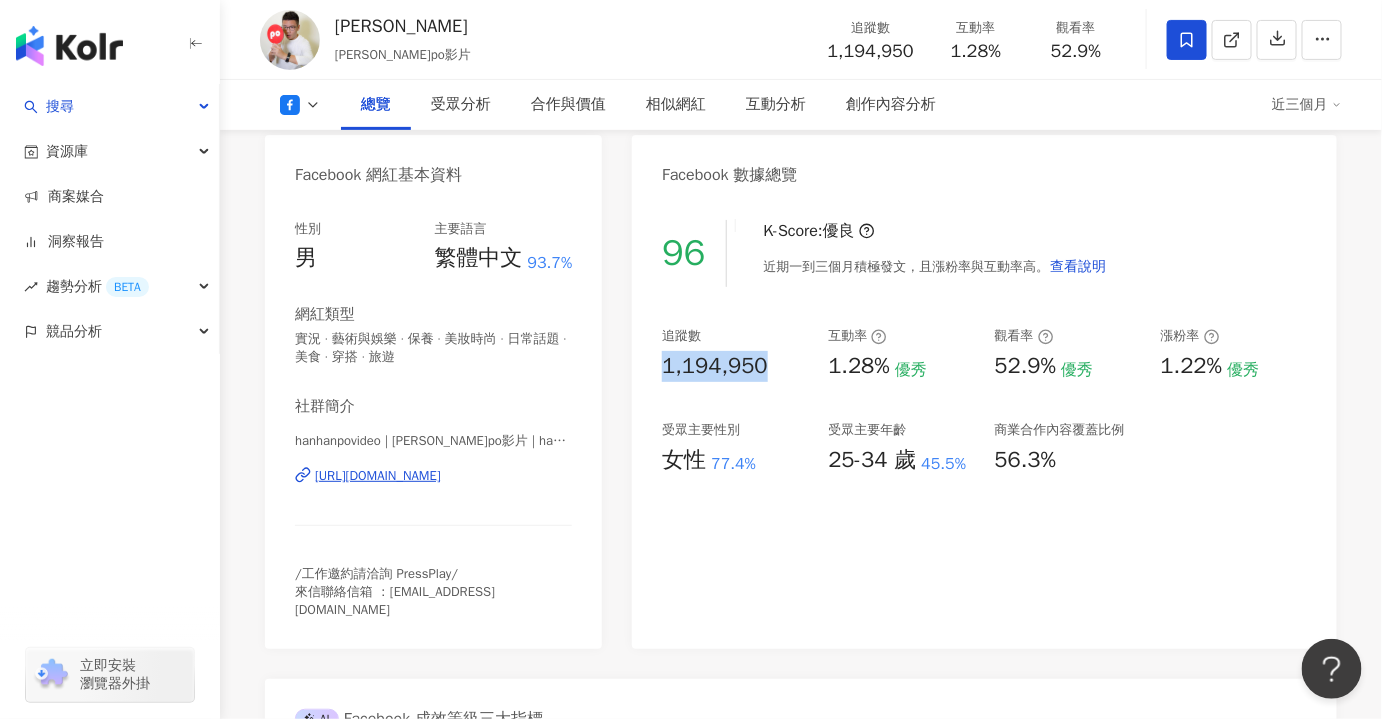 drag, startPoint x: 791, startPoint y: 371, endPoint x: 658, endPoint y: 370, distance: 133.00375 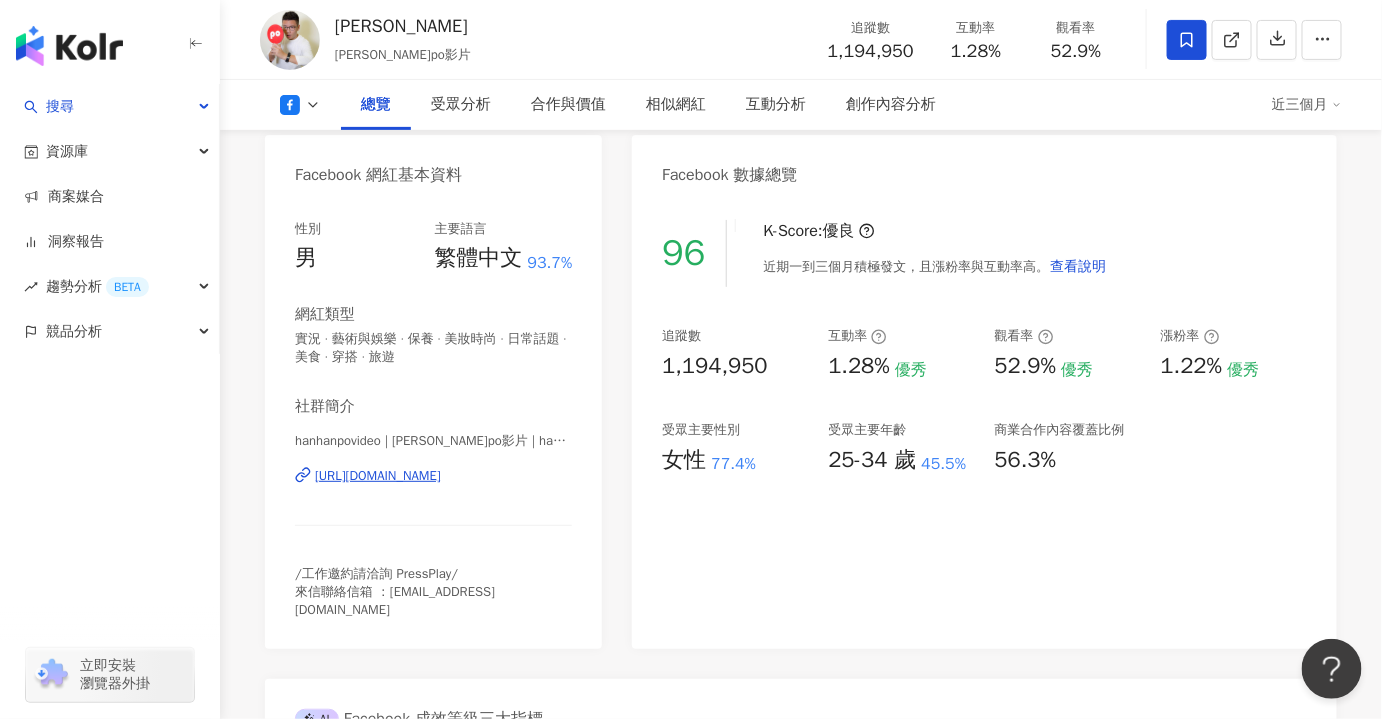 click on "96 K-Score :   優良 近期一到三個月積極發文，且漲粉率與互動率高。 查看說明 追蹤數   1,194,950 互動率   1.28% 優秀 觀看率   52.9% 優秀 漲粉率   1.22% 優秀 受眾主要性別   女性 77.4% 受眾主要年齡   25-34 歲 45.5% 商業合作內容覆蓋比例   56.3%" at bounding box center (984, 424) 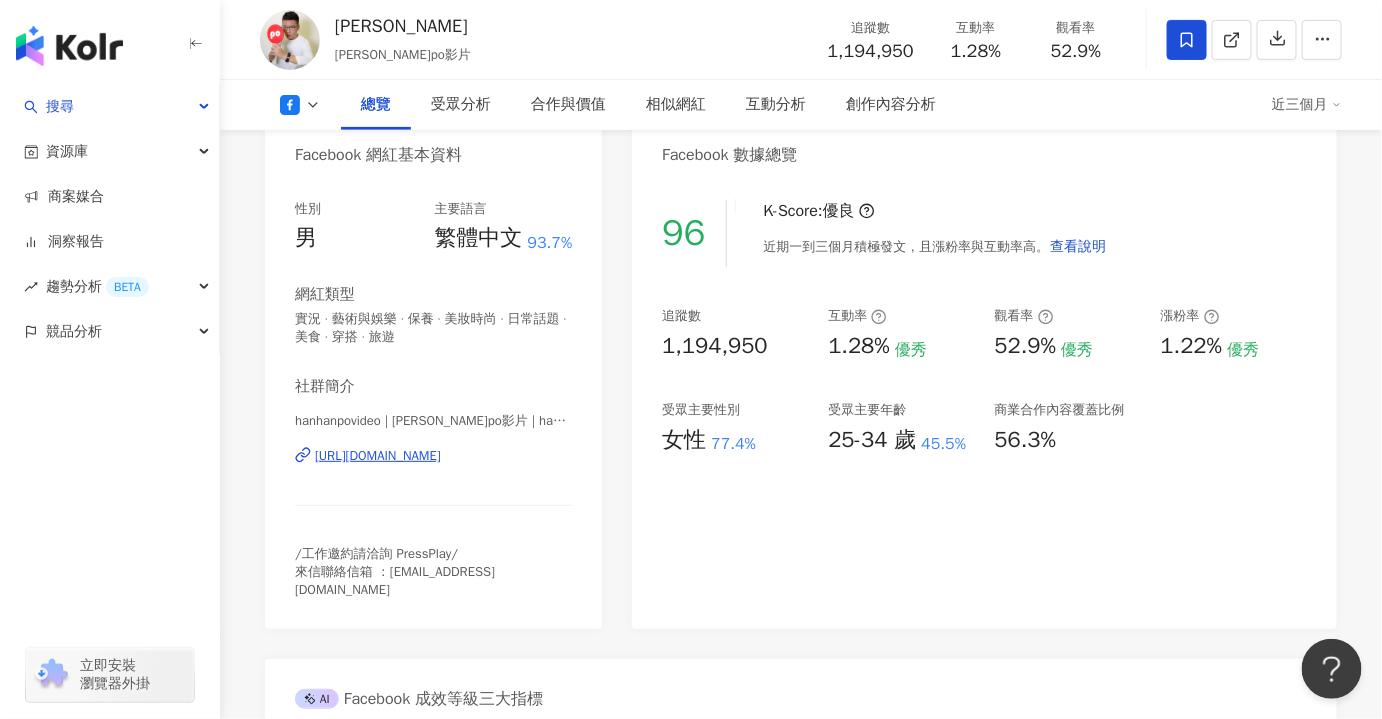 scroll, scrollTop: 272, scrollLeft: 0, axis: vertical 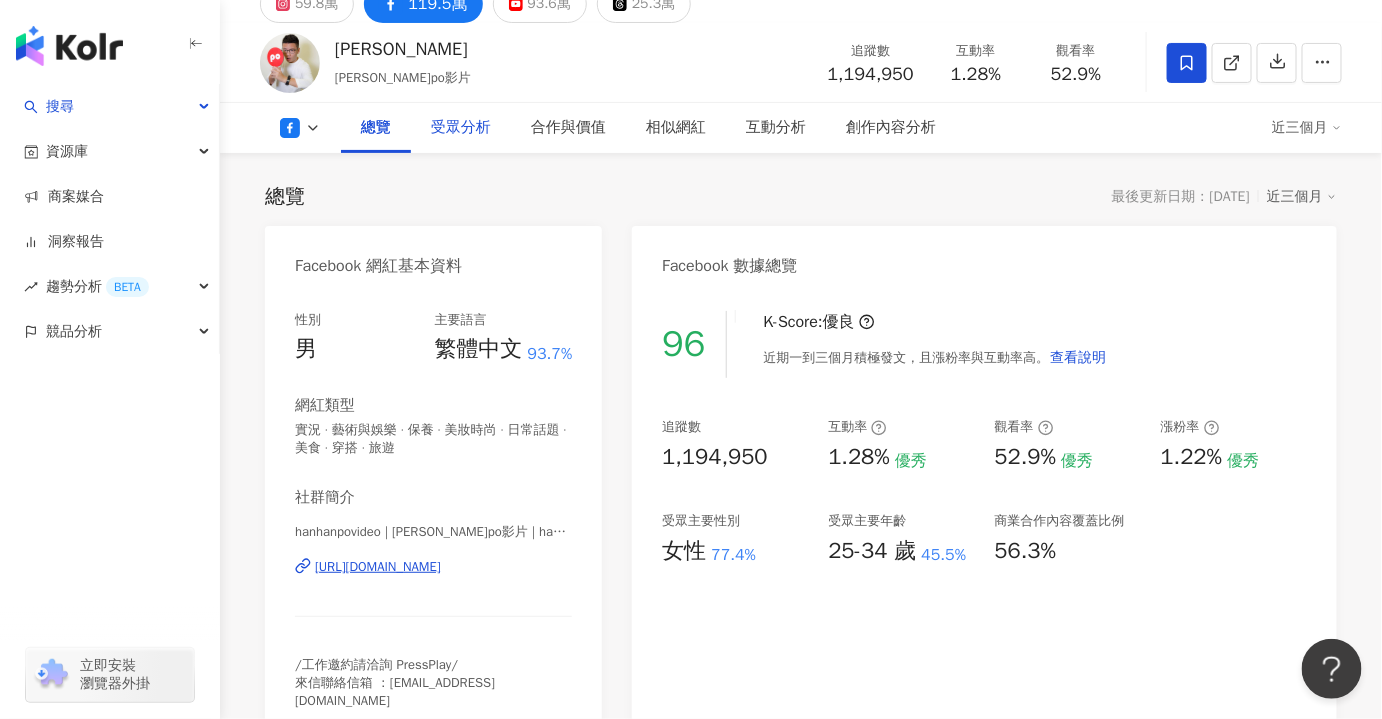 click on "受眾分析" at bounding box center [461, 128] 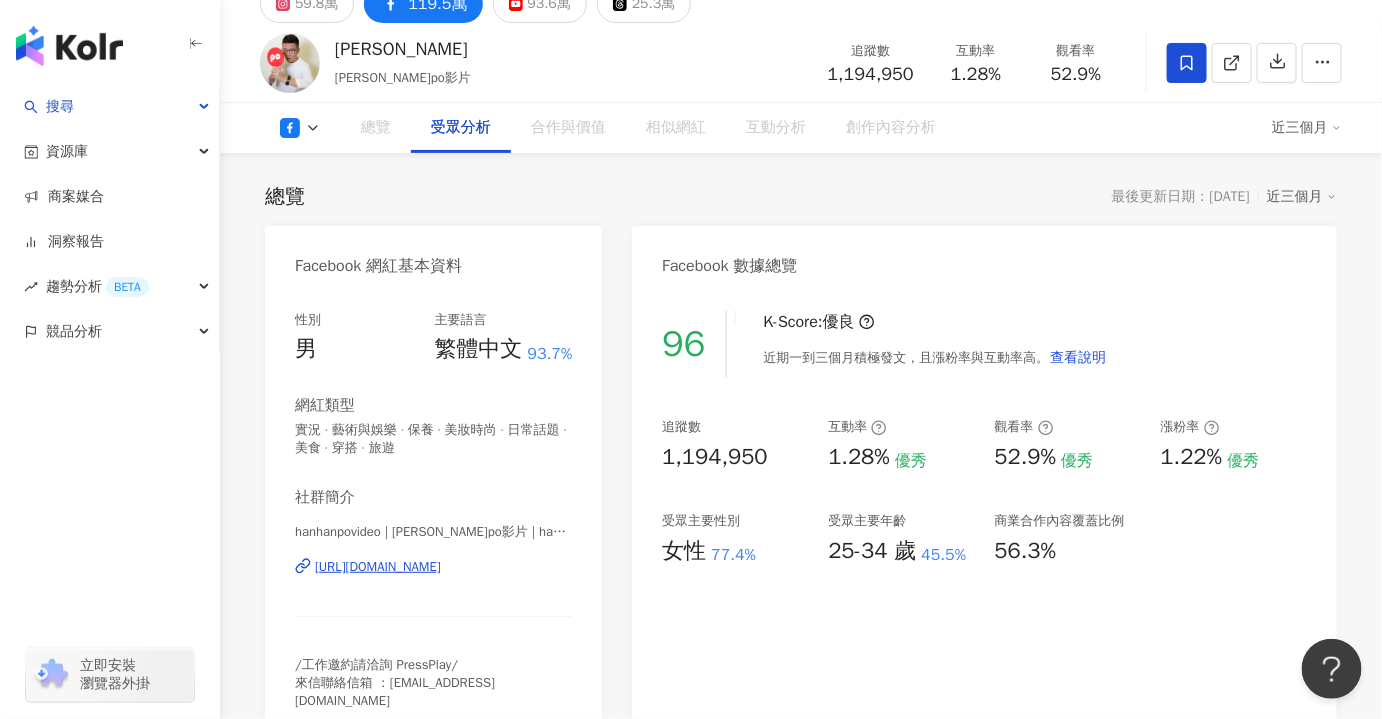 scroll, scrollTop: 1721, scrollLeft: 0, axis: vertical 